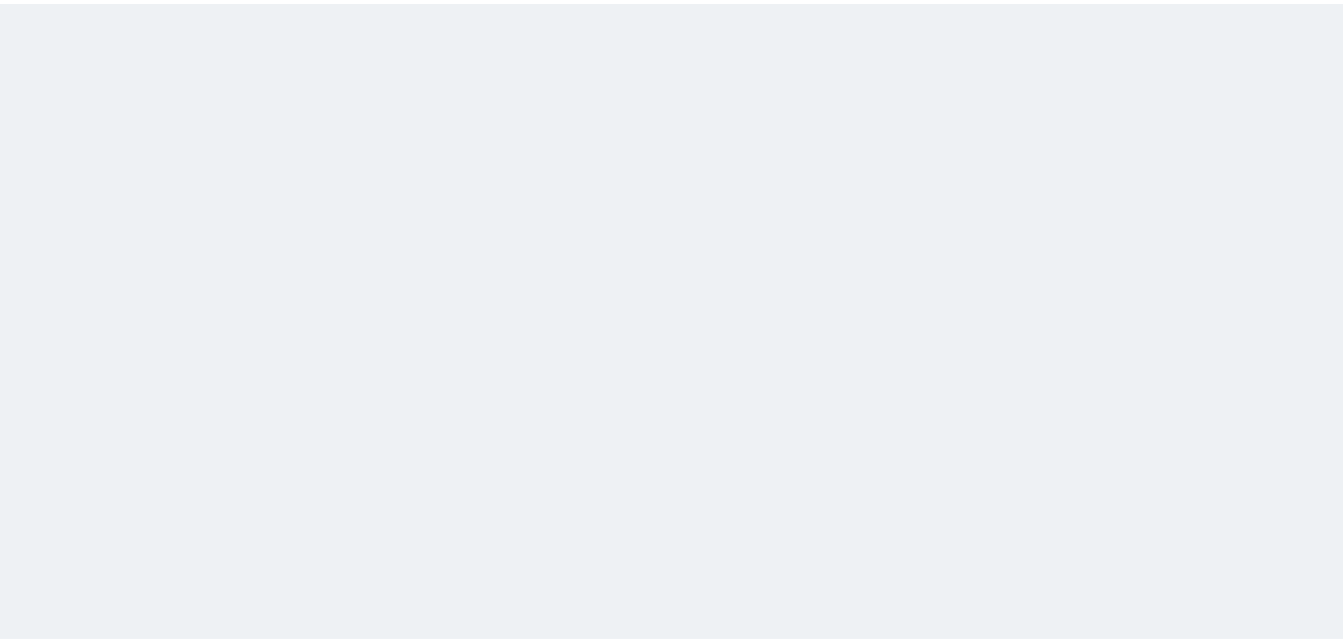 scroll, scrollTop: 0, scrollLeft: 0, axis: both 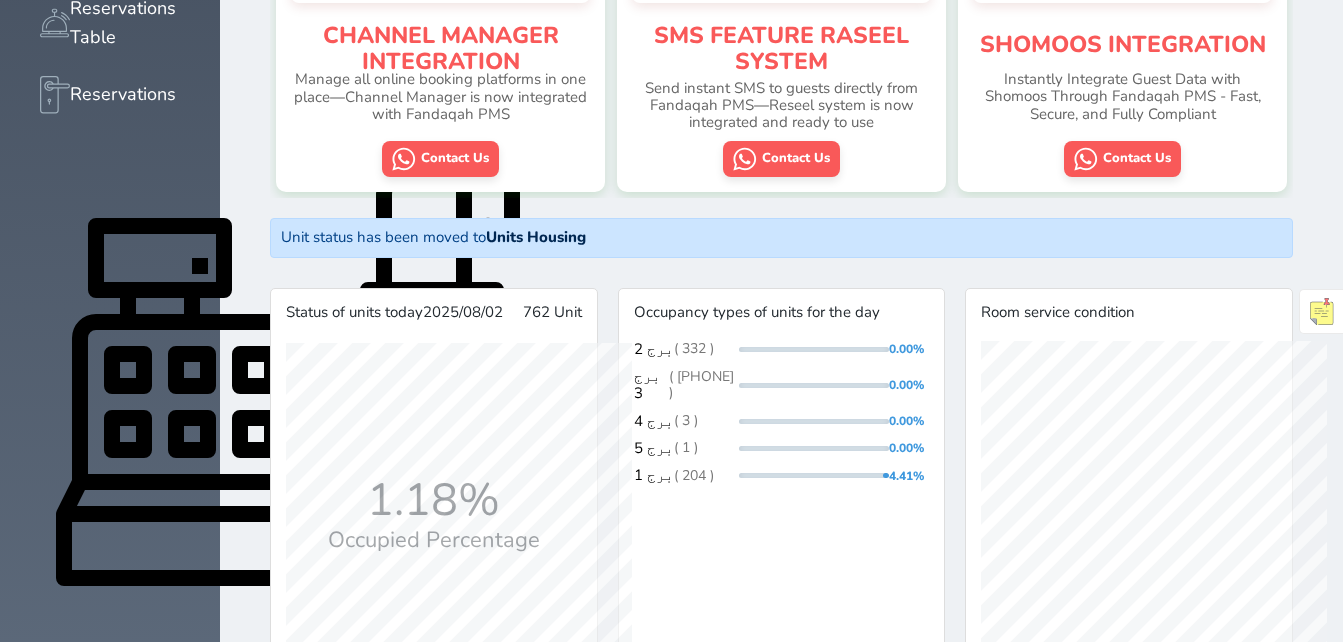 click 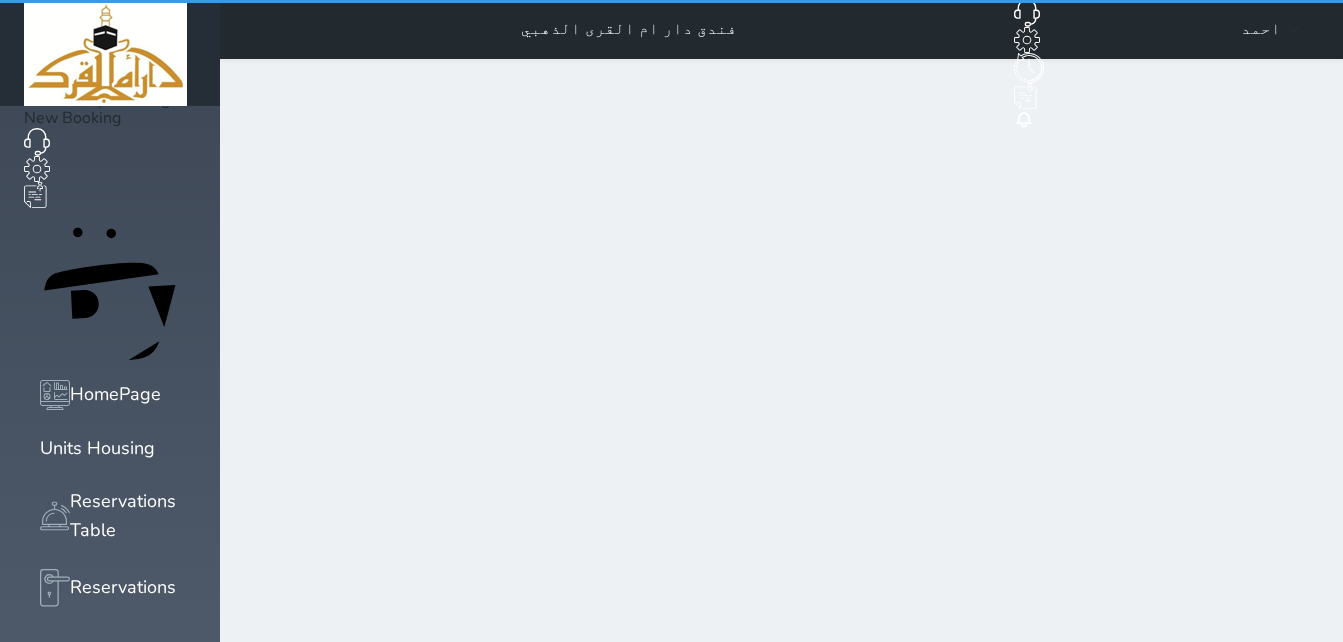 scroll, scrollTop: 0, scrollLeft: 0, axis: both 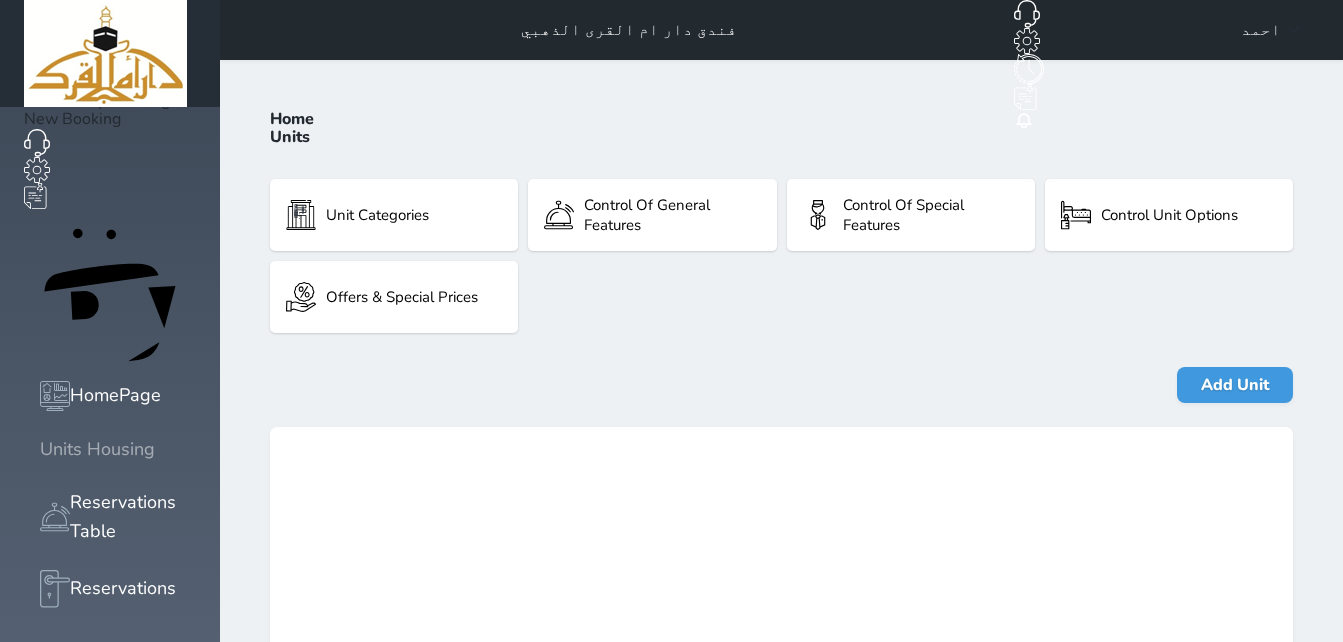 click on "Units Housing" at bounding box center [97, 449] 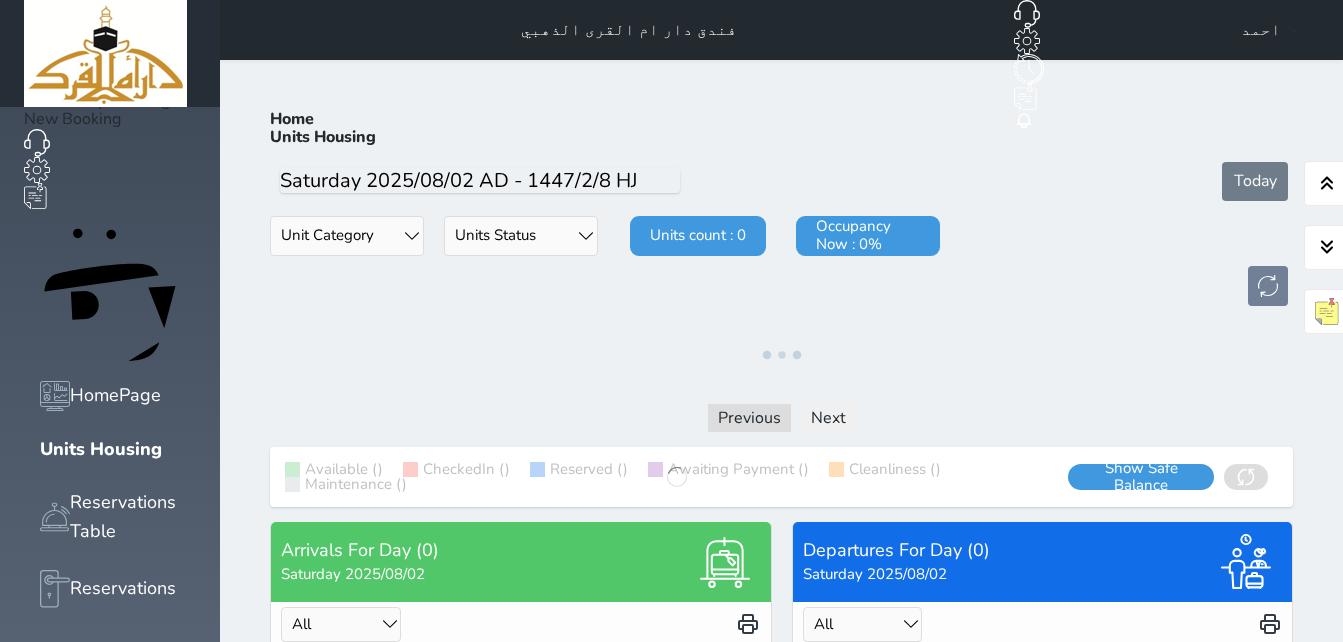 click on "Units Status Available Under Cleaning Under Maintenance CheckedIn not checked in" at bounding box center (521, 236) 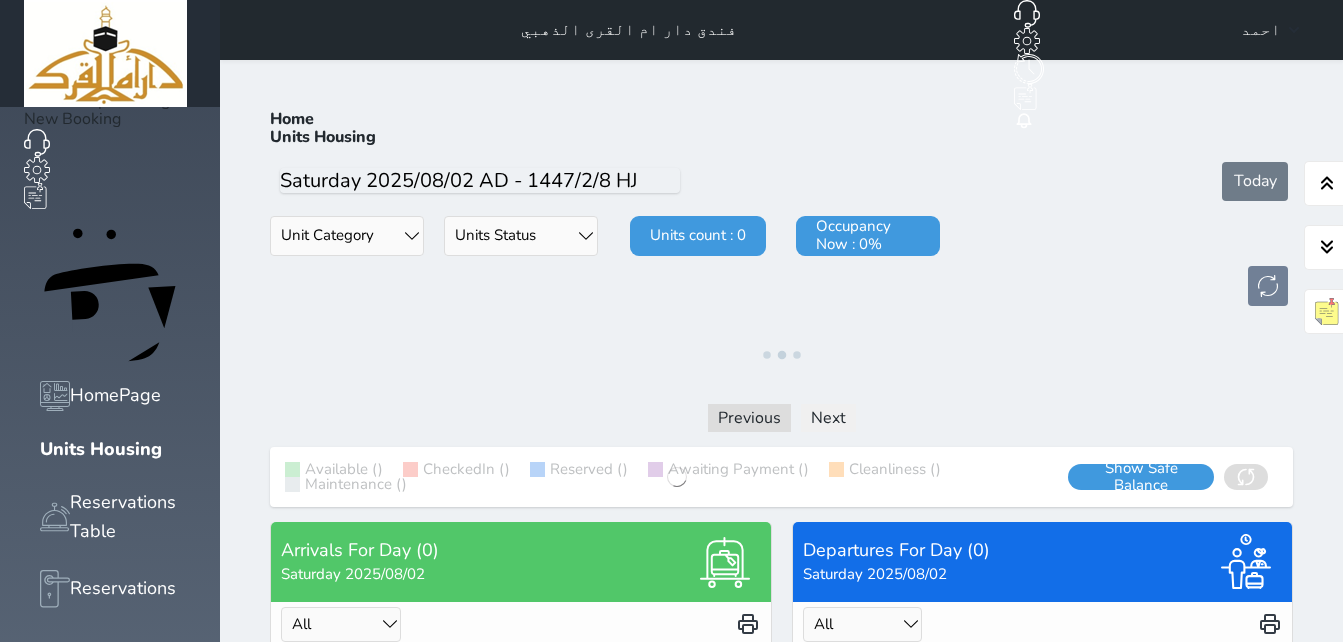 select on "4" 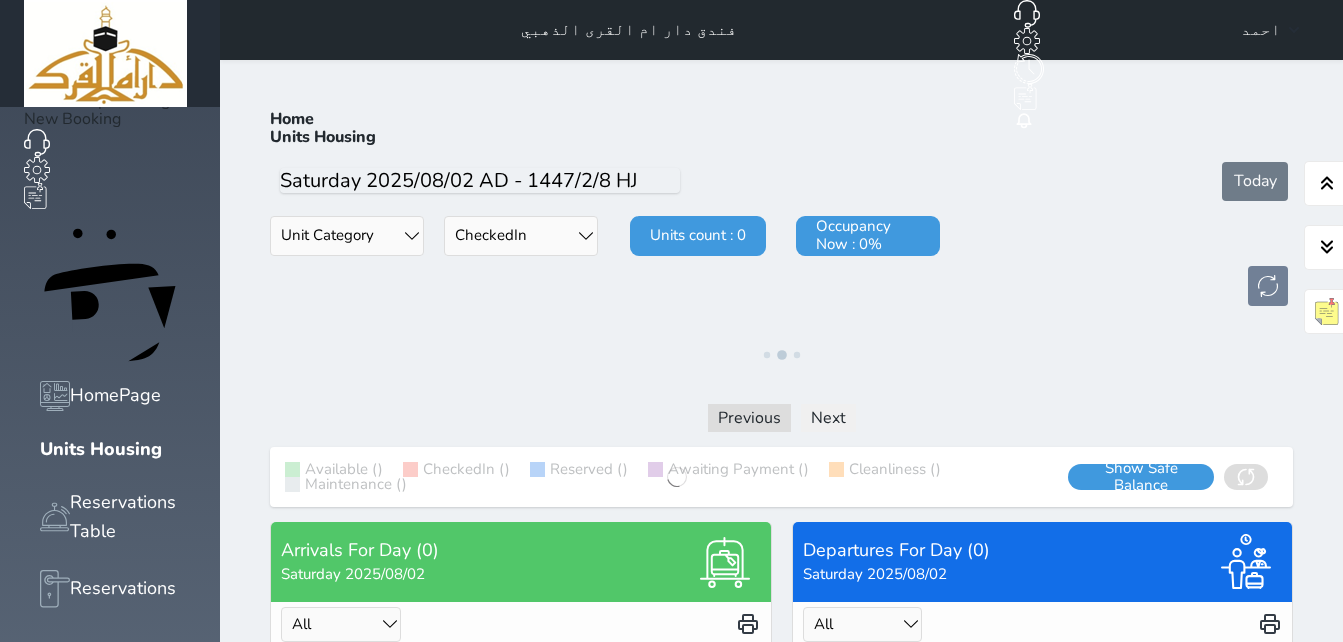 click on "Units Status Available Under Cleaning Under Maintenance CheckedIn not checked in" at bounding box center [521, 236] 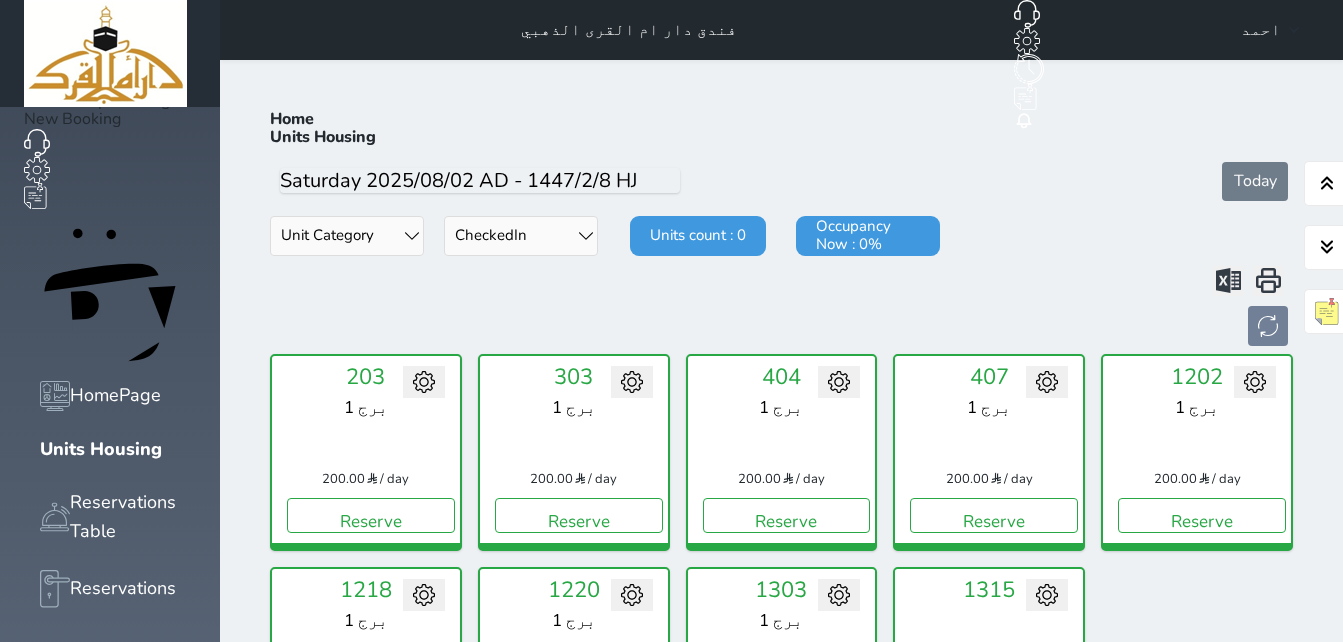 click on "To Maintenance
To Cleaning
203   برج 1
200.00
/ day       Reserve                   Change maintenance status                   Expected date time       Save
To Maintenance
To Cleaning
303   برج 1
200.00
/ day       Reserve                   Change maintenance status                   Expected date time       Save
To Maintenance
To Cleaning
404   برج 1
200.00
/ day       Reserve                   Change maintenance status                   Expected date time       Save
To Maintenance
To Cleaning
407   برج 1
200.00
/ day       Reserve" at bounding box center [781, 559] 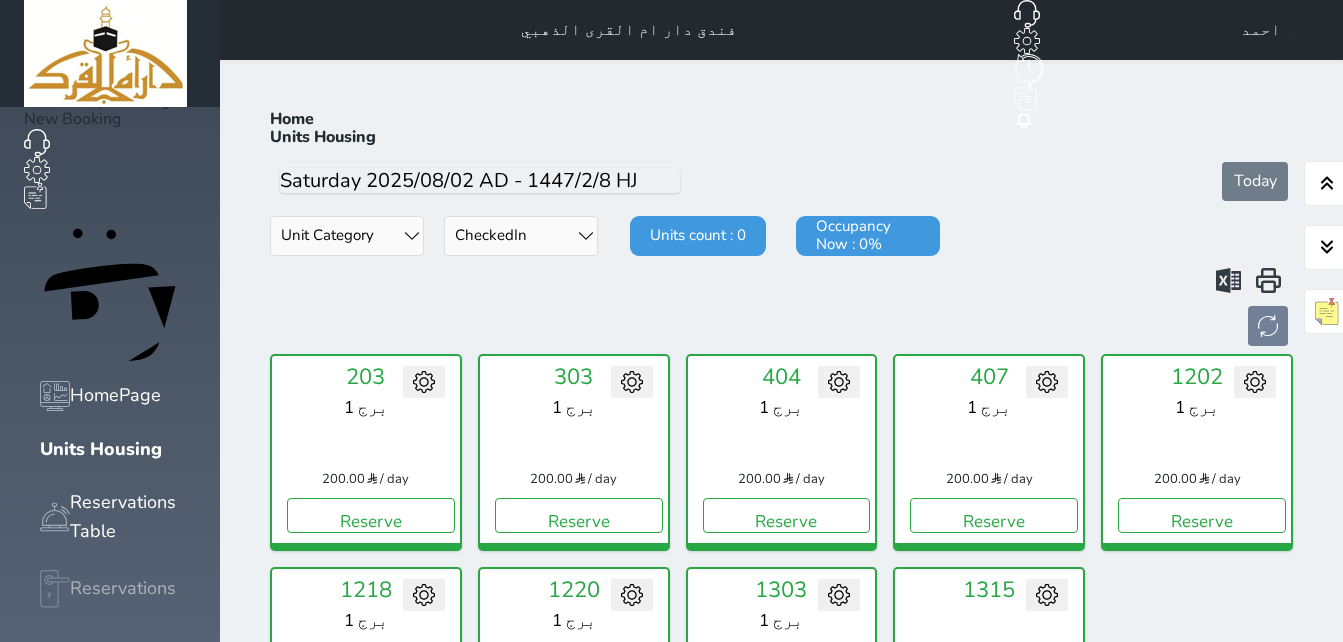 click 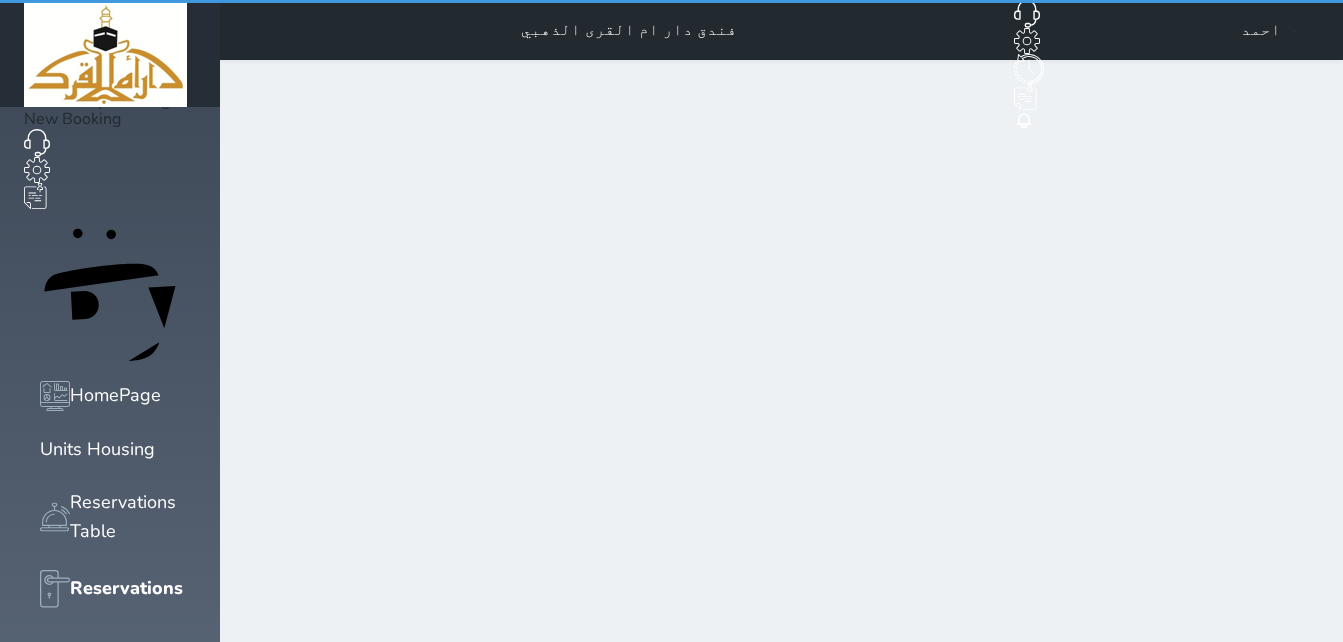 select on "open_all" 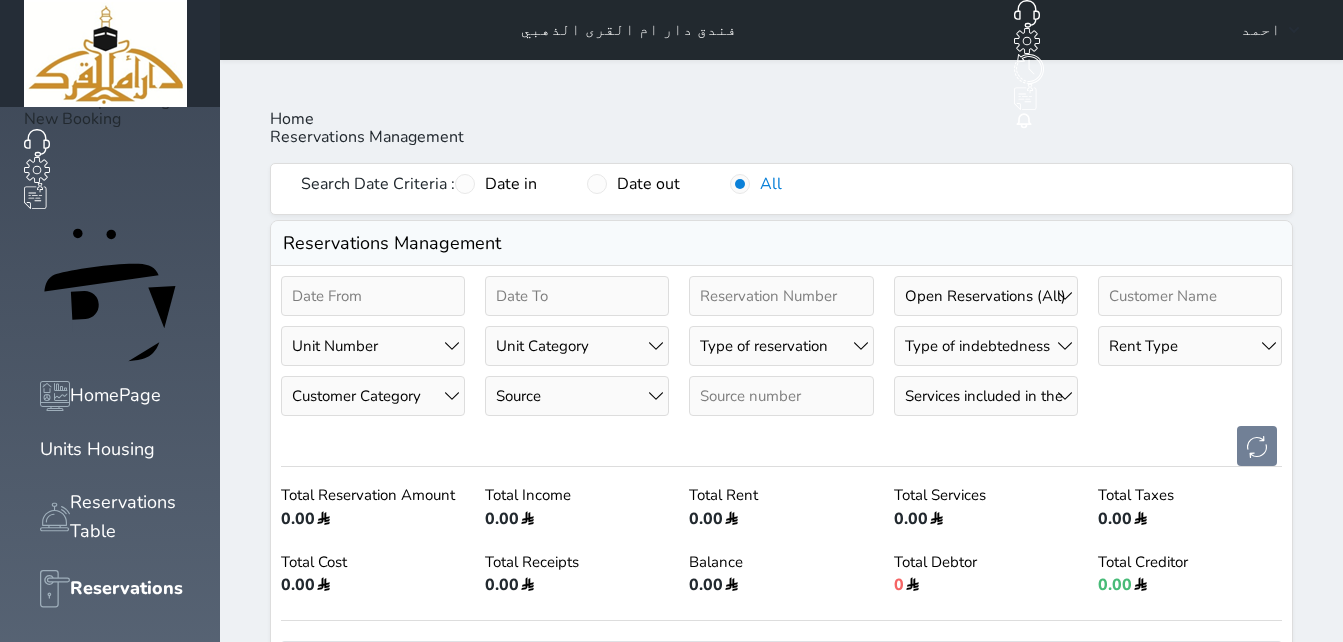 scroll, scrollTop: 7, scrollLeft: 0, axis: vertical 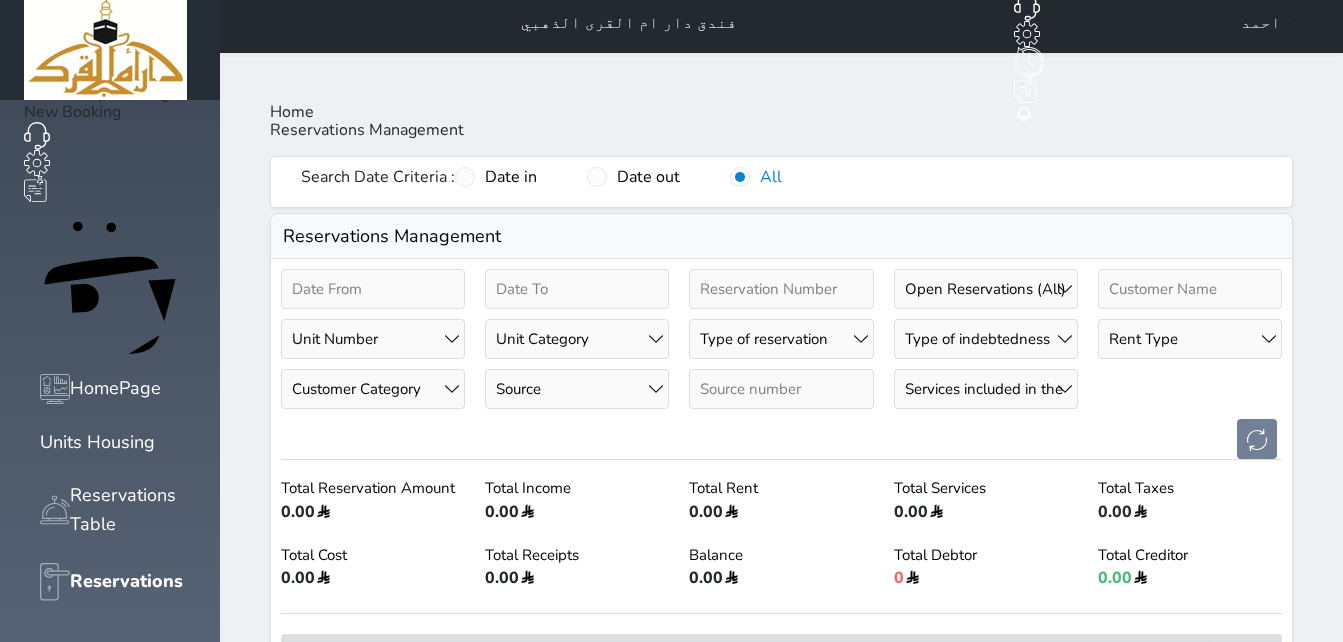 click on "Unit Number
201 - برج 1
202 - برج 1
203 - برج 1
204 - برج 1
205 - برج 1
206 - برج 1
301 - برج 1
302 - برج 1
303 - برج 1
304 - برج 1
305 - برج 1
306 - برج 1
307 - برج 1
401 - برج 1
402 - برج 1
403 - برج 1
404 - برج 1
405 - برج 1
406 - برج 1
407 - برج 1
501 - برج 1
502 - برج 1
505 -" at bounding box center (373, 339) 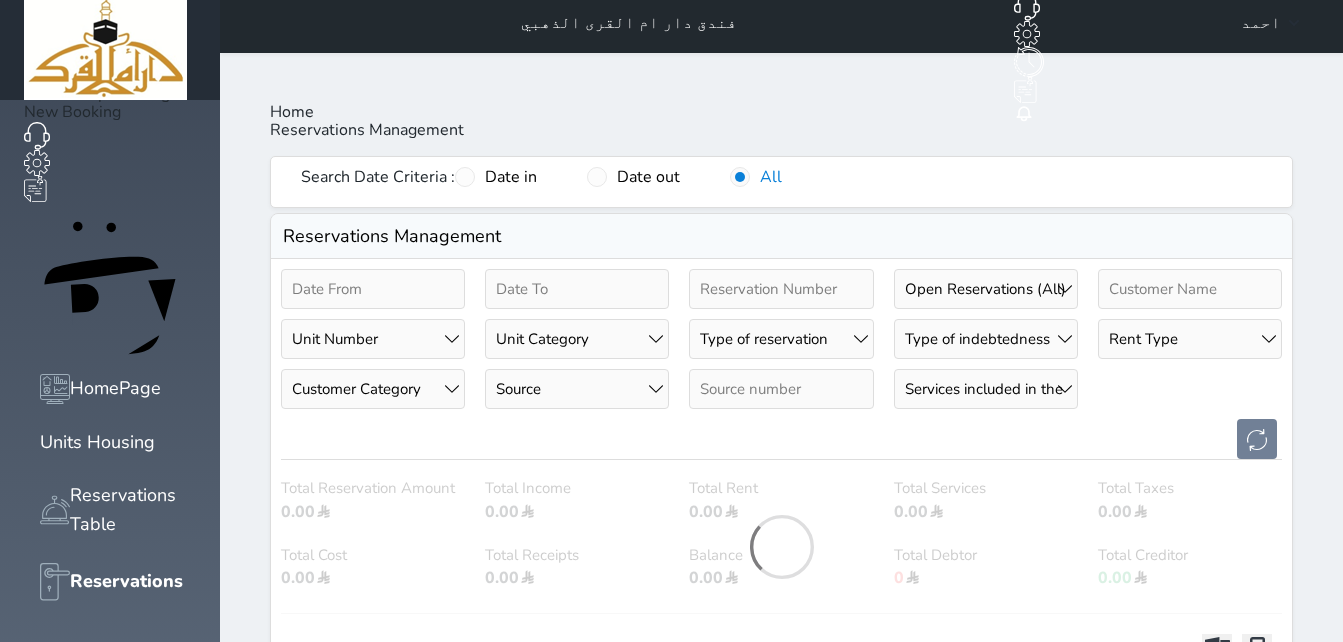 scroll, scrollTop: 31, scrollLeft: 0, axis: vertical 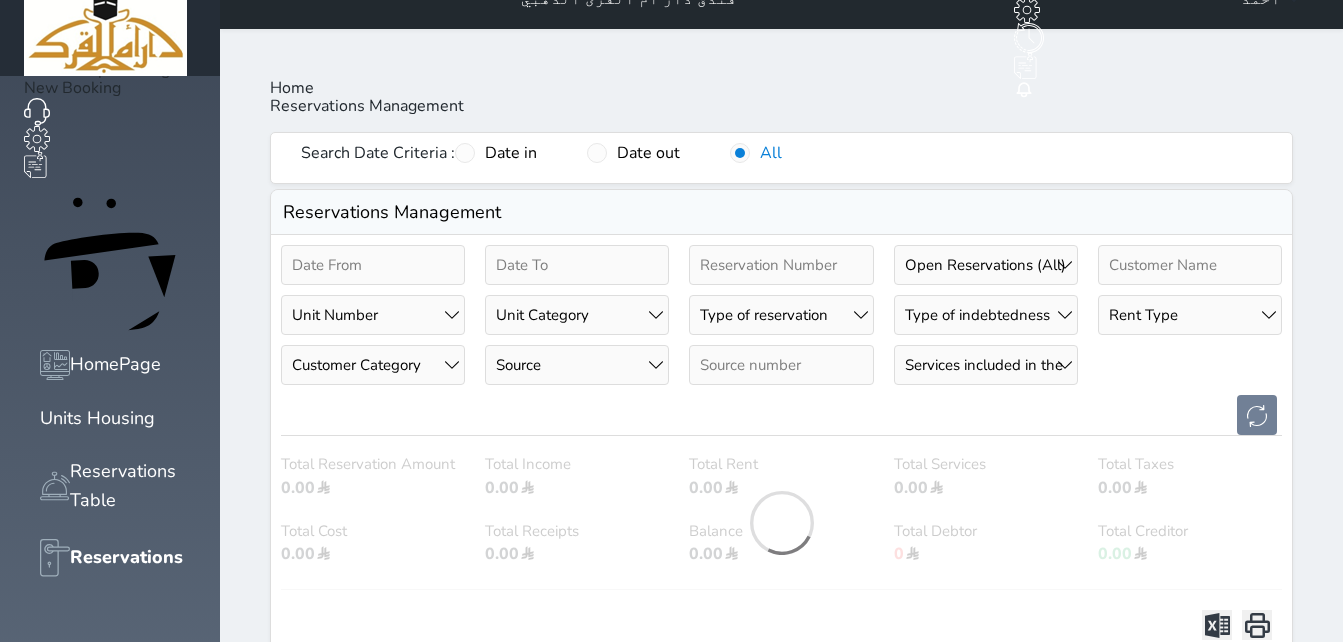 click on "Unit Number
201 - برج 1
202 - برج 1
203 - برج 1
204 - برج 1
205 - برج 1
206 - برج 1
301 - برج 1
302 - برج 1
303 - برج 1
304 - برج 1
305 - برج 1
306 - برج 1
307 - برج 1
401 - برج 1
402 - برج 1
403 - برج 1
404 - برج 1
405 - برج 1
406 - برج 1
407 - برج 1
501 - برج 1
502 - برج 1
505 -" at bounding box center [373, 315] 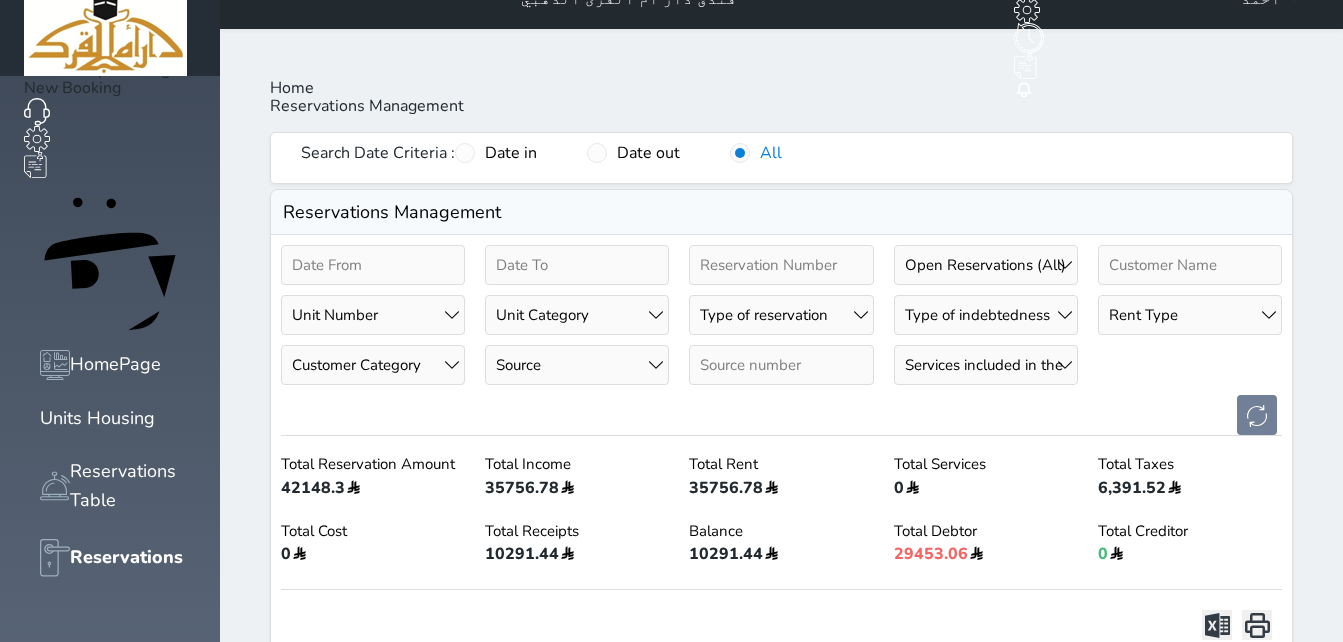 select on "26809" 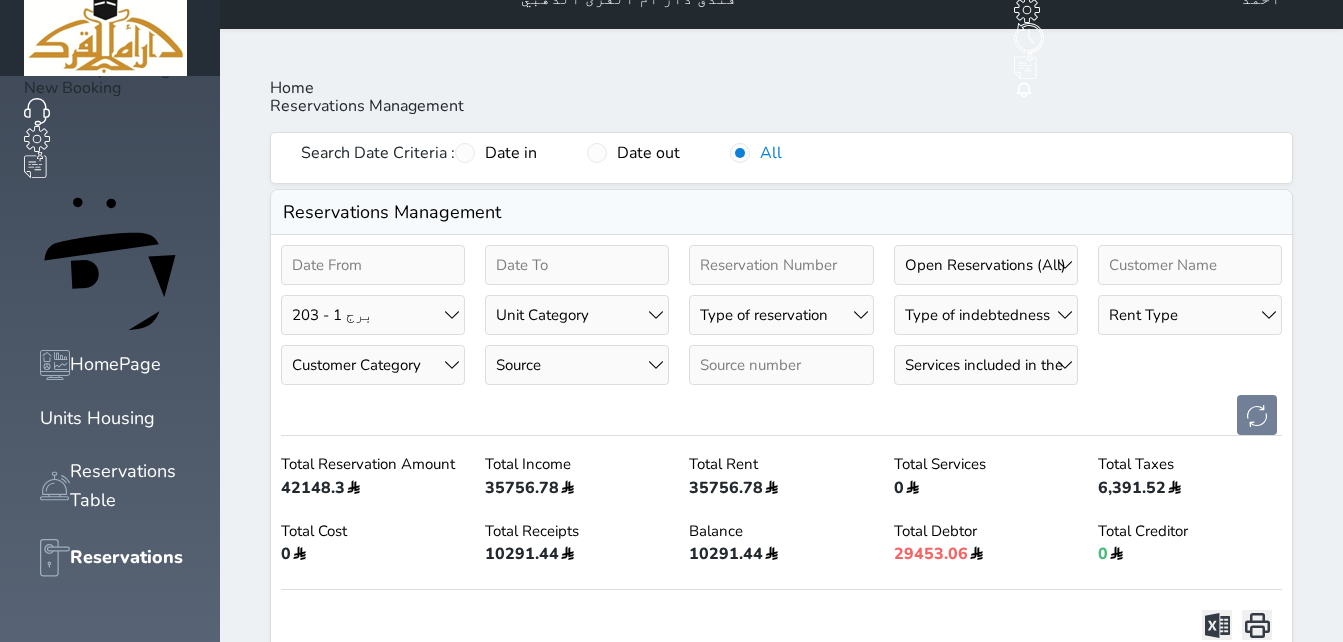 click on "Unit Number
201 - برج 1
202 - برج 1
203 - برج 1
204 - برج 1
205 - برج 1
206 - برج 1
301 - برج 1
302 - برج 1
303 - برج 1
304 - برج 1
305 - برج 1
306 - برج 1
307 - برج 1
401 - برج 1
402 - برج 1
403 - برج 1
404 - برج 1
405 - برج 1
406 - برج 1
407 - برج 1
501 - برج 1
502 - برج 1
505 -" at bounding box center (373, 315) 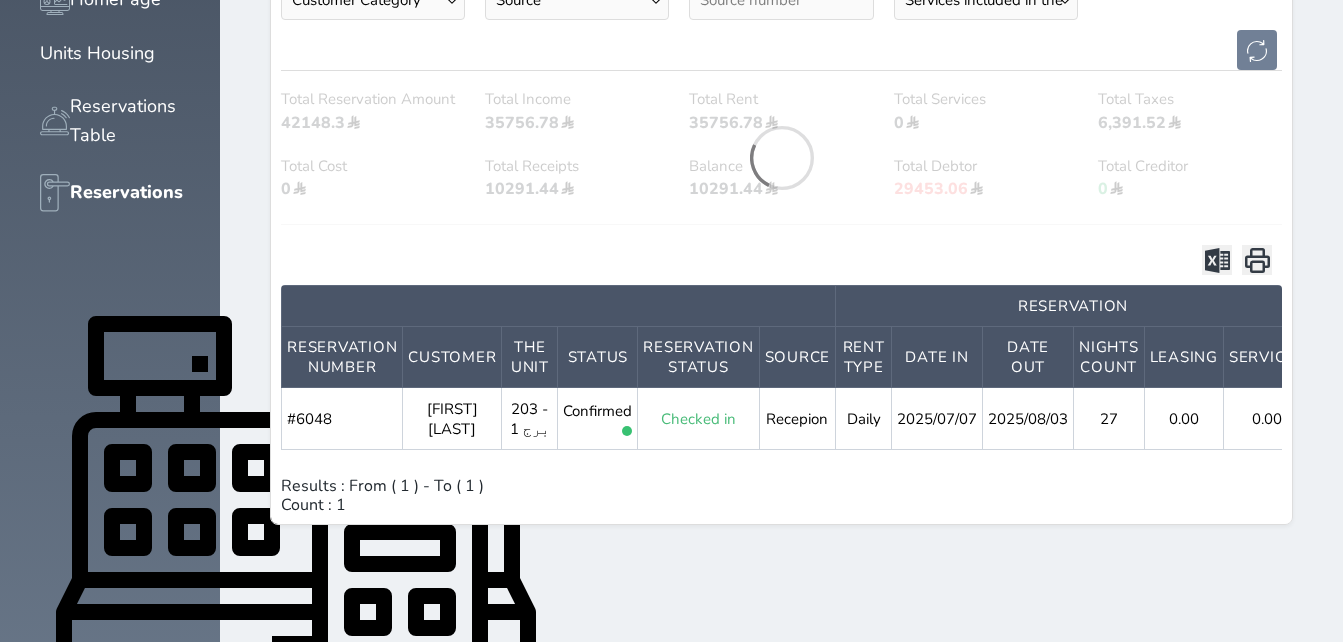 scroll, scrollTop: 395, scrollLeft: 0, axis: vertical 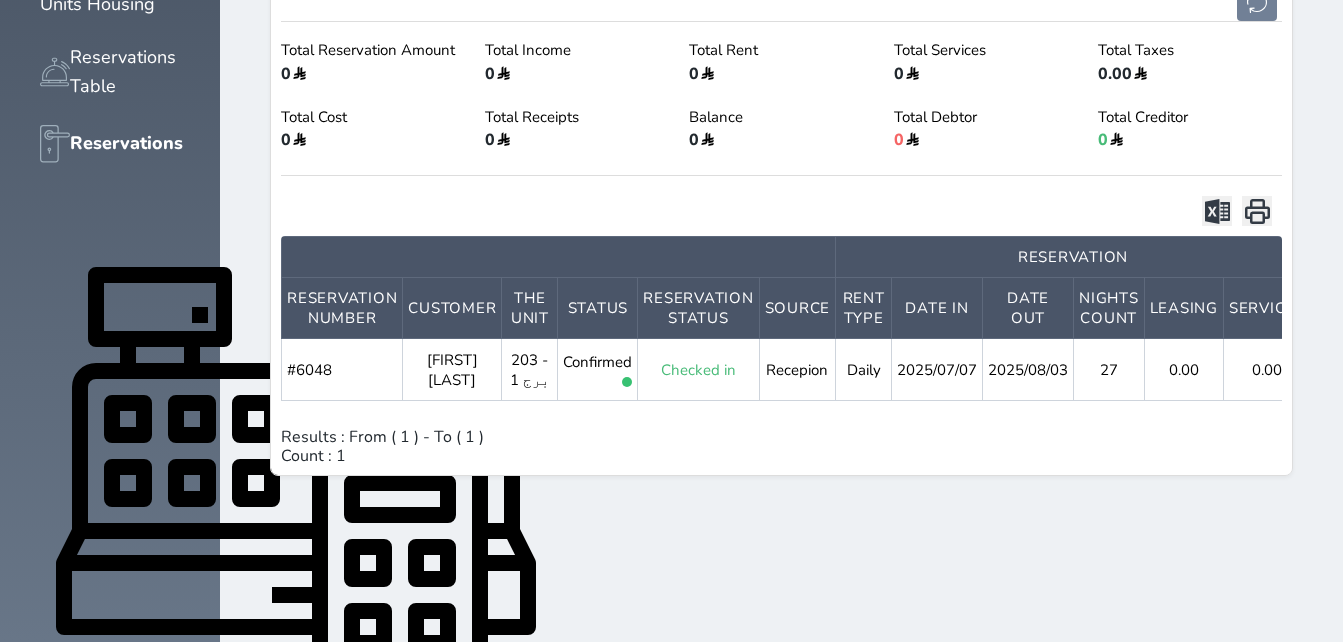 click on "Units" at bounding box center (91, 926) 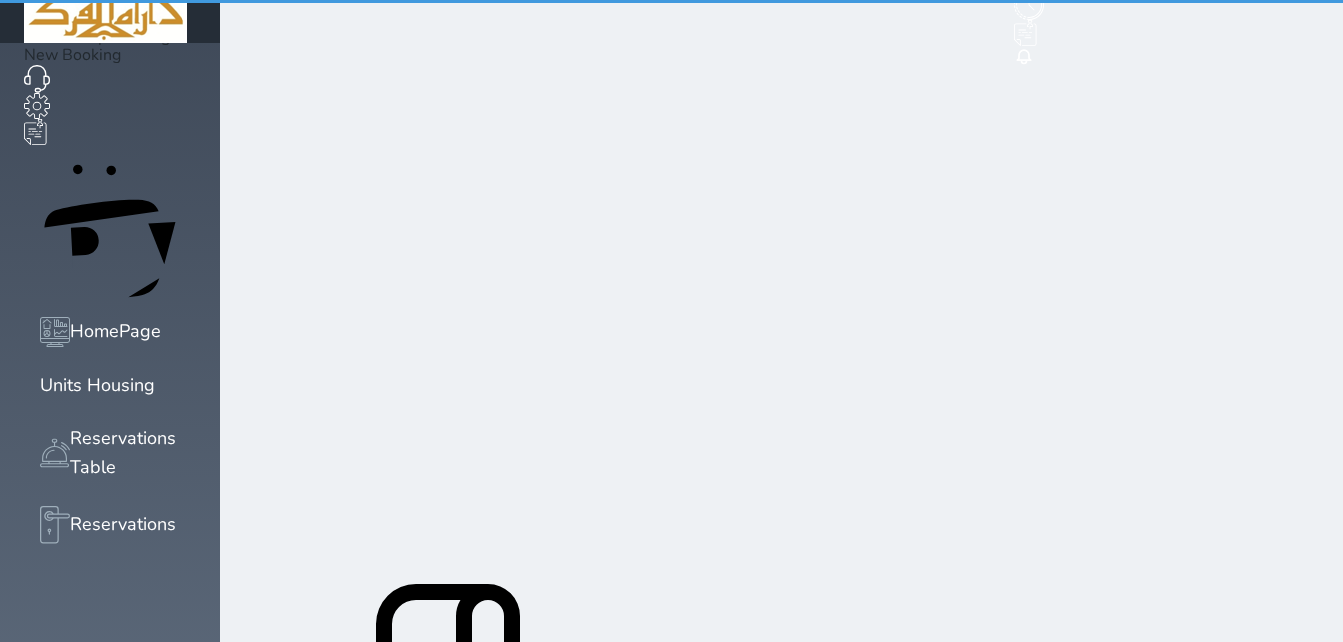 scroll, scrollTop: 0, scrollLeft: 0, axis: both 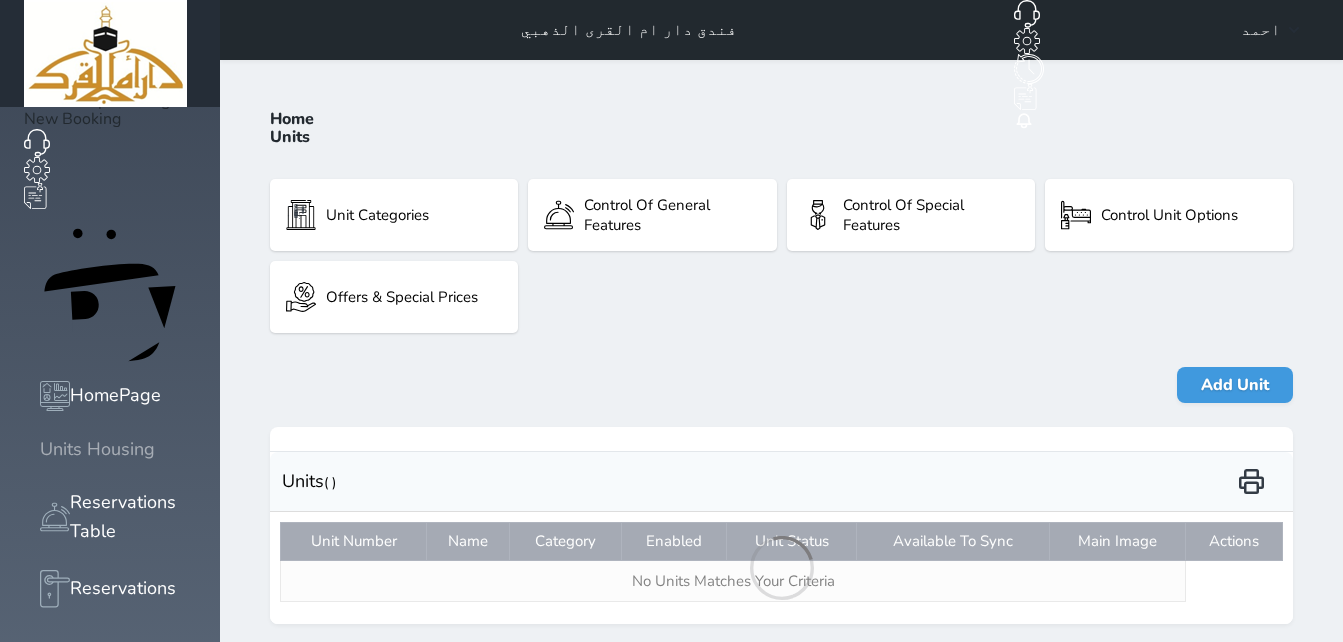 click at bounding box center [40, 449] 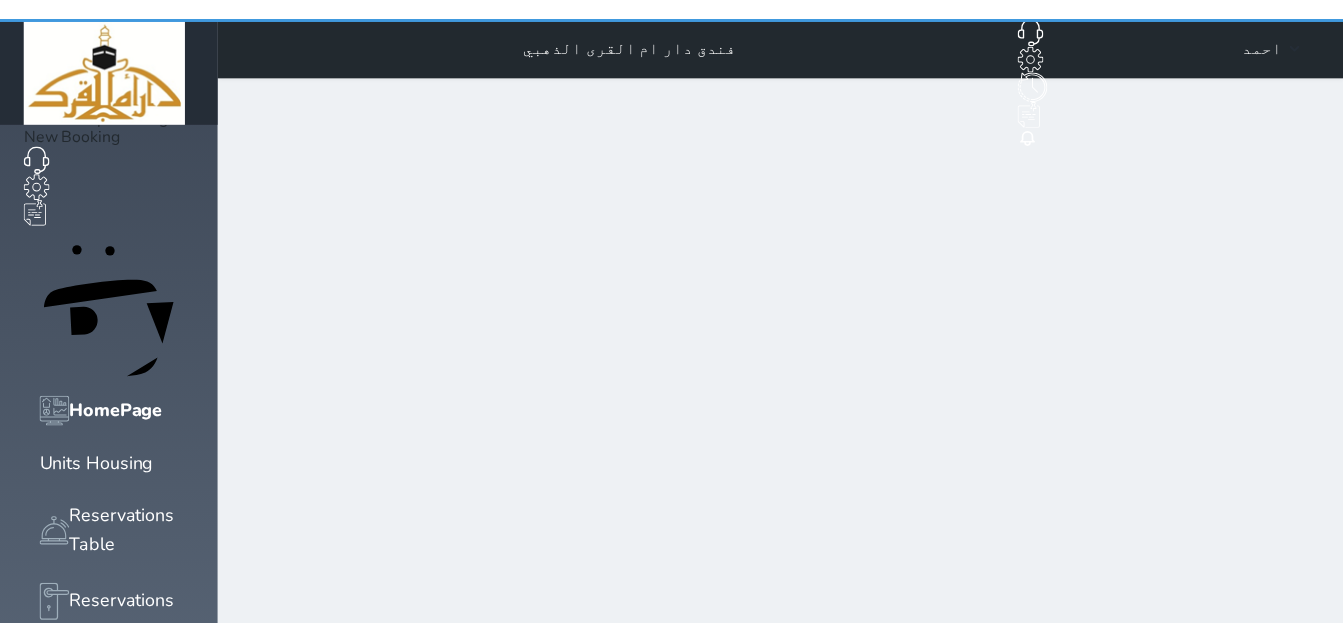 scroll, scrollTop: 0, scrollLeft: 0, axis: both 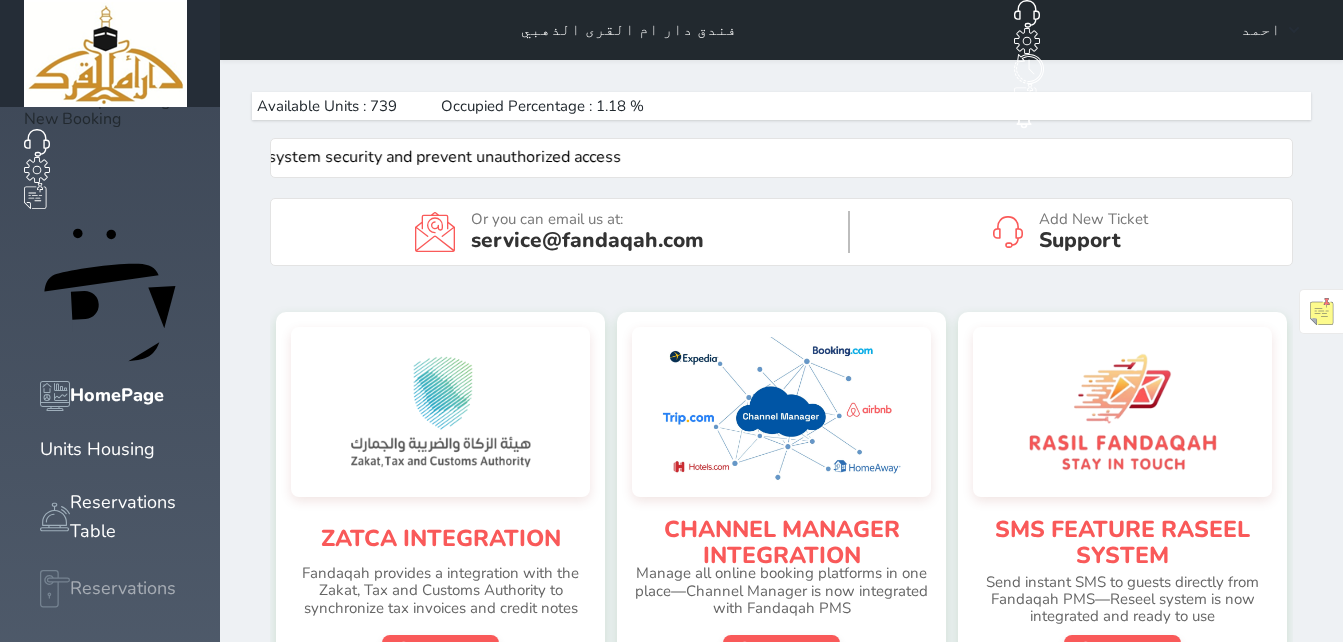 click on "Reservations" at bounding box center [123, 588] 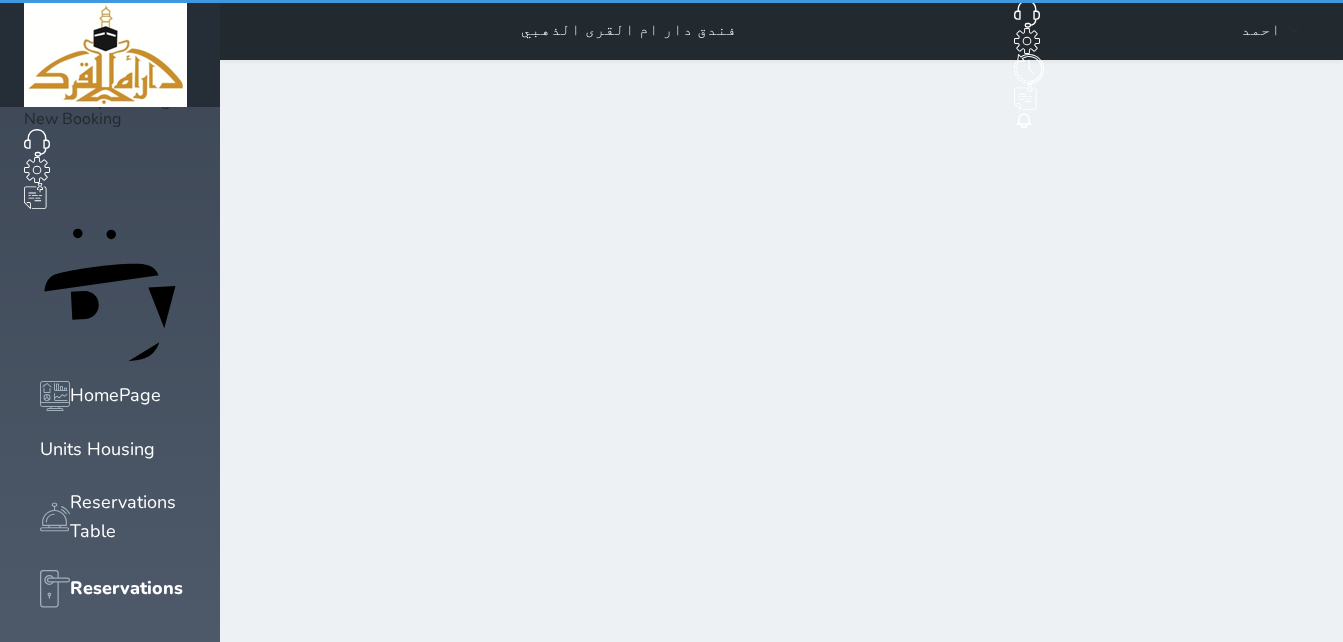 select on "open_all" 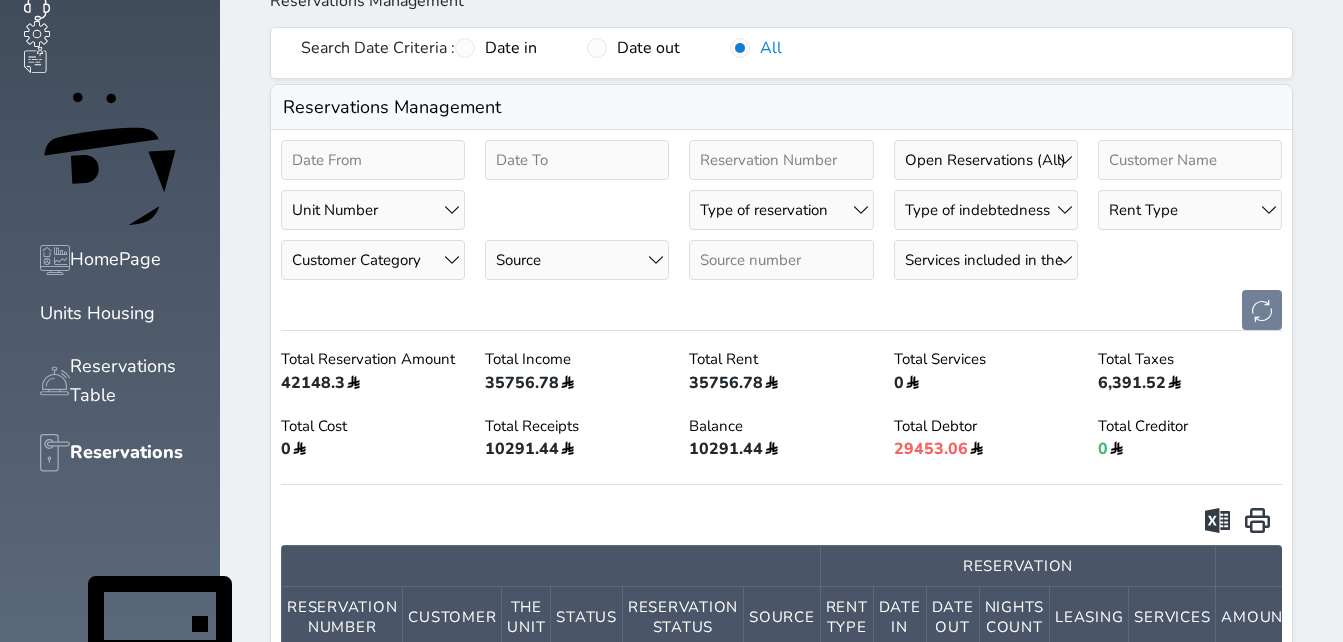 scroll, scrollTop: 132, scrollLeft: 0, axis: vertical 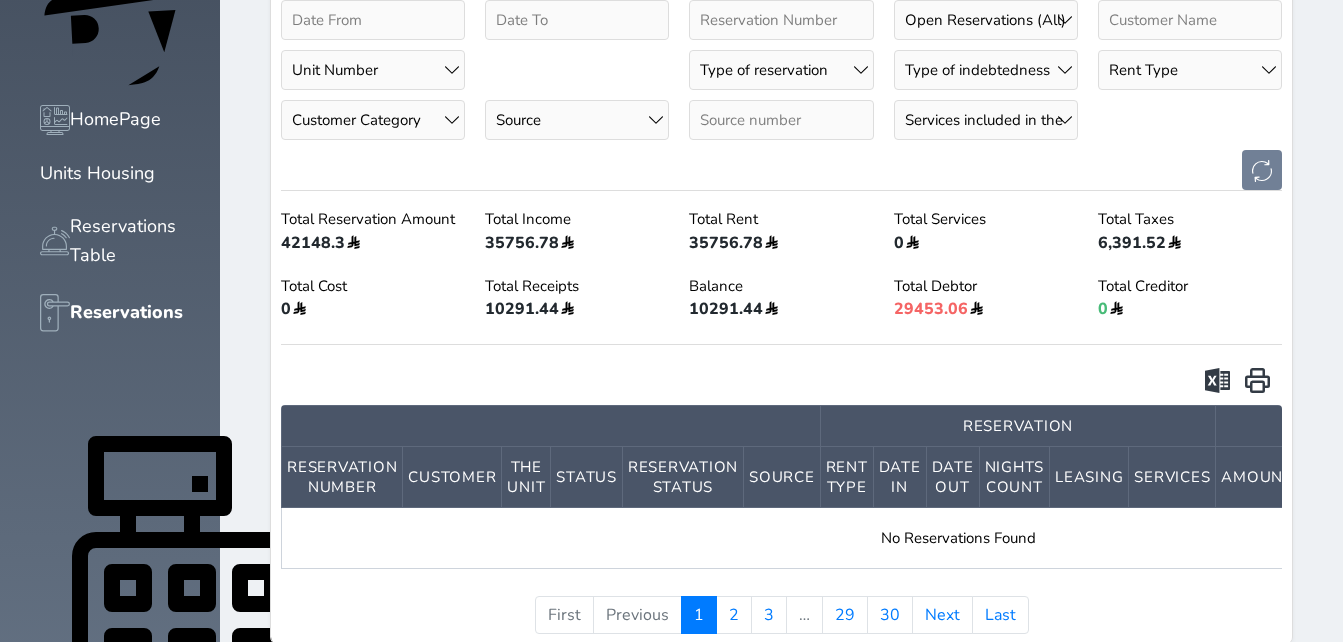 click on "Unit Number
201 - برج 1
202 - برج 1
203 - برج 1
204 - برج 1
205 - برج 1
206 - برج 1
301 - برج 1
302 - برج 1
303 - برج 1
304 - برج 1
305 - برج 1
306 - برج 1
307 - برج 1
401 - برج 1
402 - برج 1
403 - برج 1
404 - برج 1
405 - برج 1
406 - برج 1
407 - برج 1
501 - برج 1
502 - برج 1
505 -" at bounding box center [373, 70] 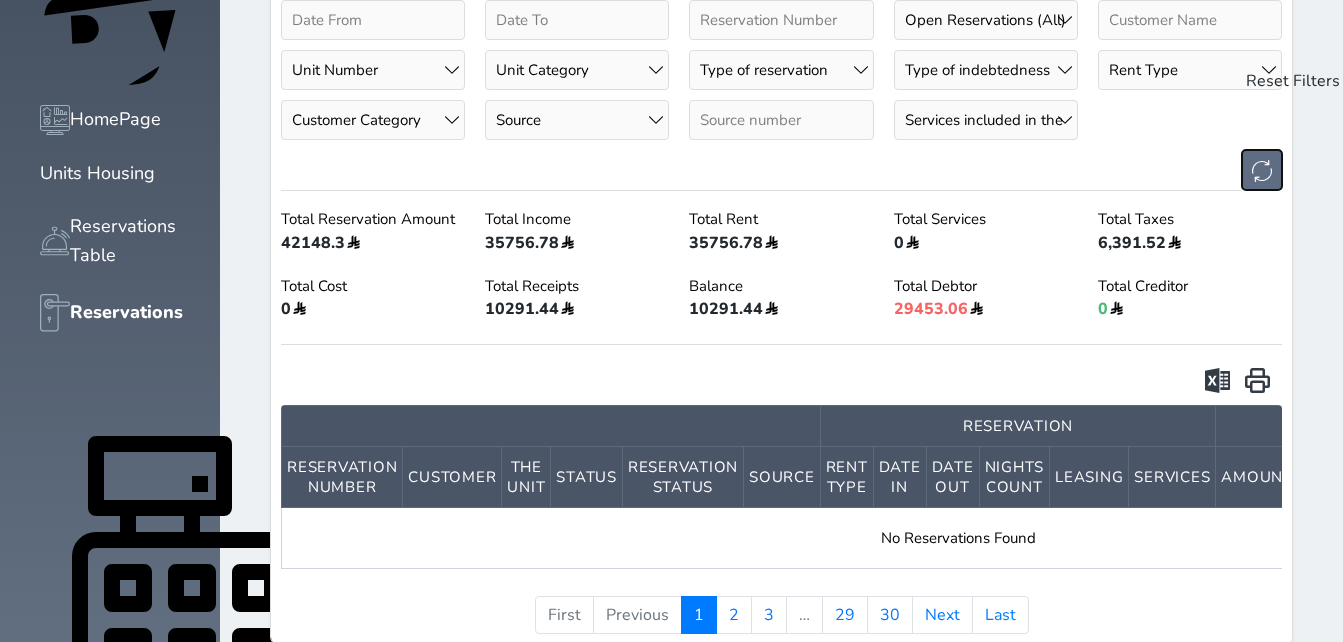 click at bounding box center [1262, 170] 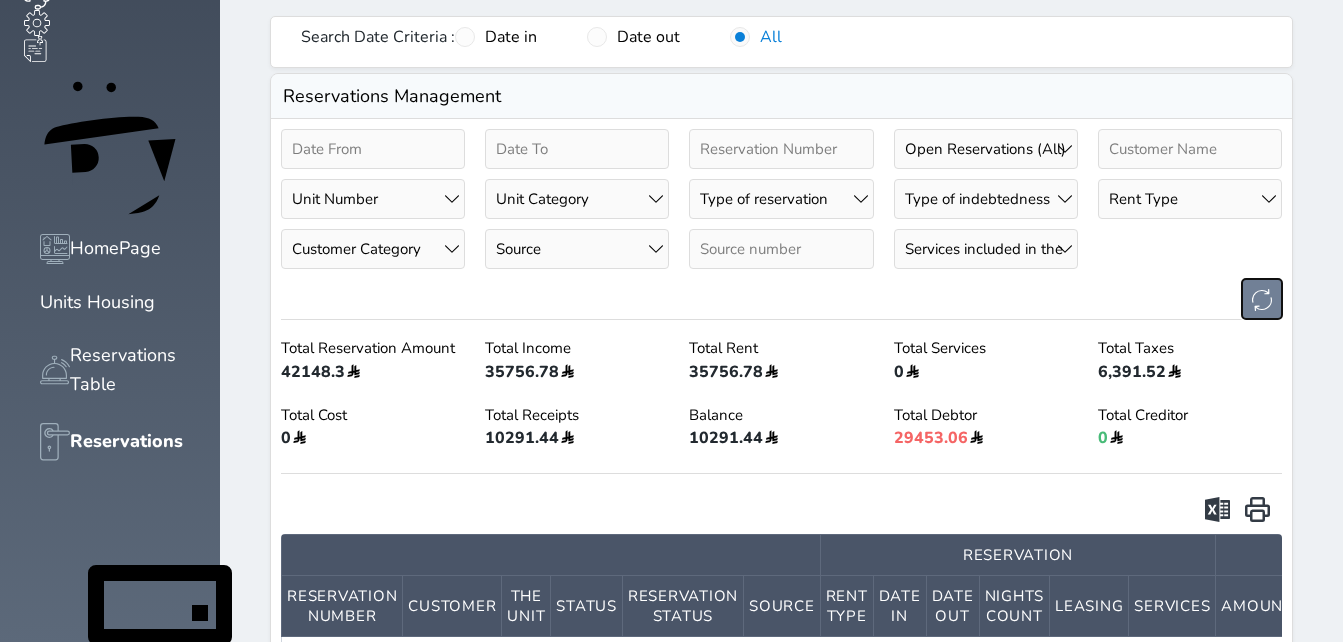 scroll, scrollTop: 144, scrollLeft: 0, axis: vertical 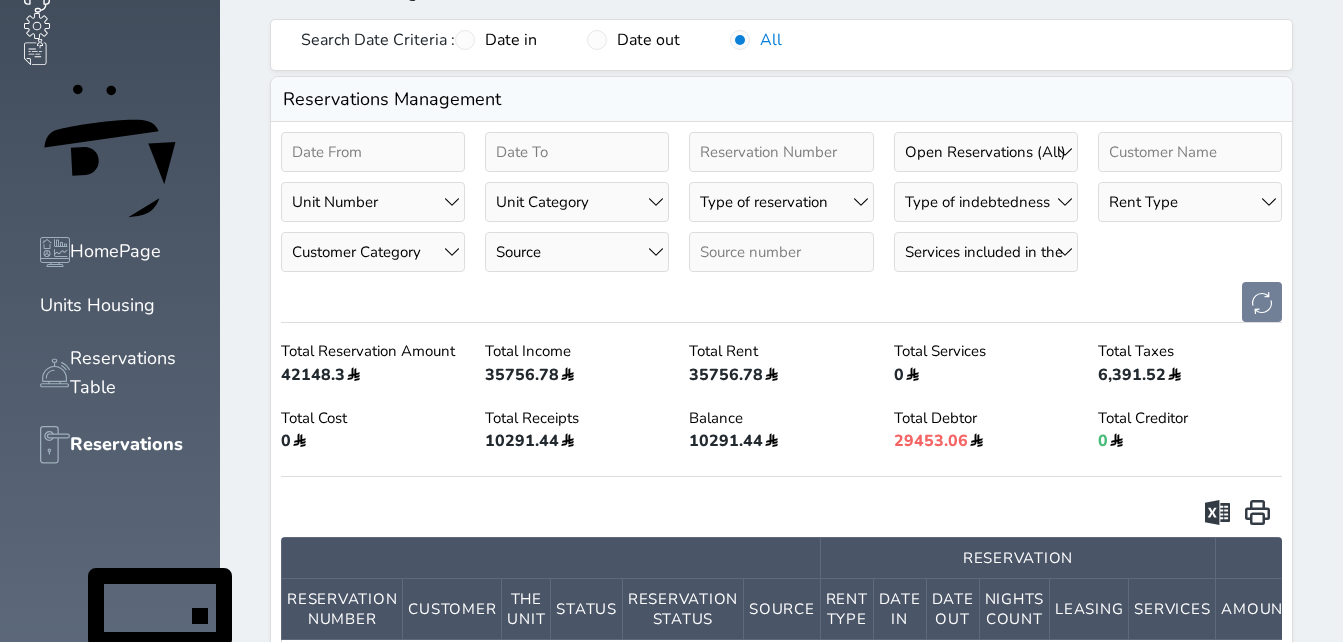click on "Unit Number
201 - برج 1
202 - برج 1
203 - برج 1
204 - برج 1
205 - برج 1
206 - برج 1
301 - برج 1
302 - برج 1
303 - برج 1
304 - برج 1
305 - برج 1
306 - برج 1
307 - برج 1
401 - برج 1
402 - برج 1
403 - برج 1
404 - برج 1
405 - برج 1
406 - برج 1
407 - برج 1
501 - برج 1
502 - برج 1
505 -" at bounding box center (373, 202) 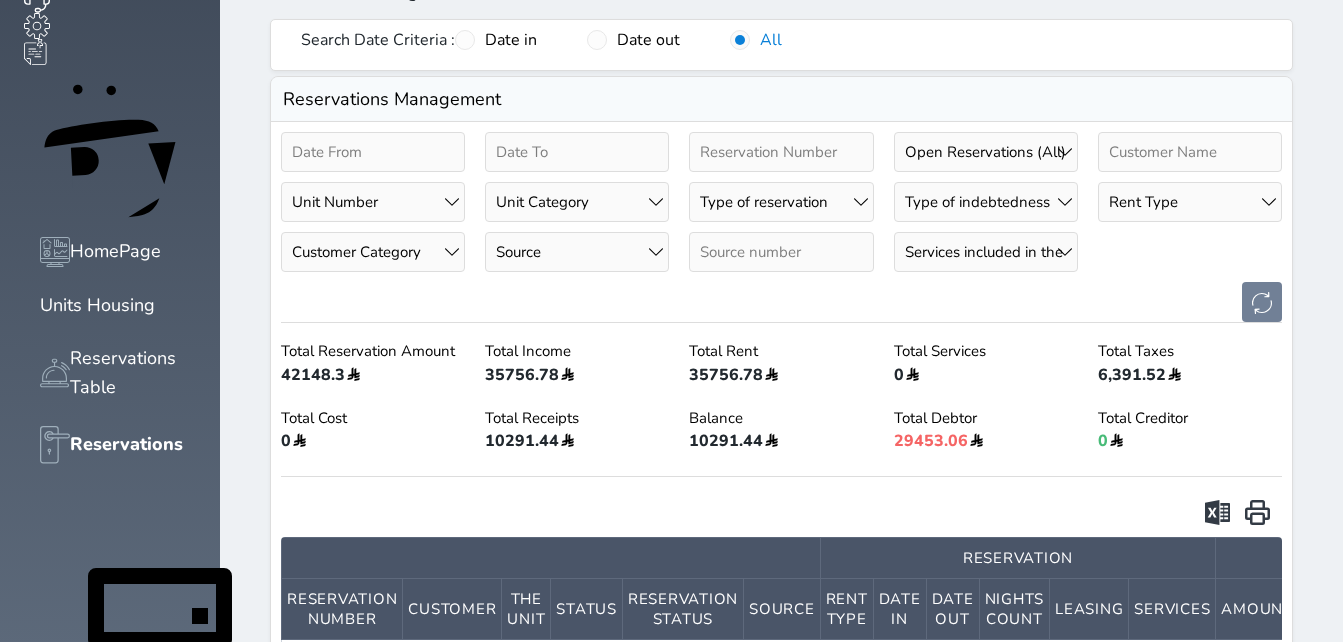 select on "26809" 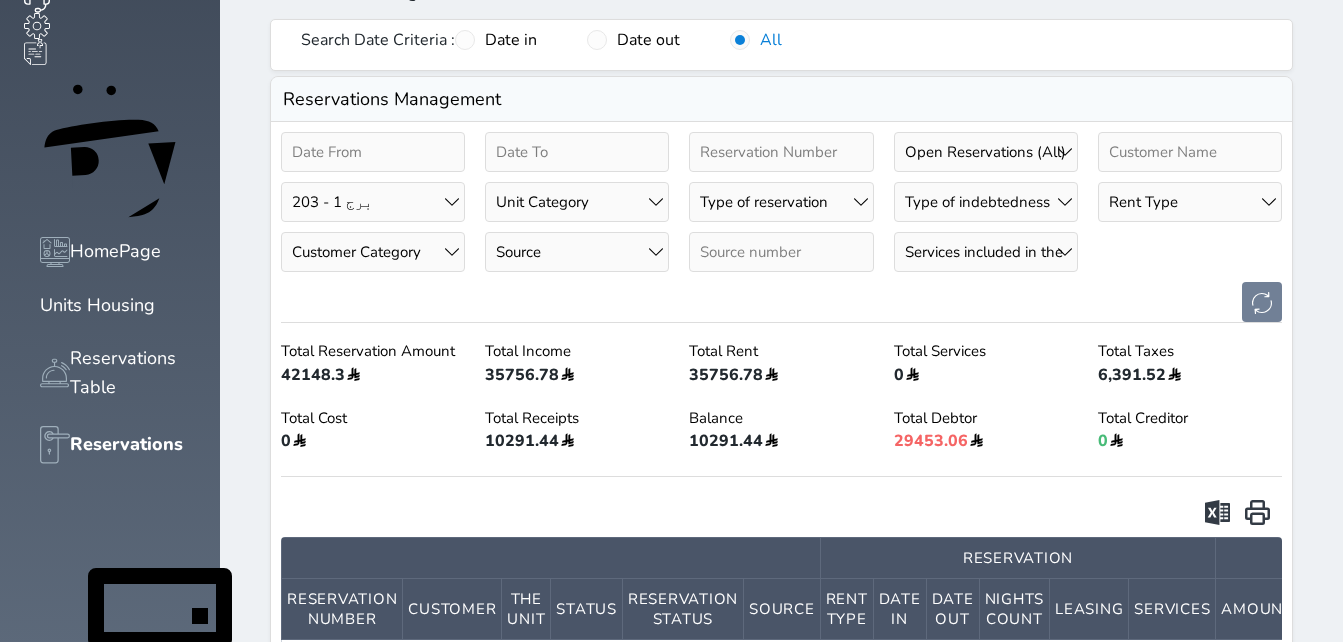 click on "Unit Number
201 - برج 1
202 - برج 1
203 - برج 1
204 - برج 1
205 - برج 1
206 - برج 1
301 - برج 1
302 - برج 1
303 - برج 1
304 - برج 1
305 - برج 1
306 - برج 1
307 - برج 1
401 - برج 1
402 - برج 1
403 - برج 1
404 - برج 1
405 - برج 1
406 - برج 1
407 - برج 1
501 - برج 1
502 - برج 1
505 -" at bounding box center [373, 202] 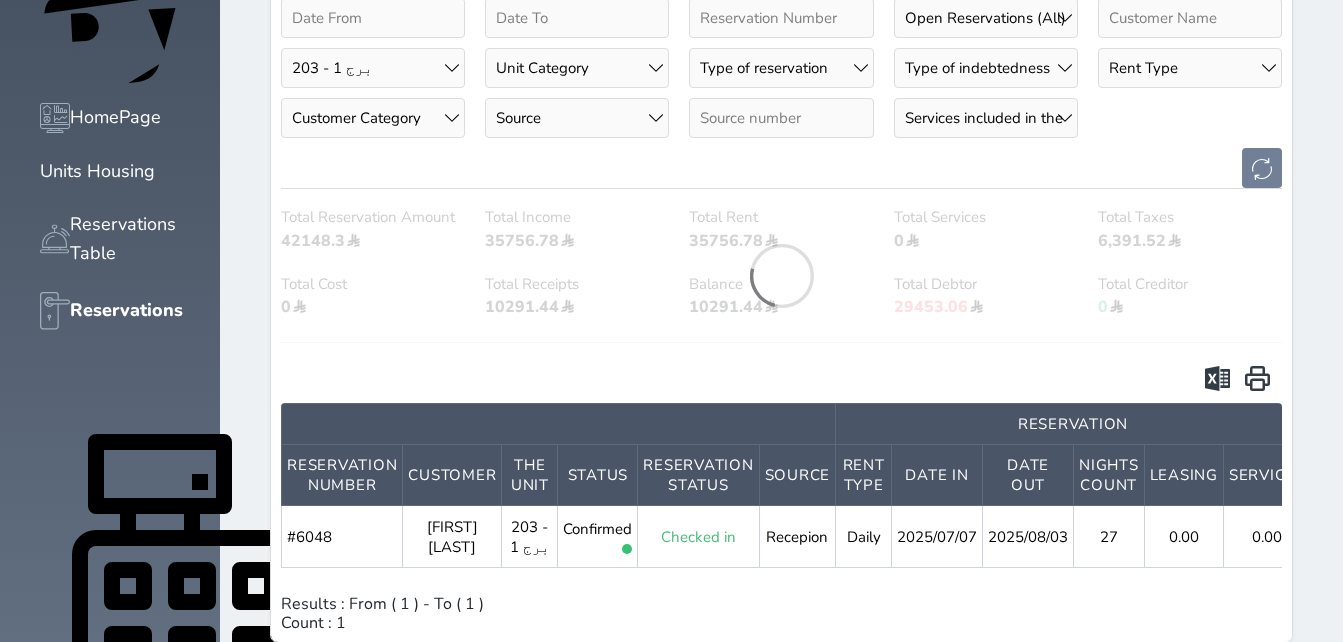 scroll, scrollTop: 279, scrollLeft: 0, axis: vertical 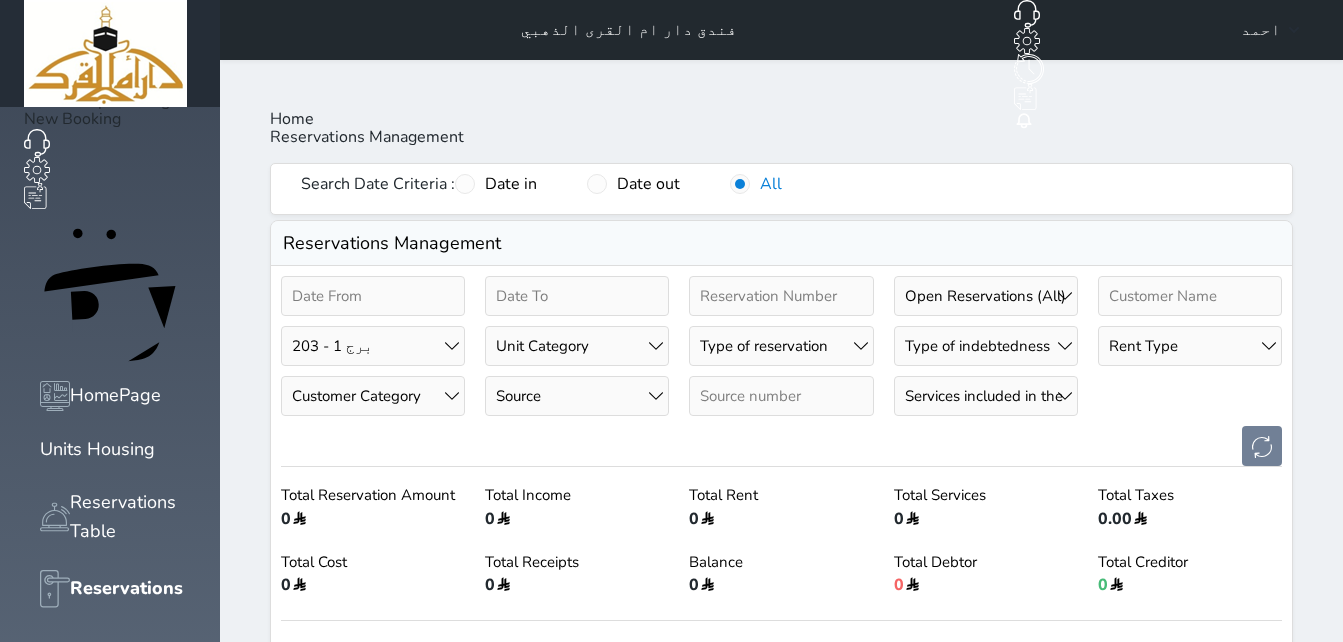 click on "Unit Number
201 - برج 1
202 - برج 1
203 - برج 1
204 - برج 1
205 - برج 1
206 - برج 1
301 - برج 1
302 - برج 1
303 - برج 1
304 - برج 1
305 - برج 1
306 - برج 1
307 - برج 1
401 - برج 1
402 - برج 1
403 - برج 1
404 - برج 1
405 - برج 1
406 - برج 1
407 - برج 1
501 - برج 1
502 - برج 1
505 -" at bounding box center (373, 346) 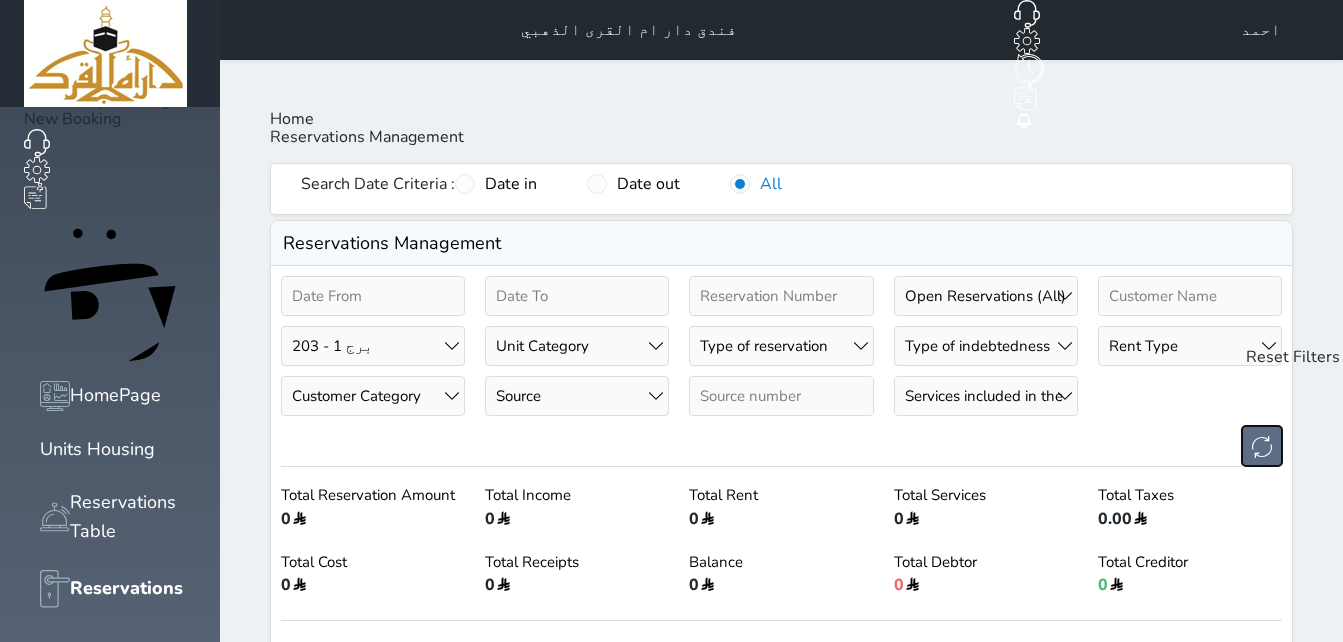 click at bounding box center [1262, 446] 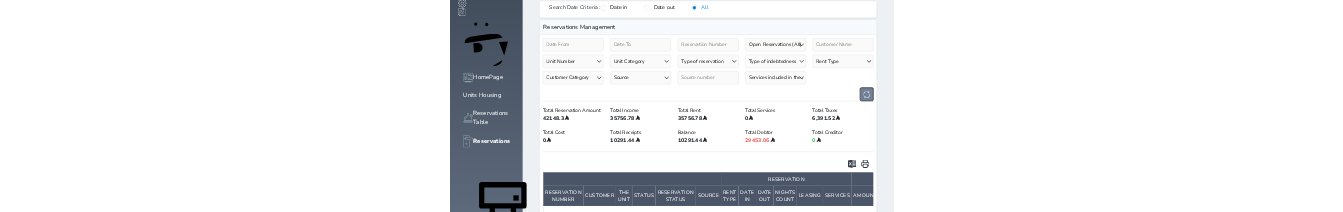 scroll, scrollTop: 176, scrollLeft: 0, axis: vertical 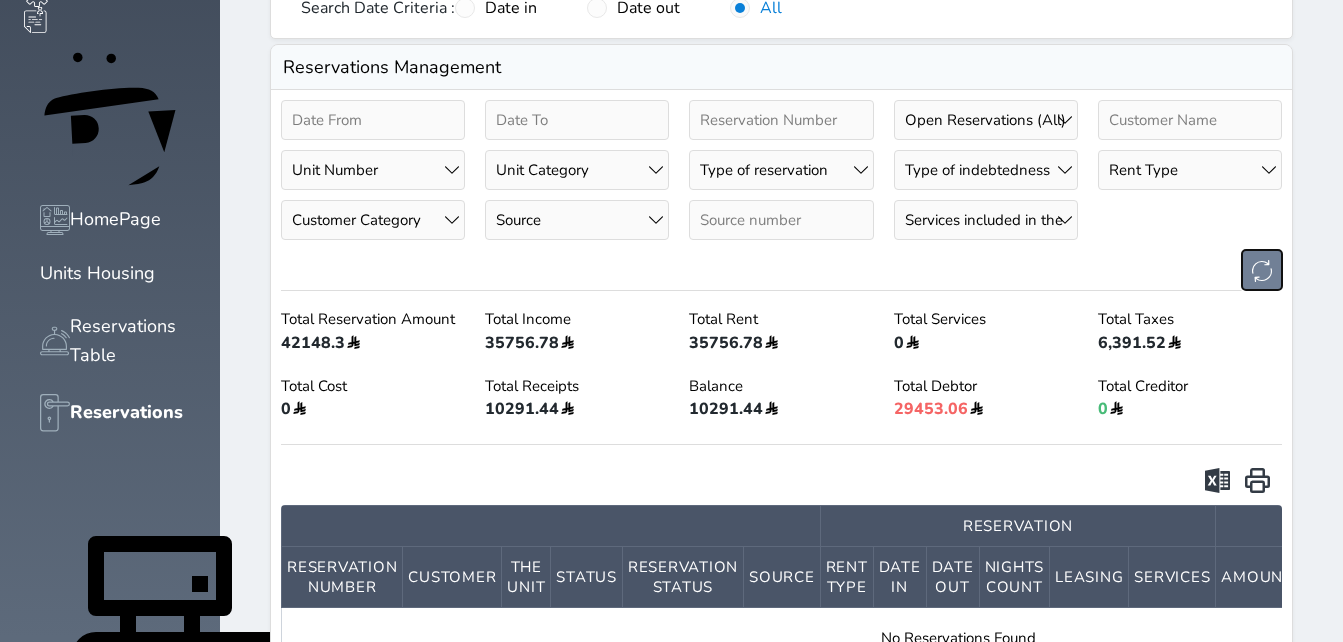 type 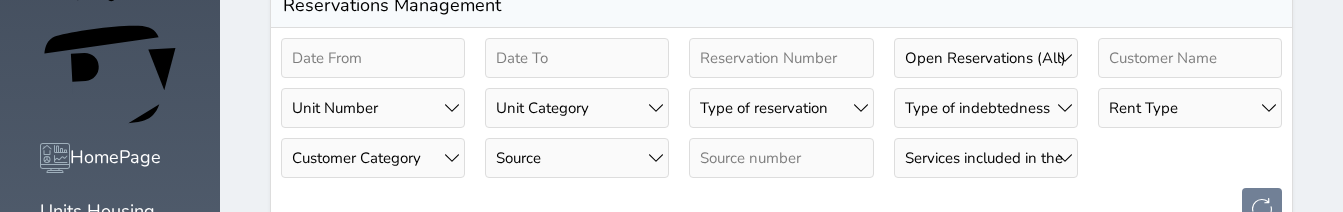 scroll, scrollTop: 252, scrollLeft: 0, axis: vertical 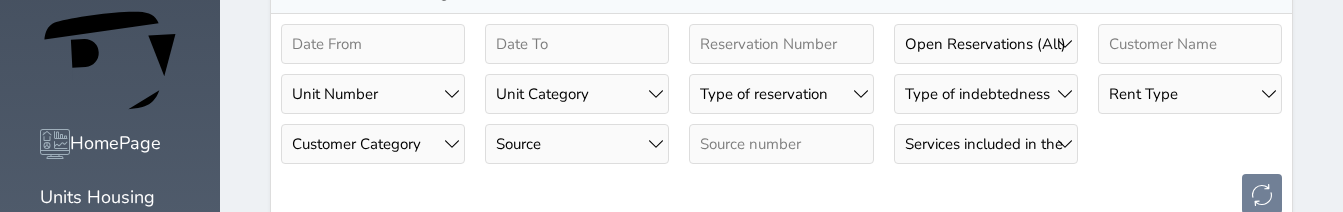 click at bounding box center (781, 194) 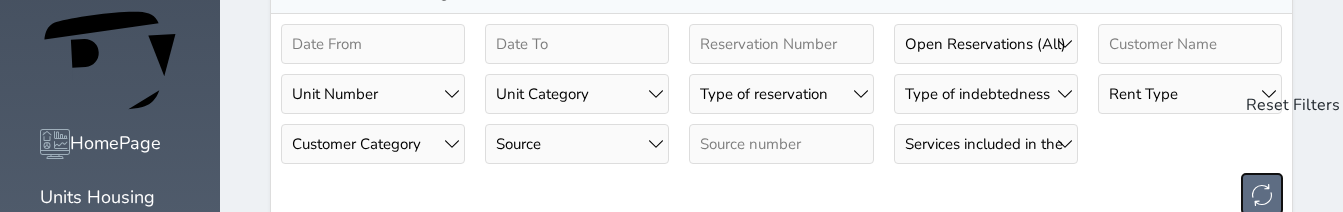 click at bounding box center (1262, 194) 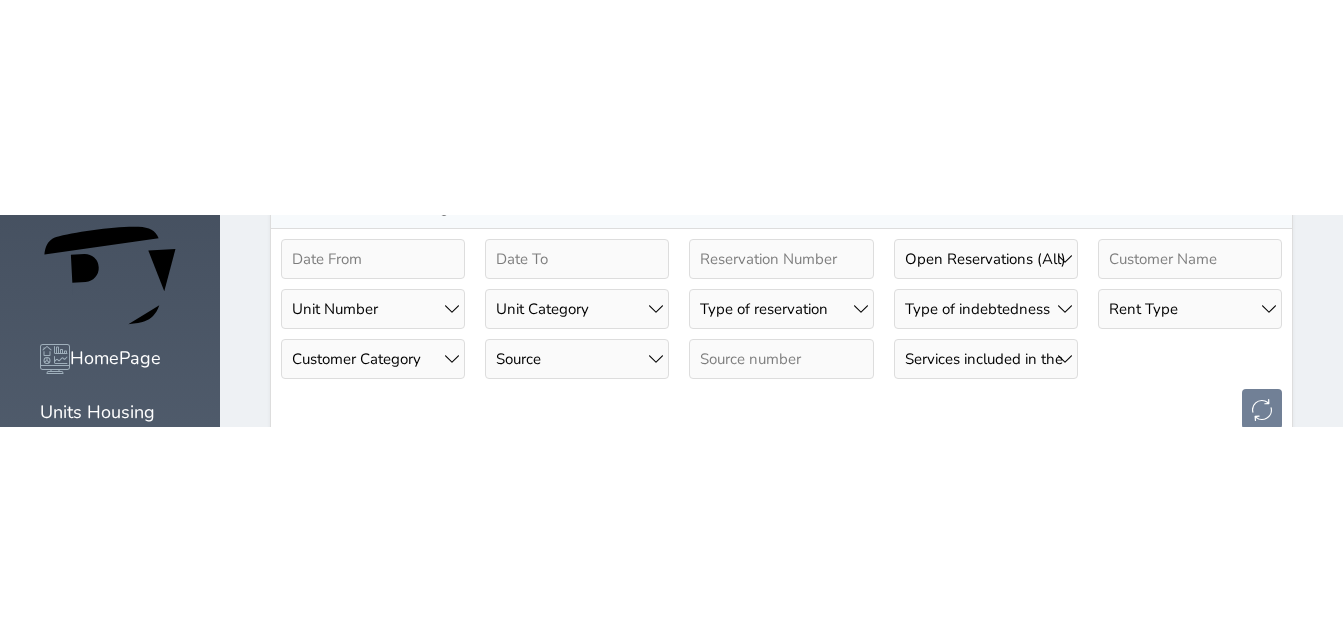 scroll, scrollTop: 5, scrollLeft: 0, axis: vertical 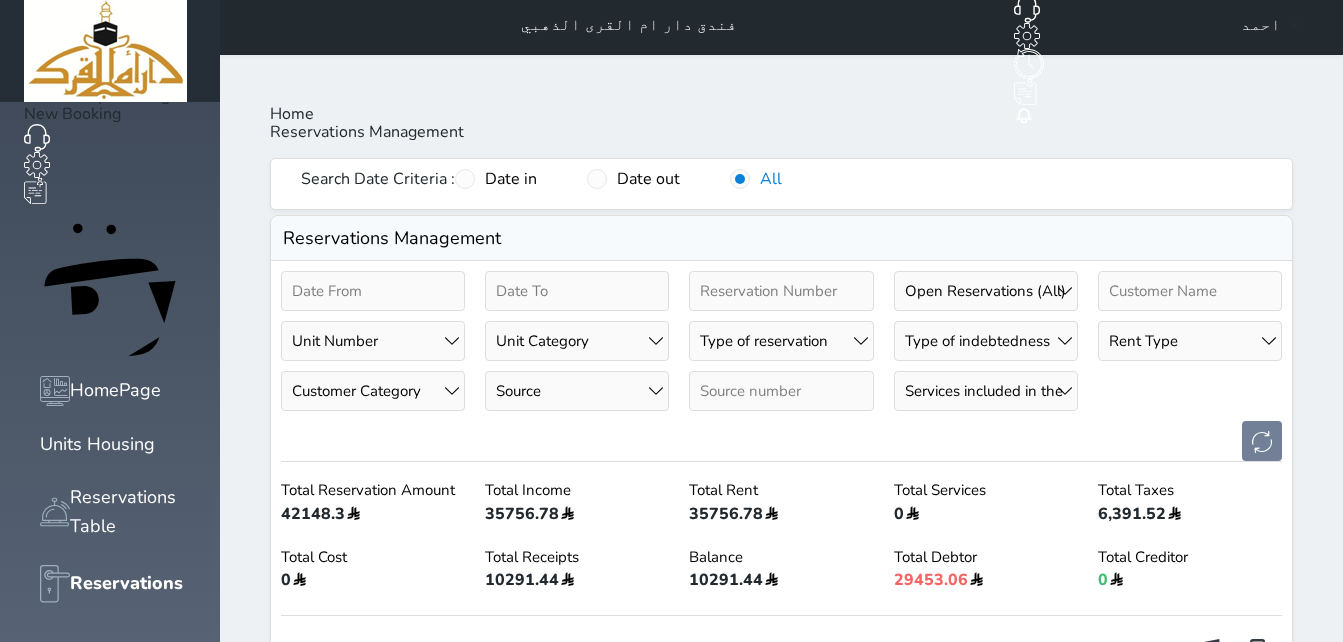 click on "Unit Number
201 - برج 1
202 - برج 1
203 - برج 1
204 - برج 1
205 - برج 1
206 - برج 1
301 - برج 1
302 - برج 1
303 - برج 1
304 - برج 1
305 - برج 1
306 - برج 1
307 - برج 1
401 - برج 1
402 - برج 1
403 - برج 1
404 - برج 1
405 - برج 1
406 - برج 1
407 - برج 1
501 - برج 1
502 - برج 1
505 -" at bounding box center (373, 341) 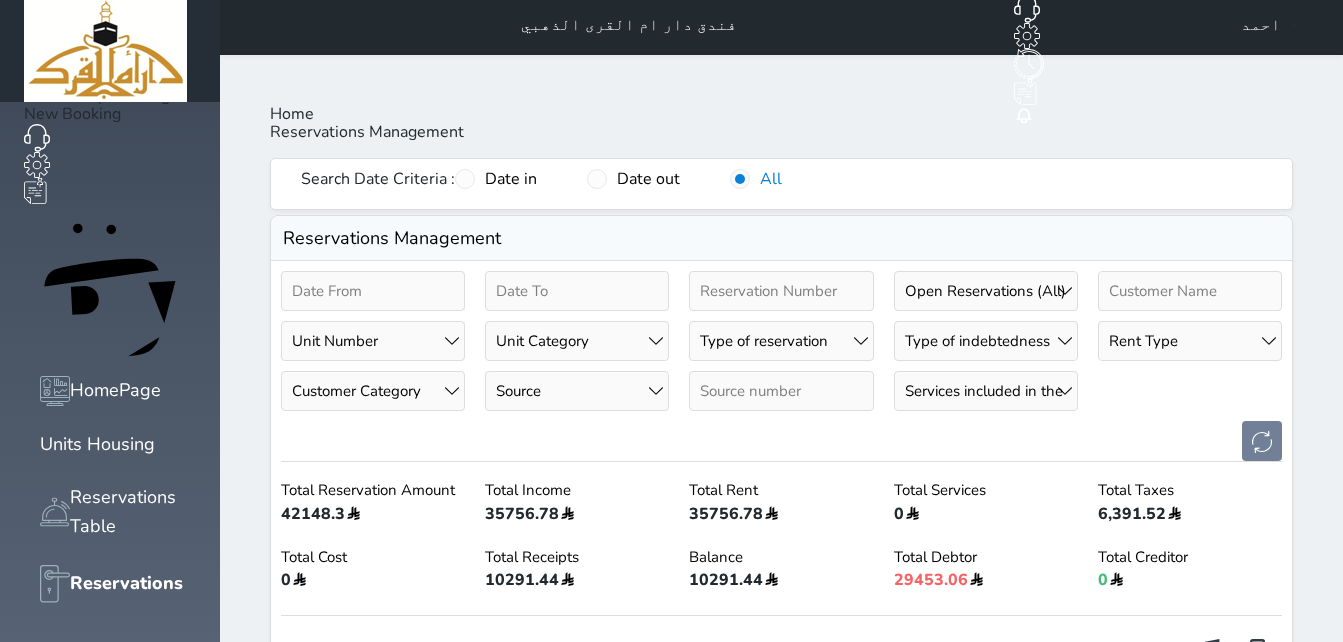 select on "26809" 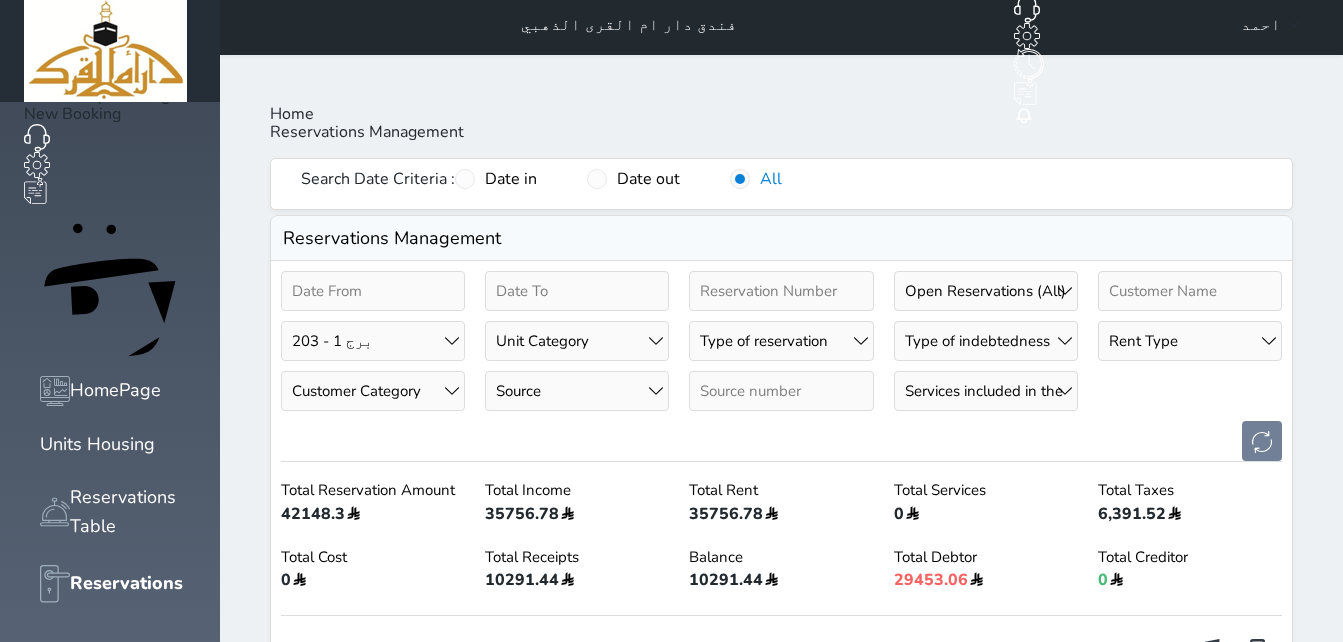 click on "Unit Number
201 - برج 1
202 - برج 1
203 - برج 1
204 - برج 1
205 - برج 1
206 - برج 1
301 - برج 1
302 - برج 1
303 - برج 1
304 - برج 1
305 - برج 1
306 - برج 1
307 - برج 1
401 - برج 1
402 - برج 1
403 - برج 1
404 - برج 1
405 - برج 1
406 - برج 1
407 - برج 1
501 - برج 1
502 - برج 1
505 -" at bounding box center [373, 341] 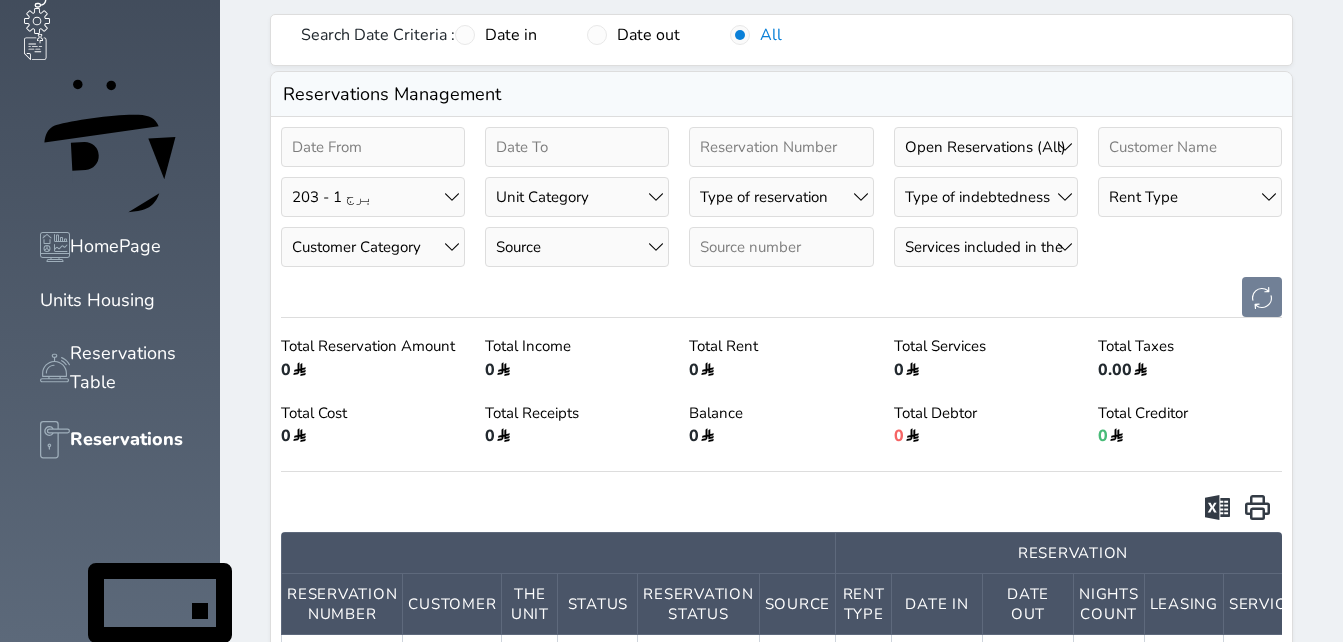 scroll, scrollTop: 0, scrollLeft: 0, axis: both 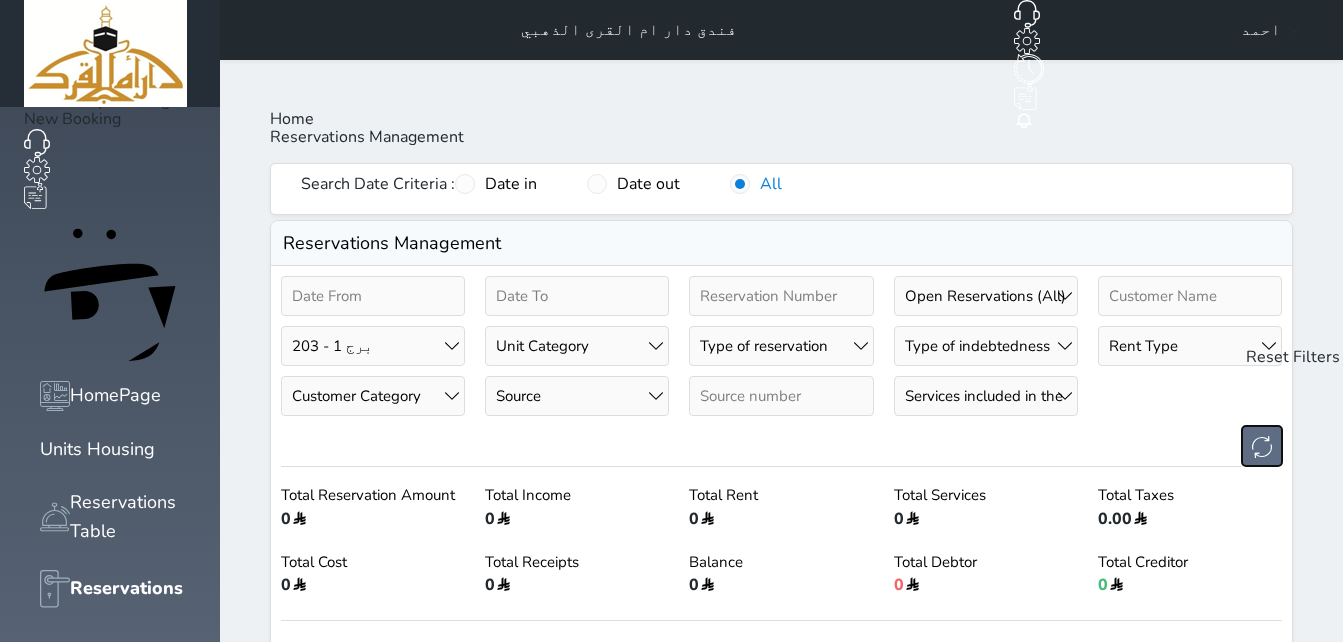 click at bounding box center [1262, 446] 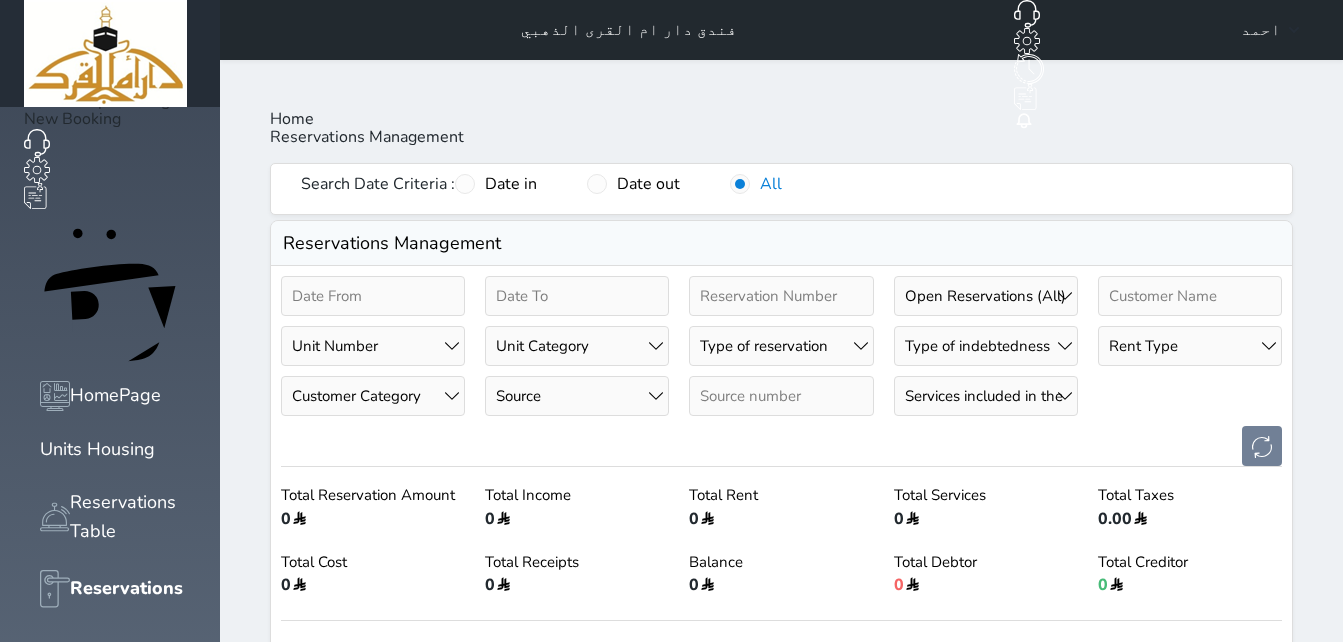 click at bounding box center [781, 296] 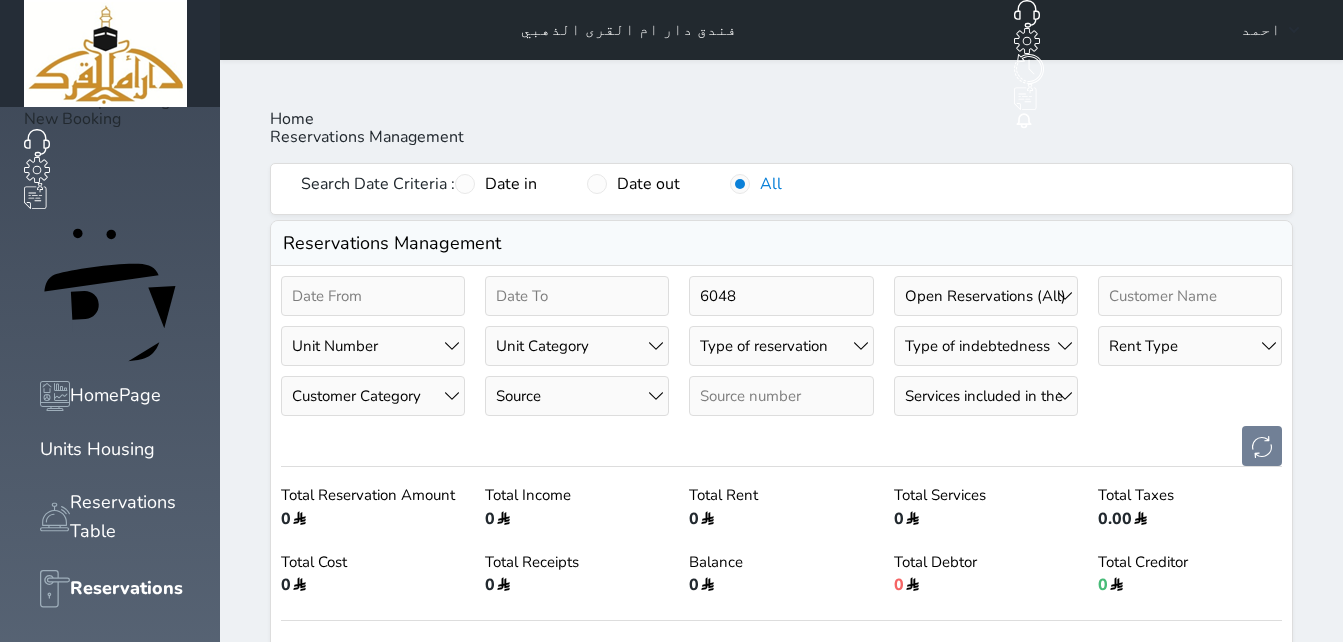 type on "6048" 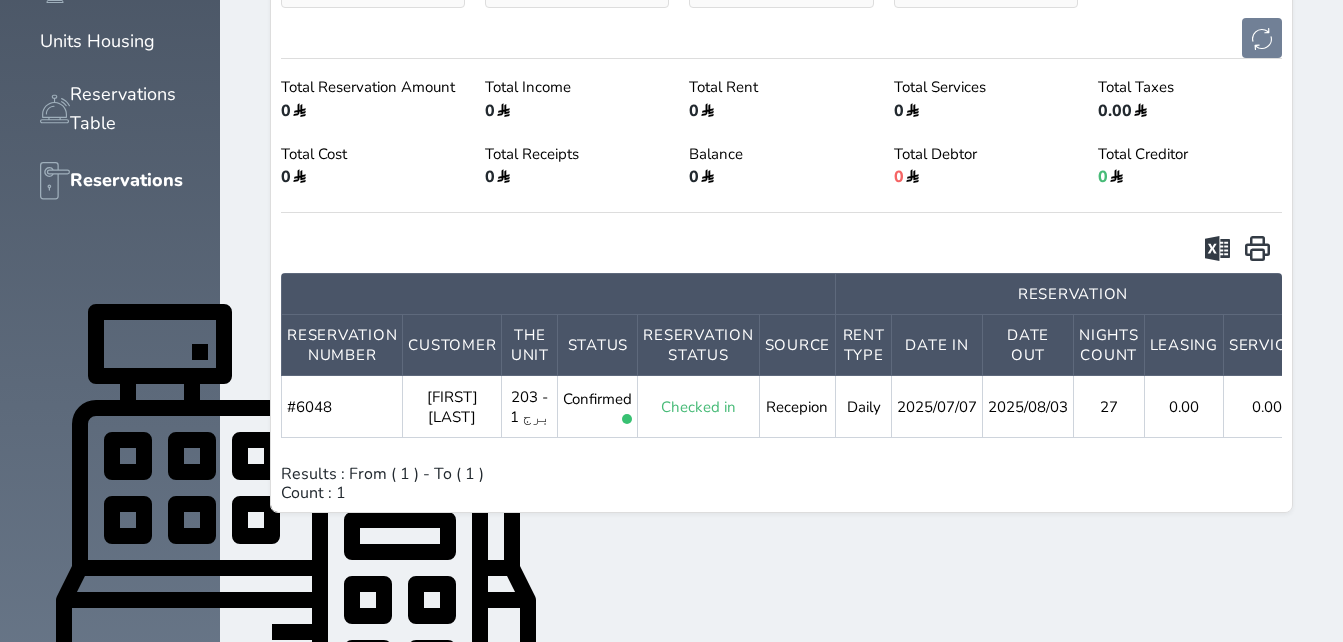 scroll, scrollTop: 409, scrollLeft: 0, axis: vertical 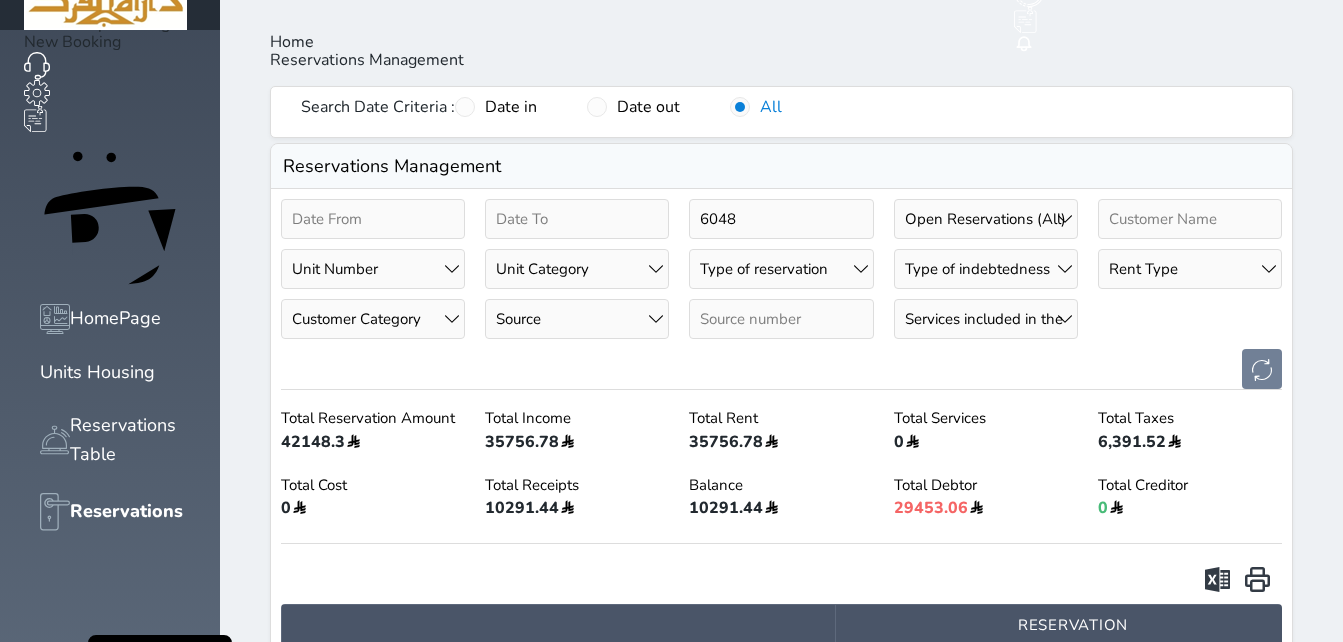 drag, startPoint x: 706, startPoint y: 170, endPoint x: 605, endPoint y: 175, distance: 101.12369 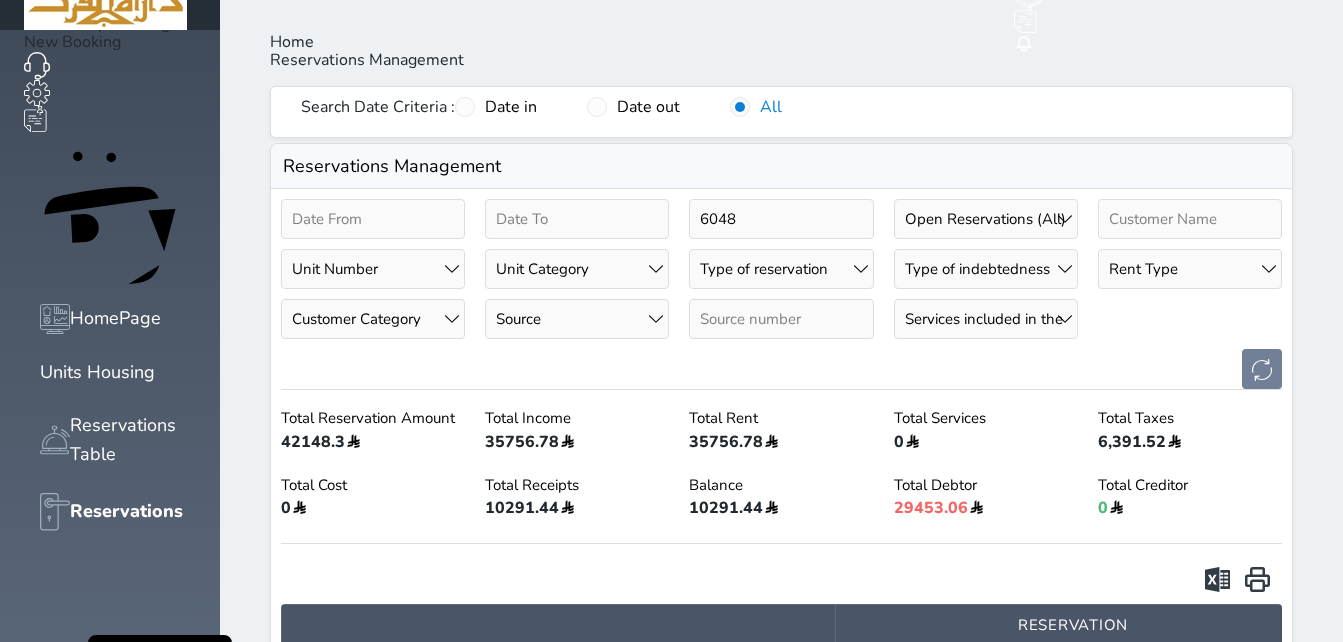 click on "6048
Reservation Status
Open Reservations (All)
Closed Reservations (All)
Checked In Reservation
Checked Out Reservation
Pending Reservation
Confirmed Reservations (All)
Canceled Reservation
Timeout Reservations
Awaiting Payment Reservations
Unit Number
201 - برج 1
202 - برج 1
203 - برج 1
204 - برج 1
205 - برج 1
206 - برج 1
301 - برج 1
302 - برج 1
303 - برج 1
304 - برج 1
305 - برج 1" at bounding box center [781, 294] 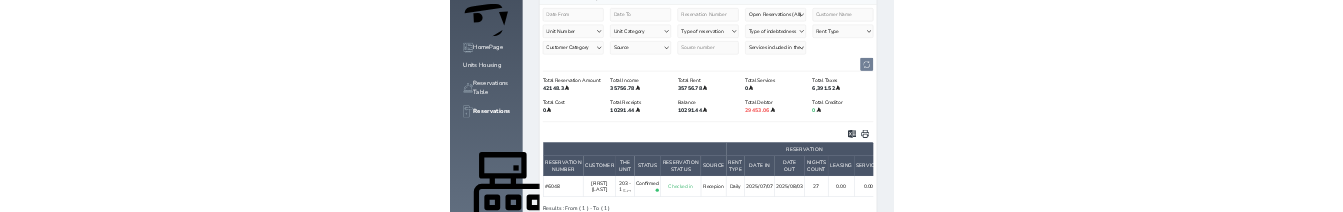 scroll, scrollTop: 234, scrollLeft: 0, axis: vertical 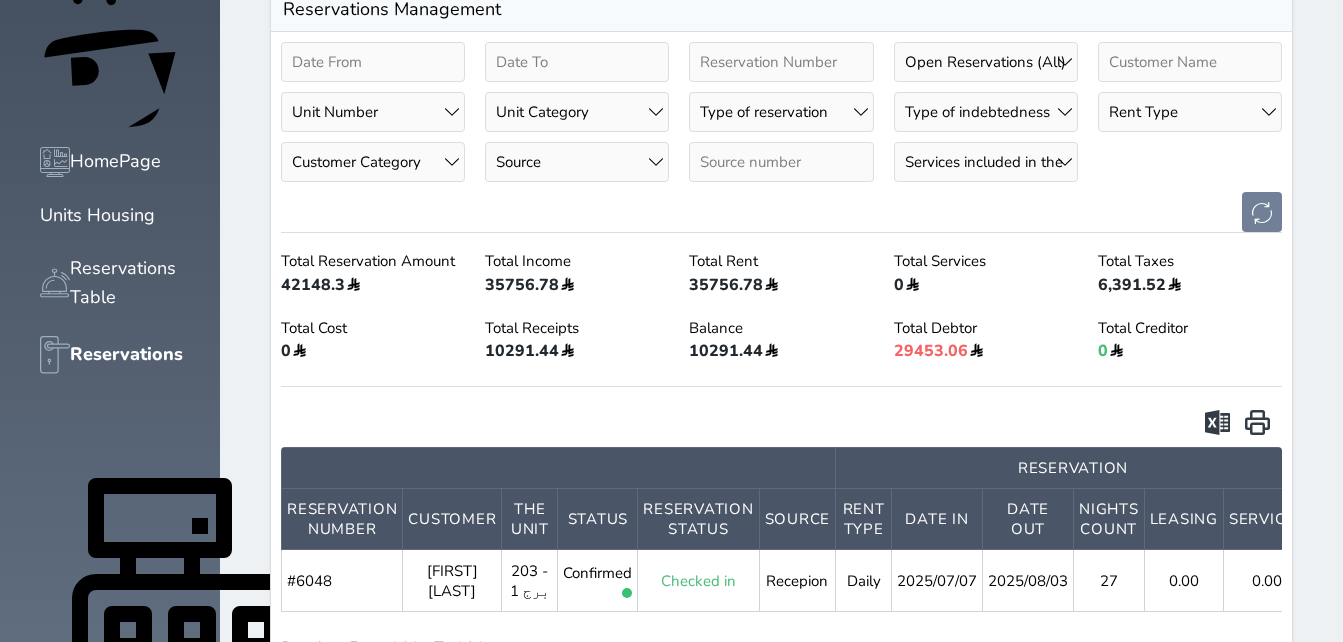 type 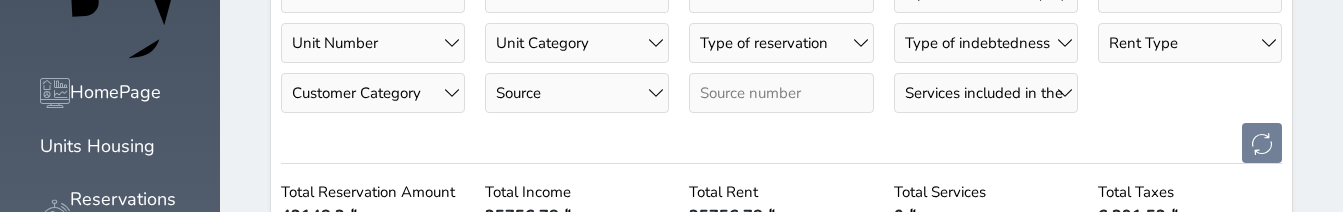 scroll, scrollTop: 310, scrollLeft: 0, axis: vertical 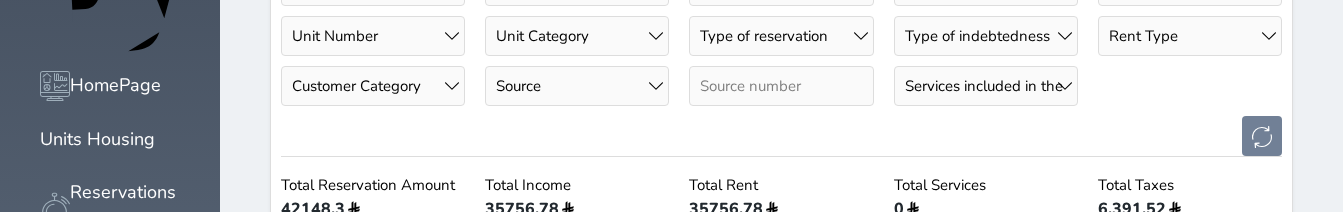 click at bounding box center [781, 136] 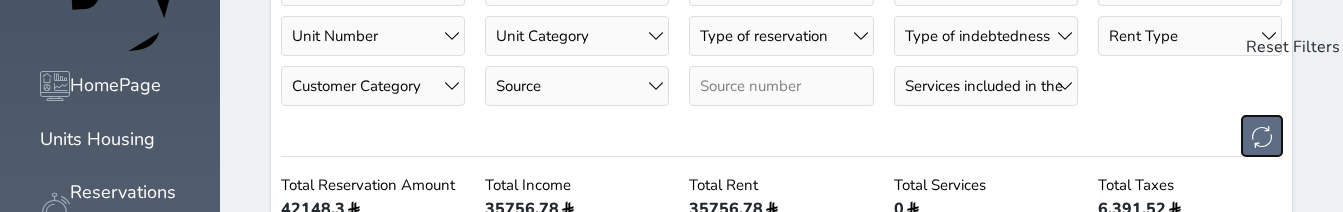 click at bounding box center [1262, 136] 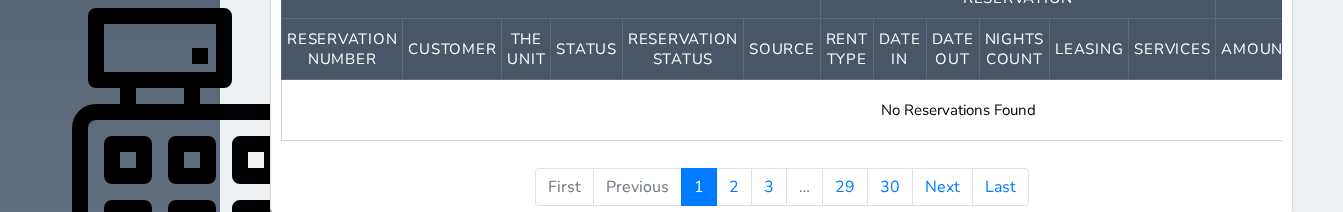 scroll, scrollTop: 678, scrollLeft: 0, axis: vertical 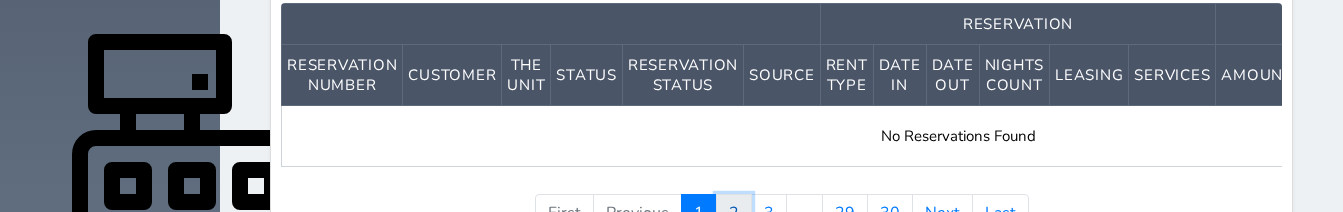 click on "2" at bounding box center (734, 213) 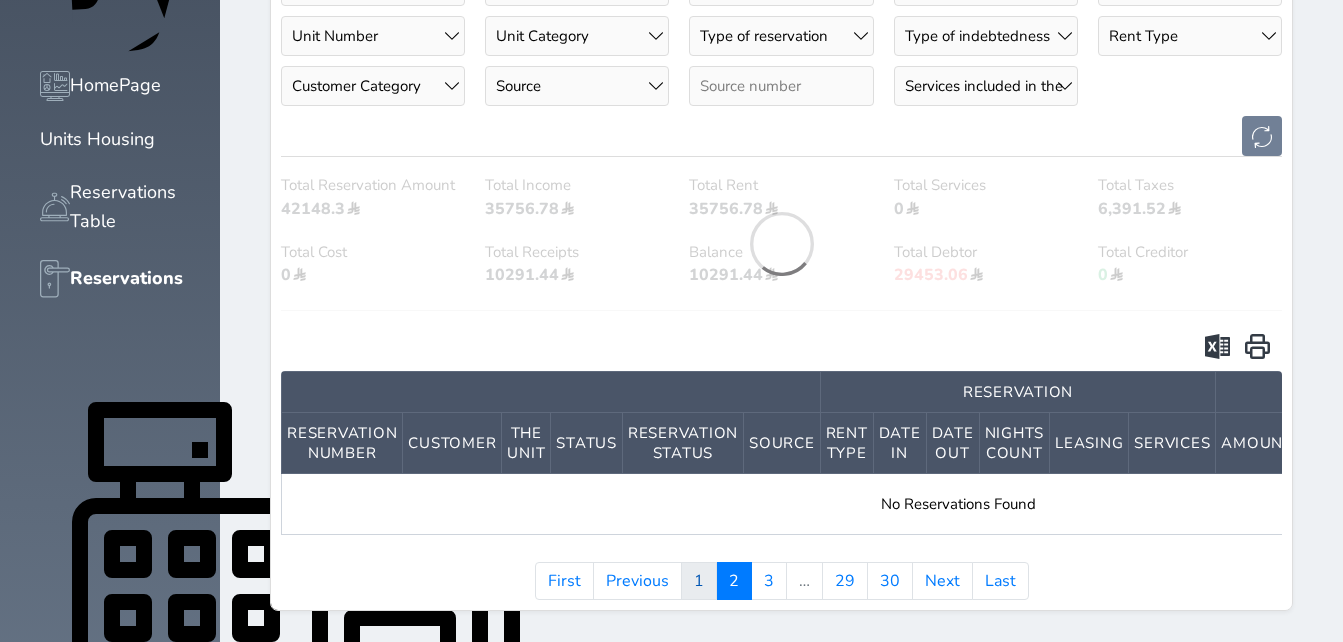 scroll, scrollTop: 311, scrollLeft: 0, axis: vertical 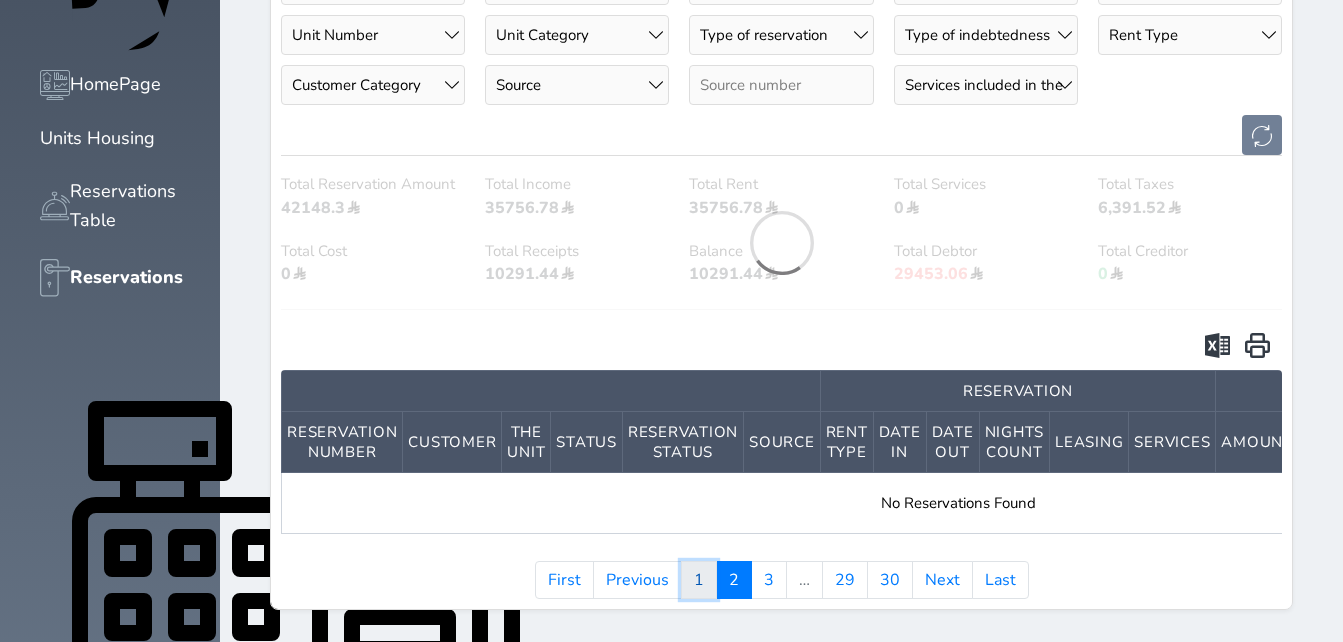 click on "1" at bounding box center (699, 580) 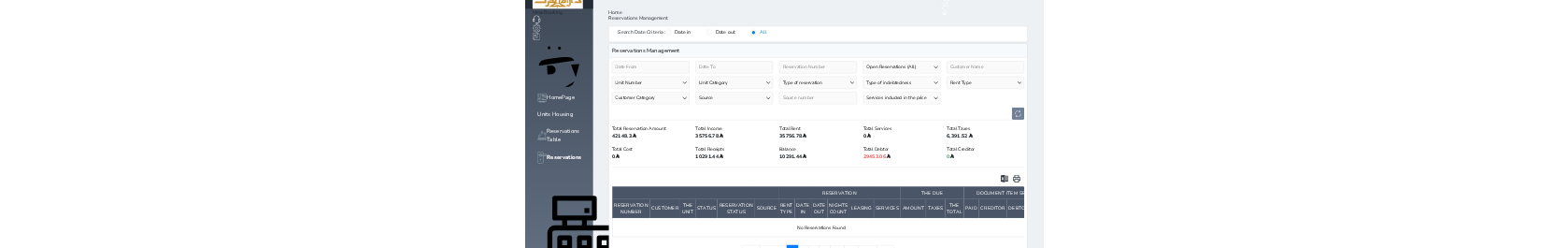 scroll, scrollTop: 75, scrollLeft: 0, axis: vertical 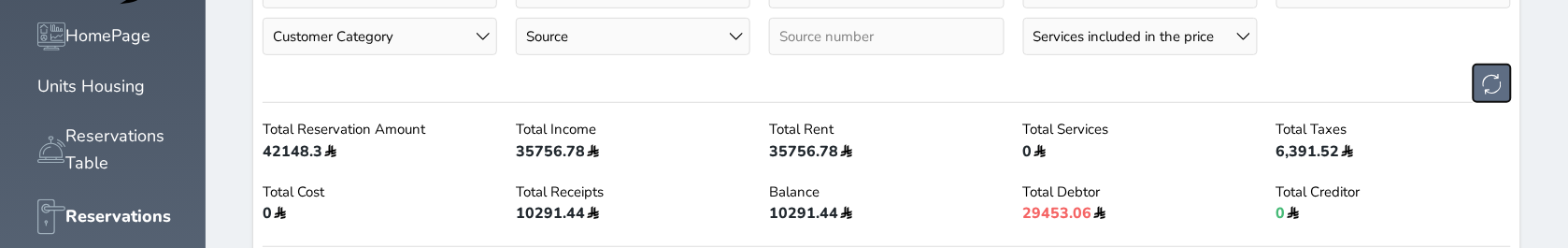 click at bounding box center [1492, 83] 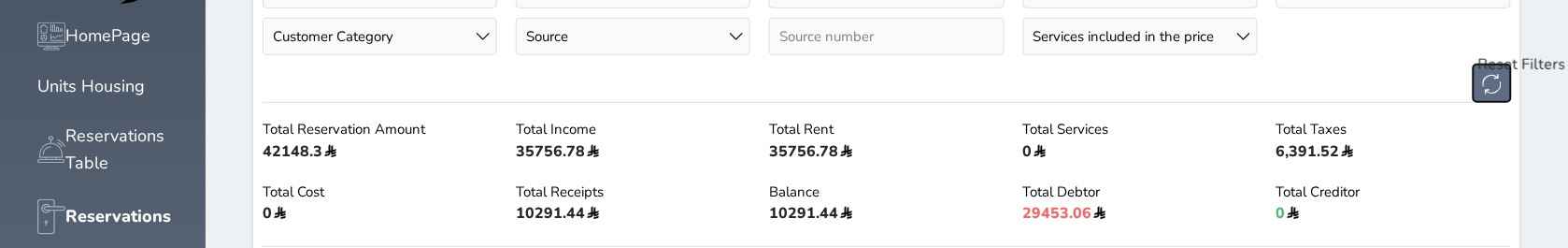 click at bounding box center [1492, 83] 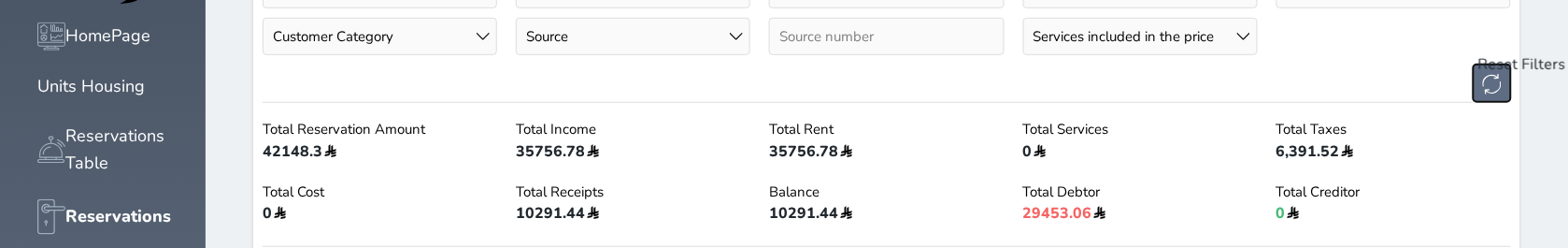 type 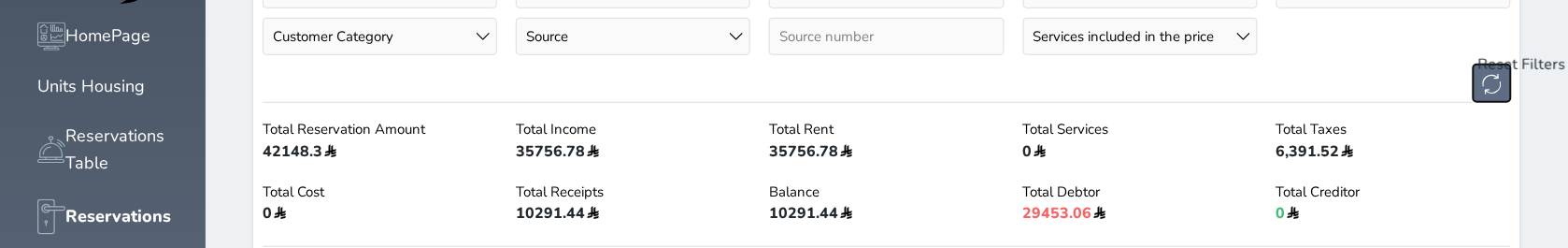 type 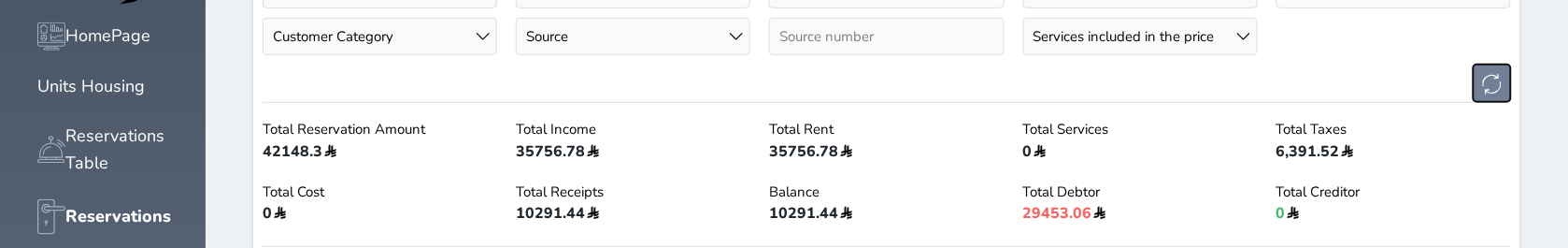 scroll, scrollTop: 431, scrollLeft: 0, axis: vertical 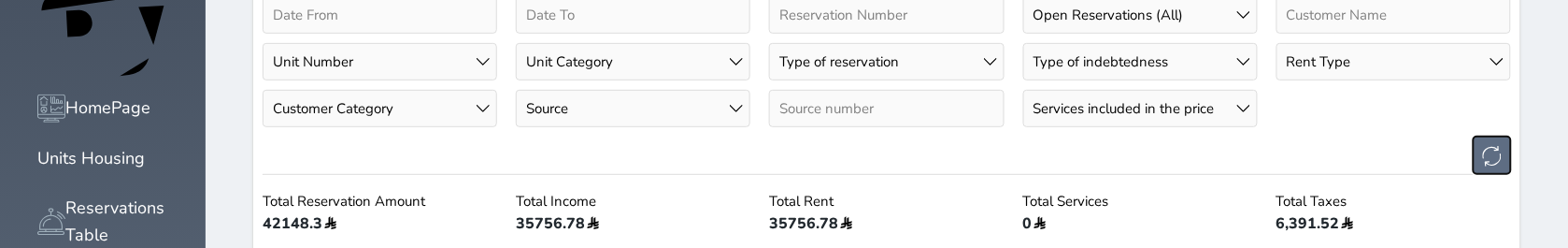 click at bounding box center [1492, 155] 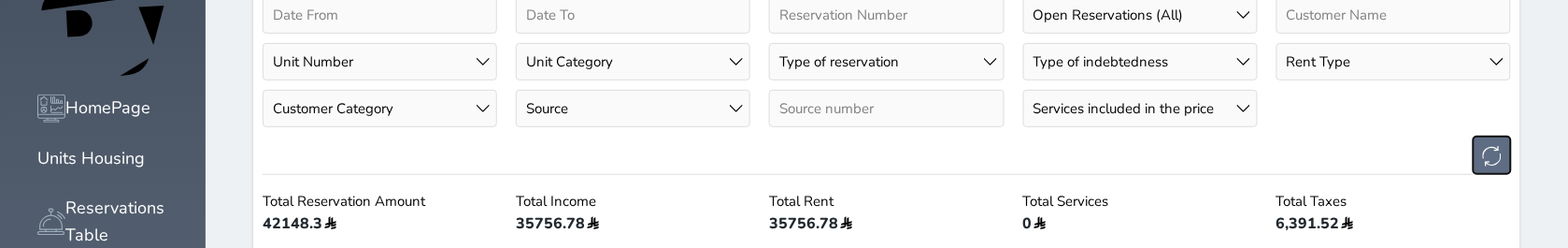 type 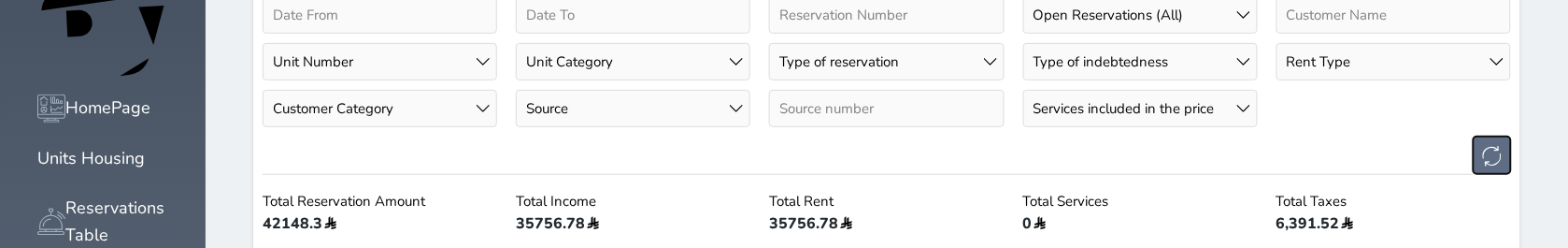 type 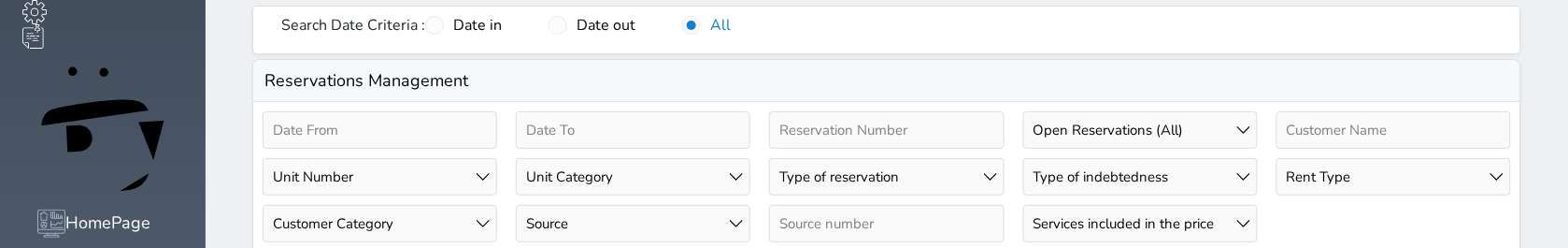 scroll, scrollTop: 146, scrollLeft: 0, axis: vertical 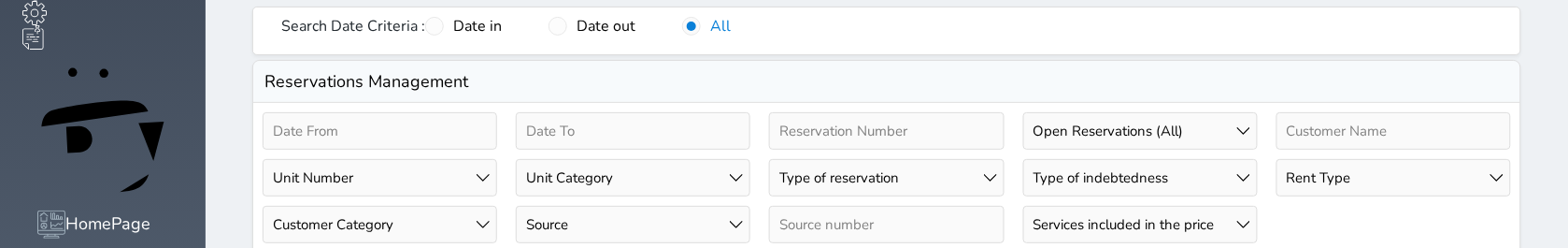 click on "Type of reservation
Single   Group" at bounding box center [886, 178] 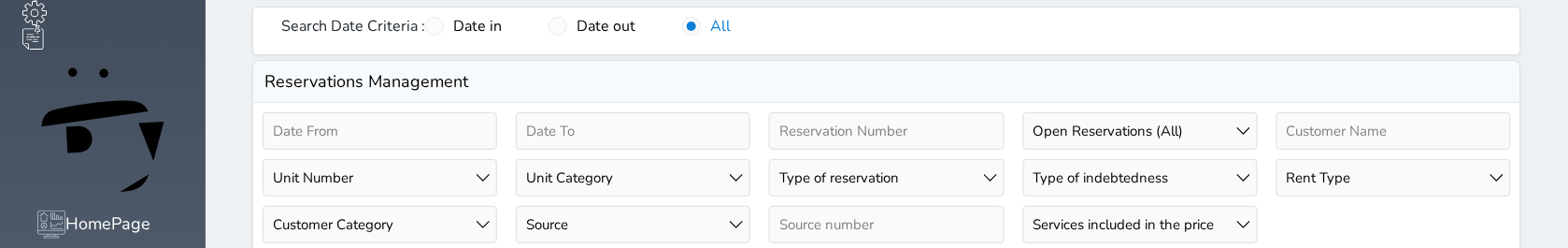 select on "single" 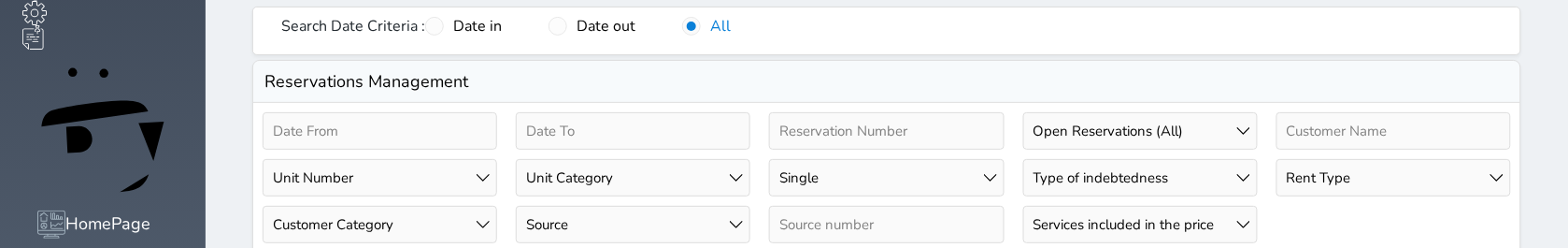 click on "Type of reservation
Single   Group" at bounding box center (886, 178) 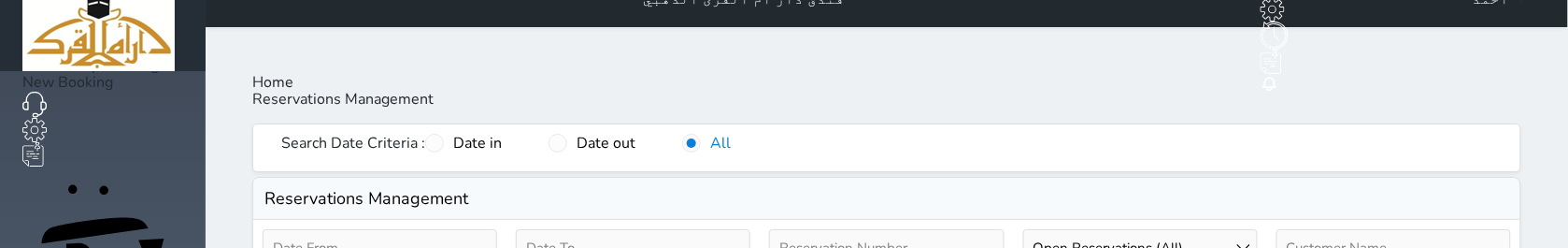 scroll, scrollTop: 0, scrollLeft: 0, axis: both 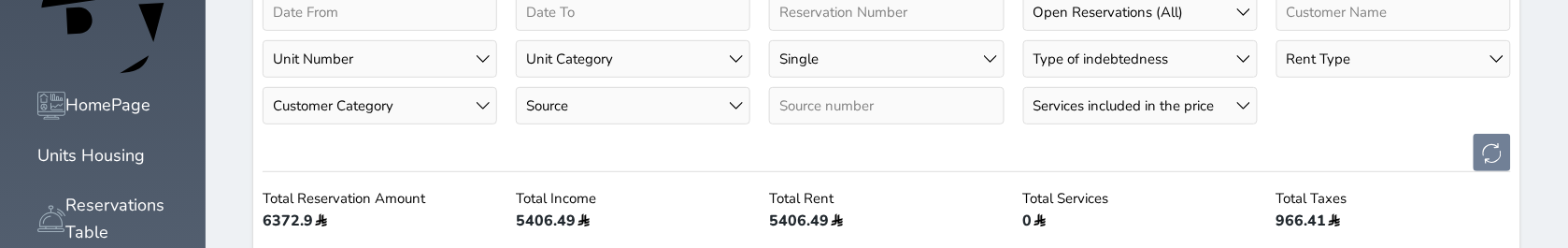 click on "Reservation Status
Open Reservations (All)
Closed Reservations (All)
Checked In Reservation
Checked Out Reservation
Pending Reservation
Confirmed Reservations (All)
Canceled Reservation
Timeout Reservations
Awaiting Payment Reservations
Unit Number
201 - برج 1
202 - برج 1
203 - برج 1
204 - برج 1
205 - برج 1
206 - برج 1
301 - برج 1
302 - برج 1
303 - برج 1
304 - برج 1
305 - برج 1
Single" at bounding box center [887, 82] 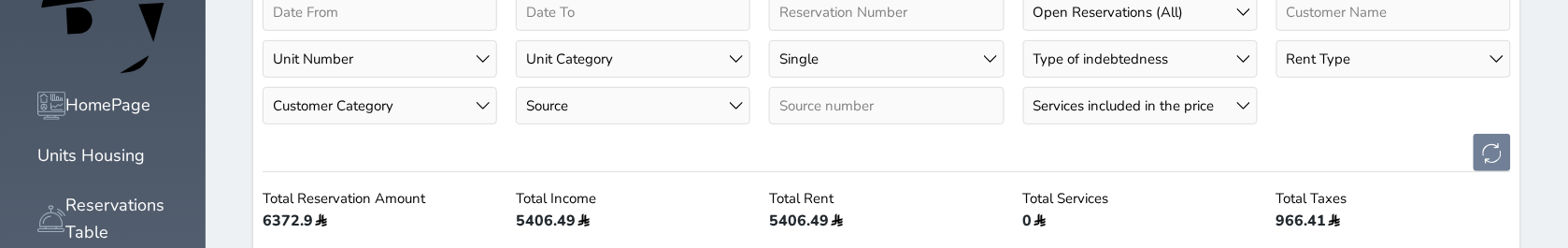 click on "Type of reservation
Single   Group" at bounding box center [886, 59] 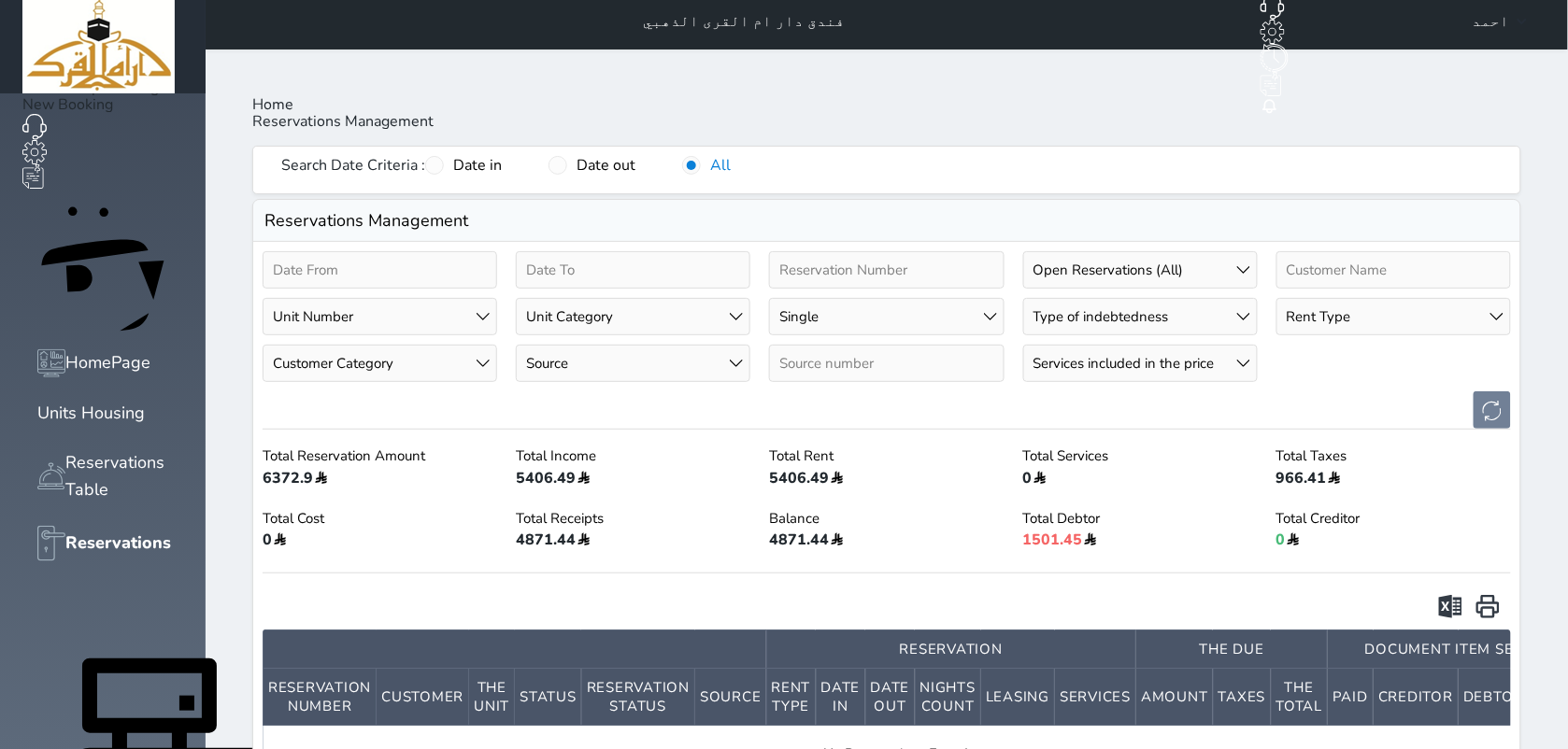 scroll, scrollTop: 0, scrollLeft: 0, axis: both 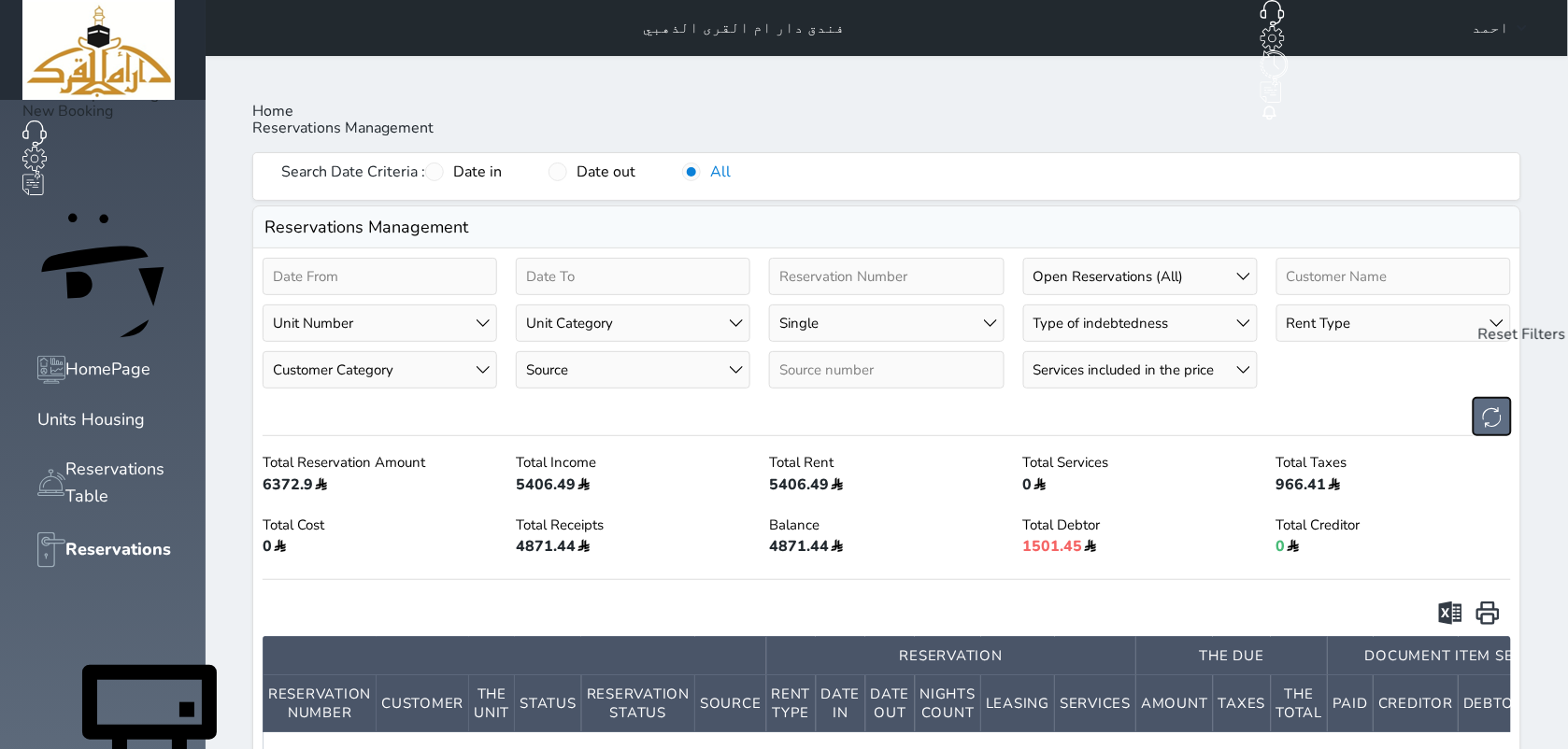 click at bounding box center [1492, 417] 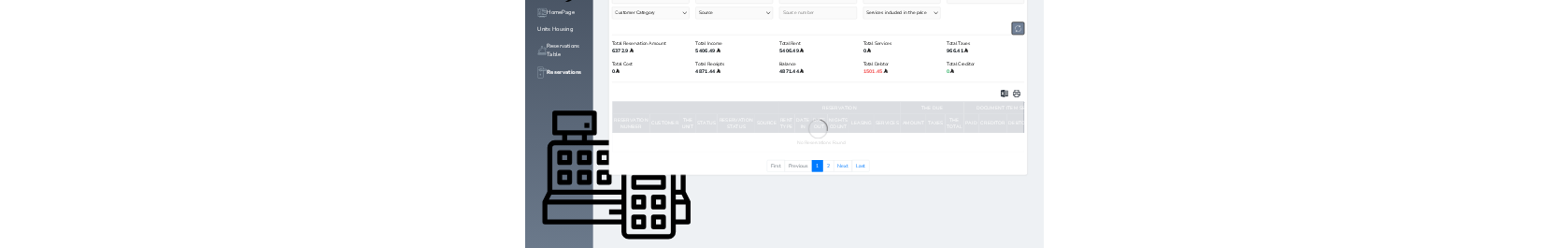 scroll, scrollTop: 334, scrollLeft: 0, axis: vertical 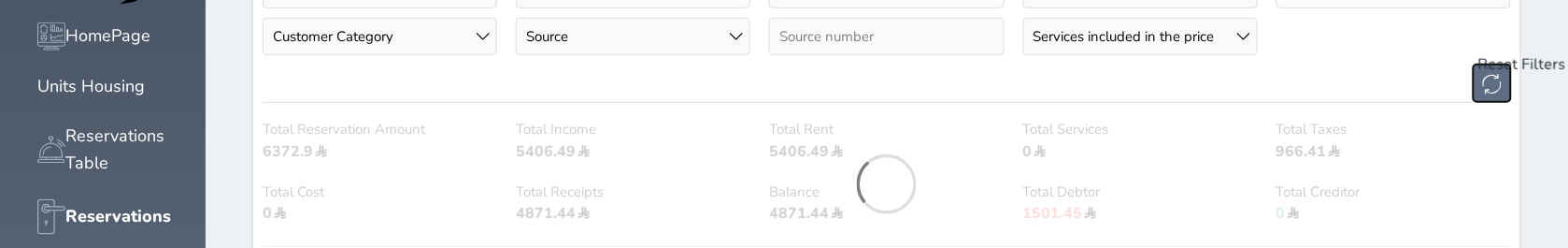 click at bounding box center [1492, 83] 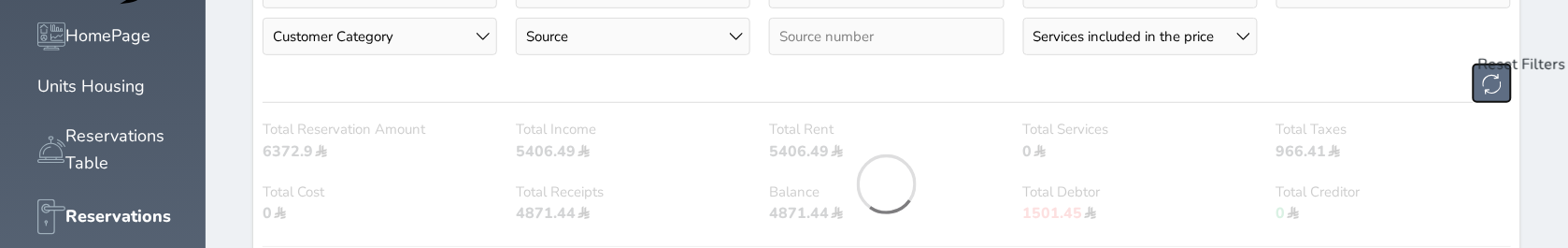 type 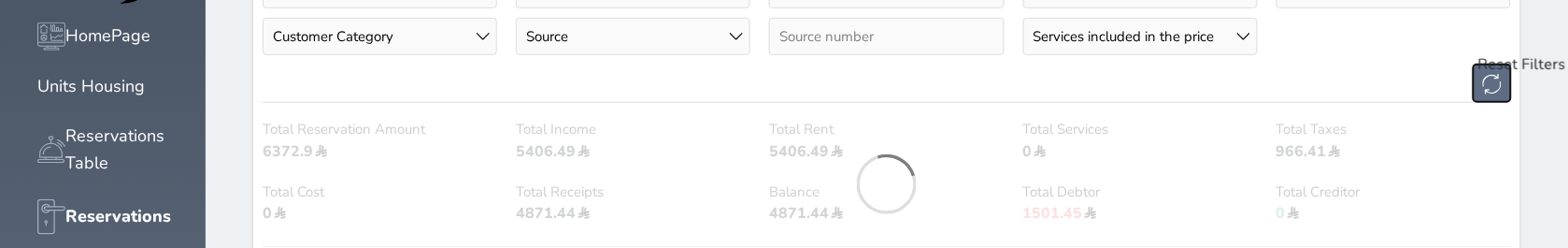 type 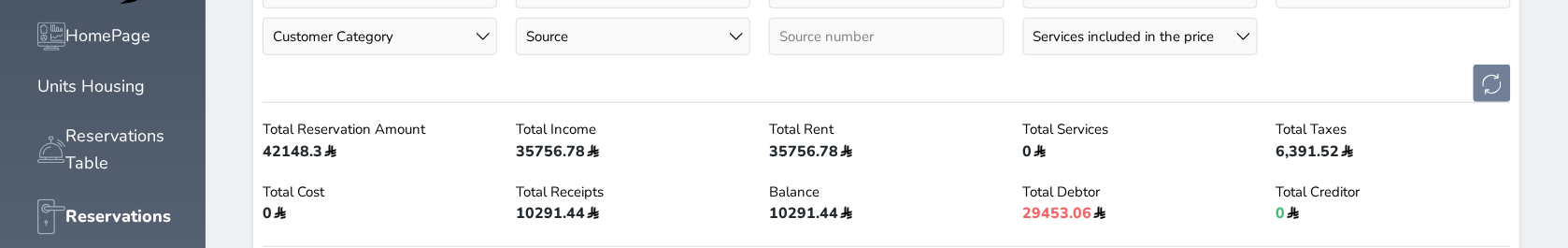 click on "New Group Booking   New Booking             HomePage     Units Housing     Reservations Table     Reservations     POS     Financial Management     Customers     CustomerReviews     Units     Services     Reports     Settings     Support" at bounding box center (103, 428) 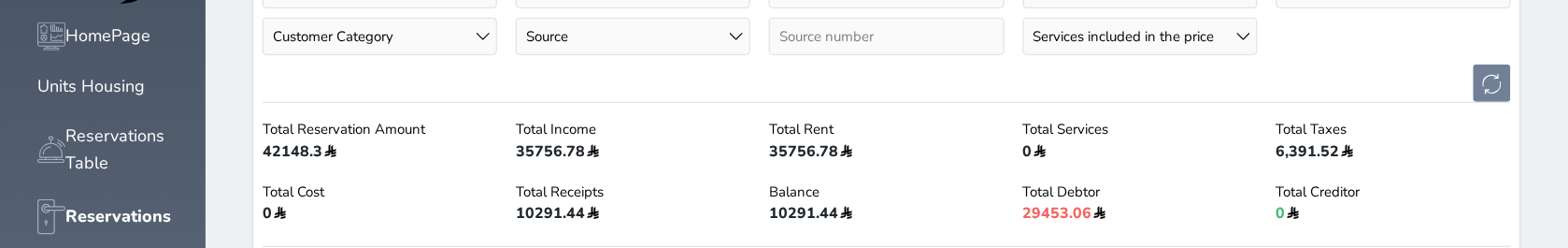 scroll, scrollTop: 0, scrollLeft: 0, axis: both 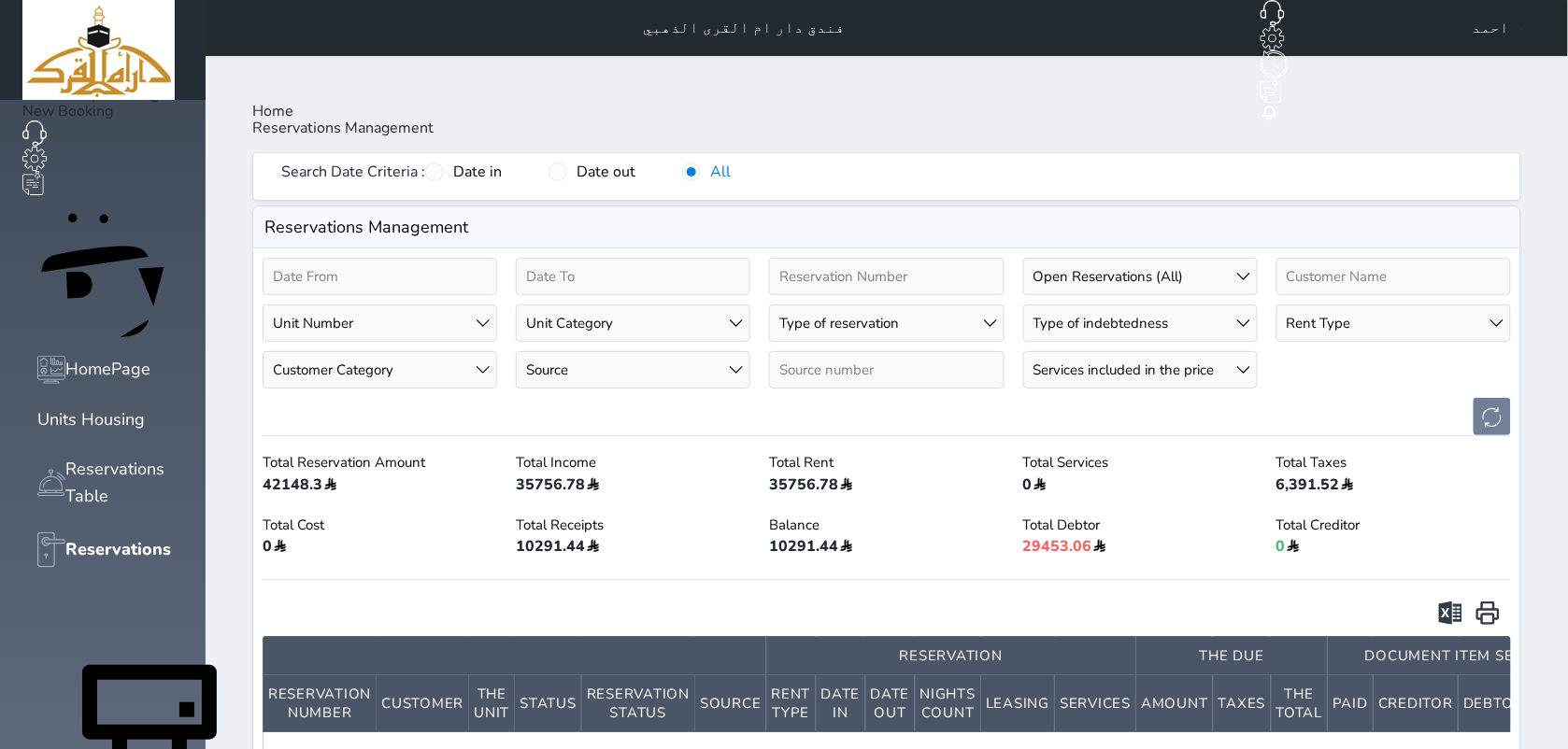 click on "Reservation Status
Open Reservations (All)
Closed Reservations (All)
Checked In Reservation
Checked Out Reservation
Pending Reservation
Confirmed Reservations (All)
Canceled Reservation
Timeout Reservations
Awaiting Payment Reservations
Unit Number
201 - برج 1
202 - برج 1
203 - برج 1
204 - برج 1
205 - برج 1
206 - برج 1
301 - برج 1
302 - برج 1
303 - برج 1
304 - برج 1
305 - برج 1
Single" at bounding box center (887, 554) 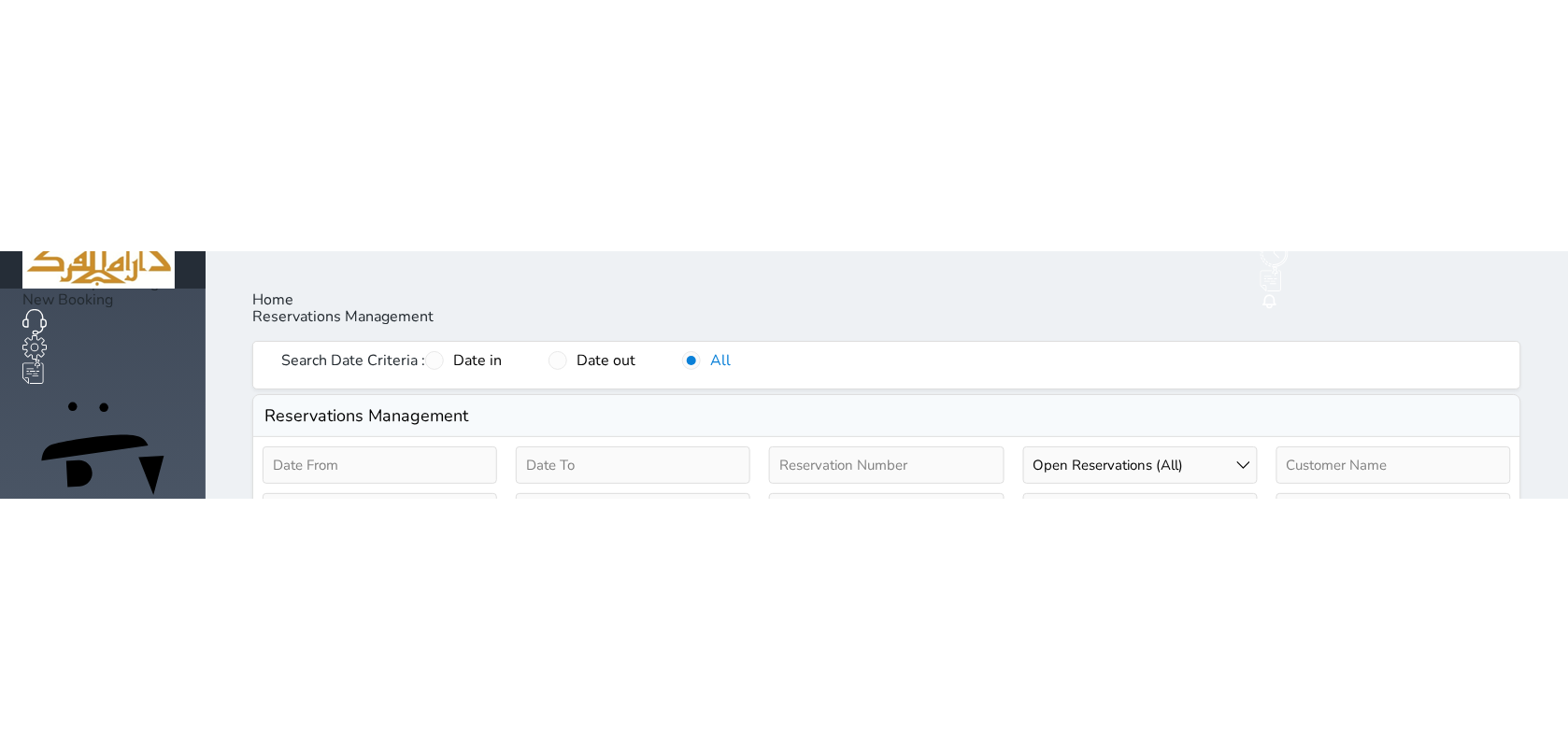 scroll, scrollTop: 64, scrollLeft: 0, axis: vertical 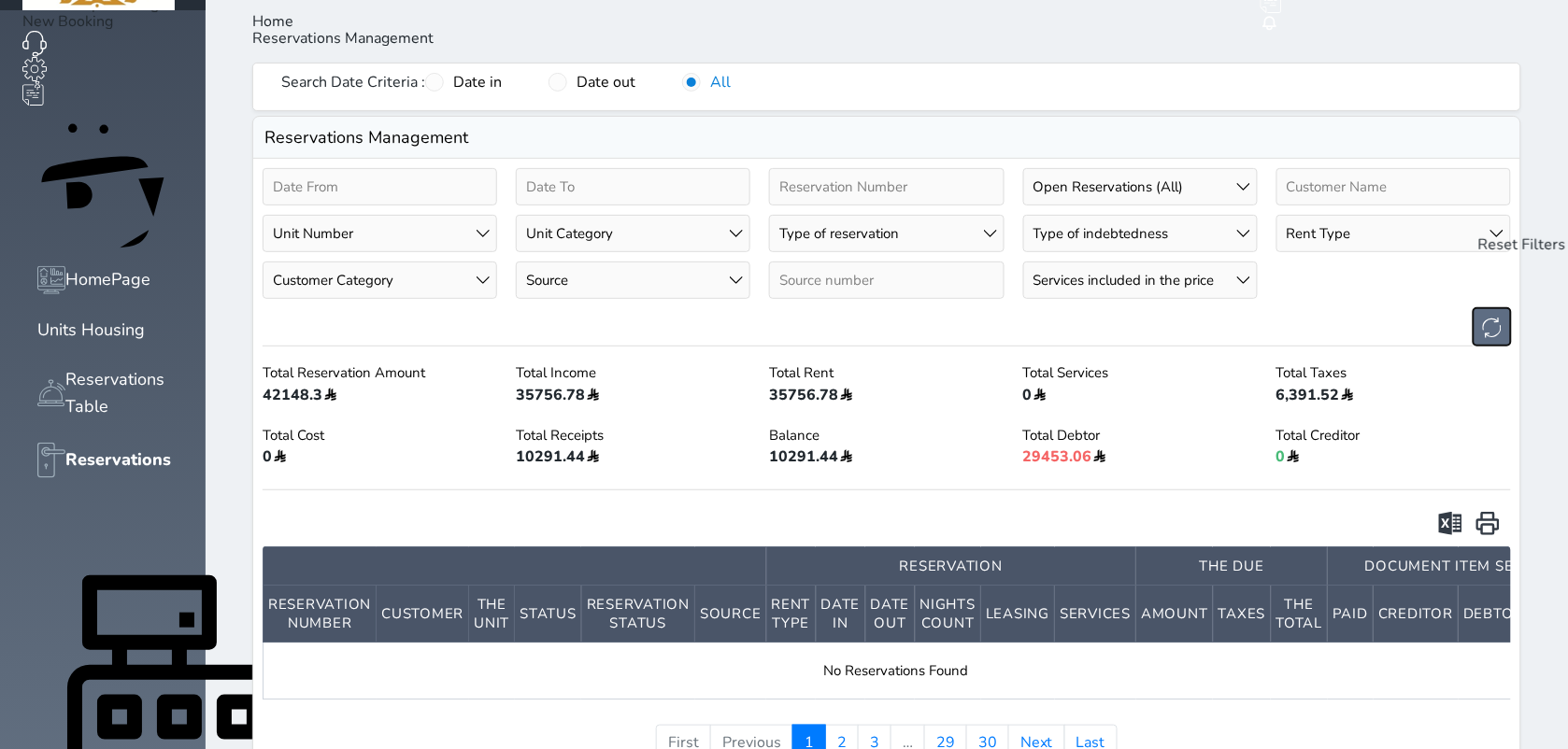 click at bounding box center [1492, 327] 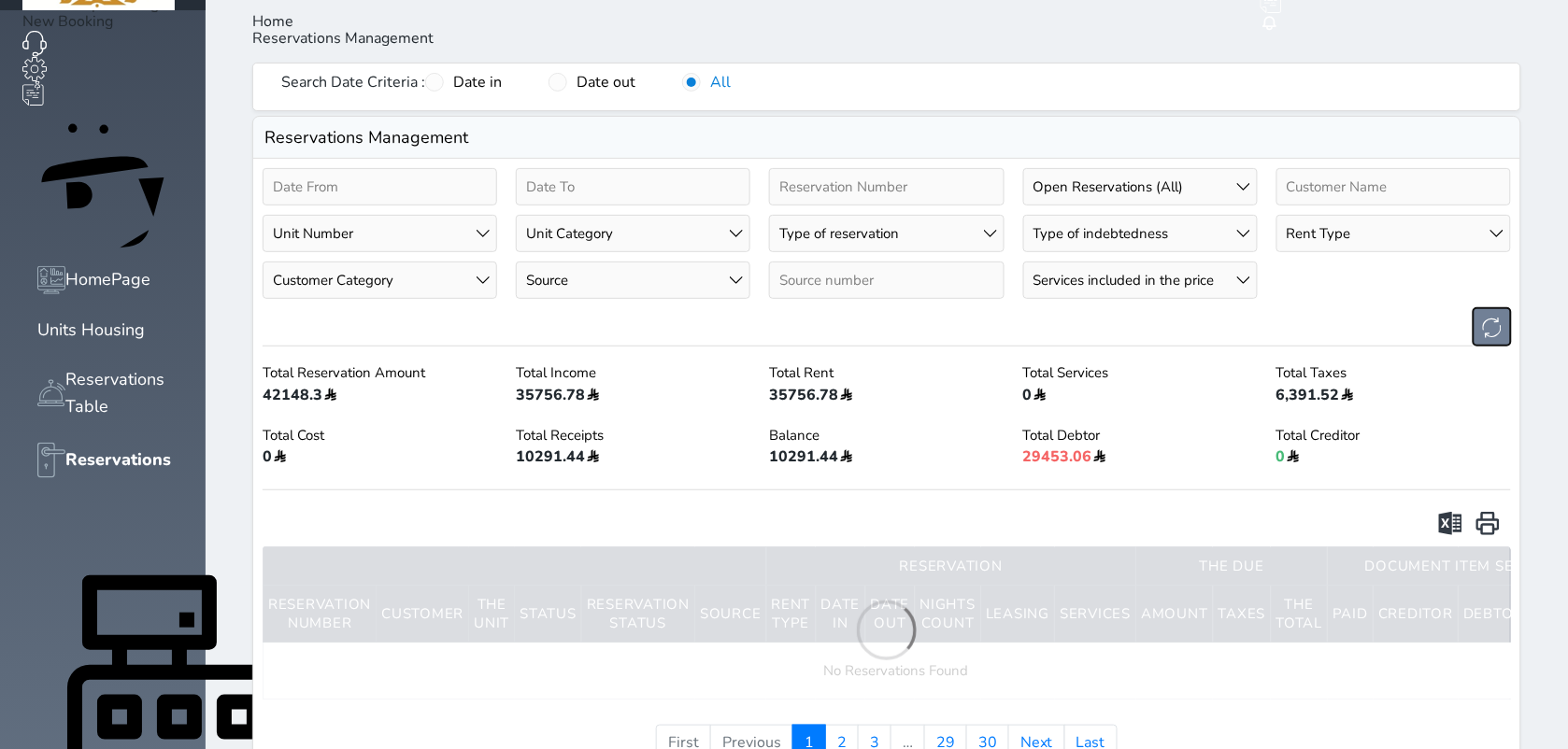 scroll, scrollTop: 138, scrollLeft: 0, axis: vertical 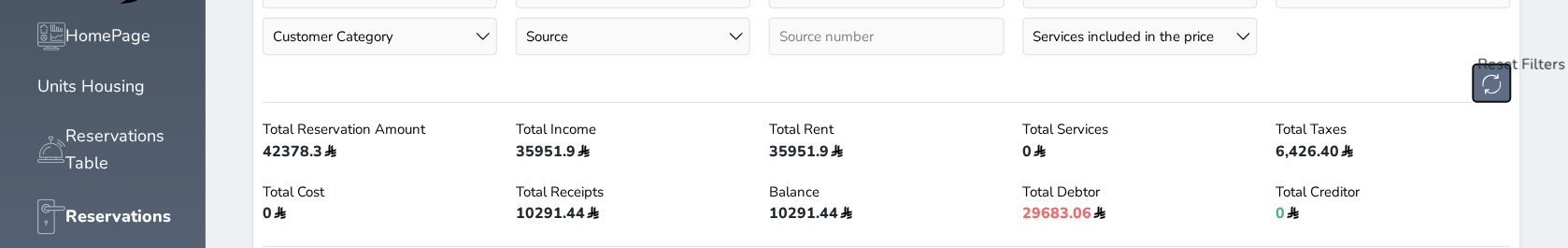 click at bounding box center (1492, 83) 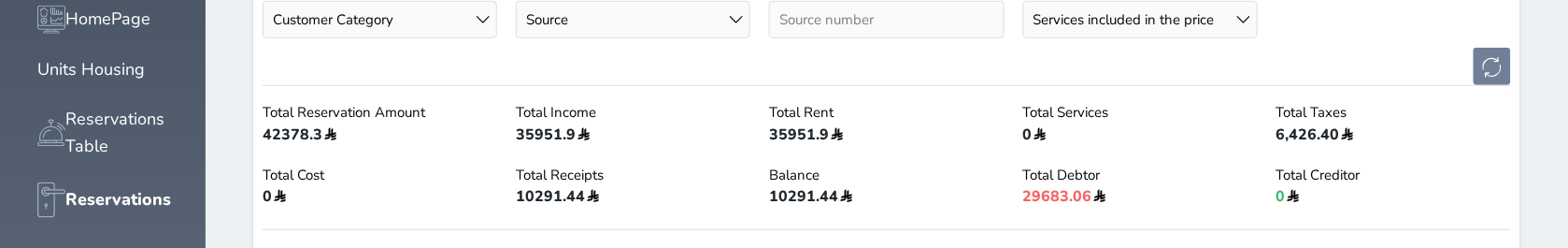 scroll, scrollTop: 347, scrollLeft: 0, axis: vertical 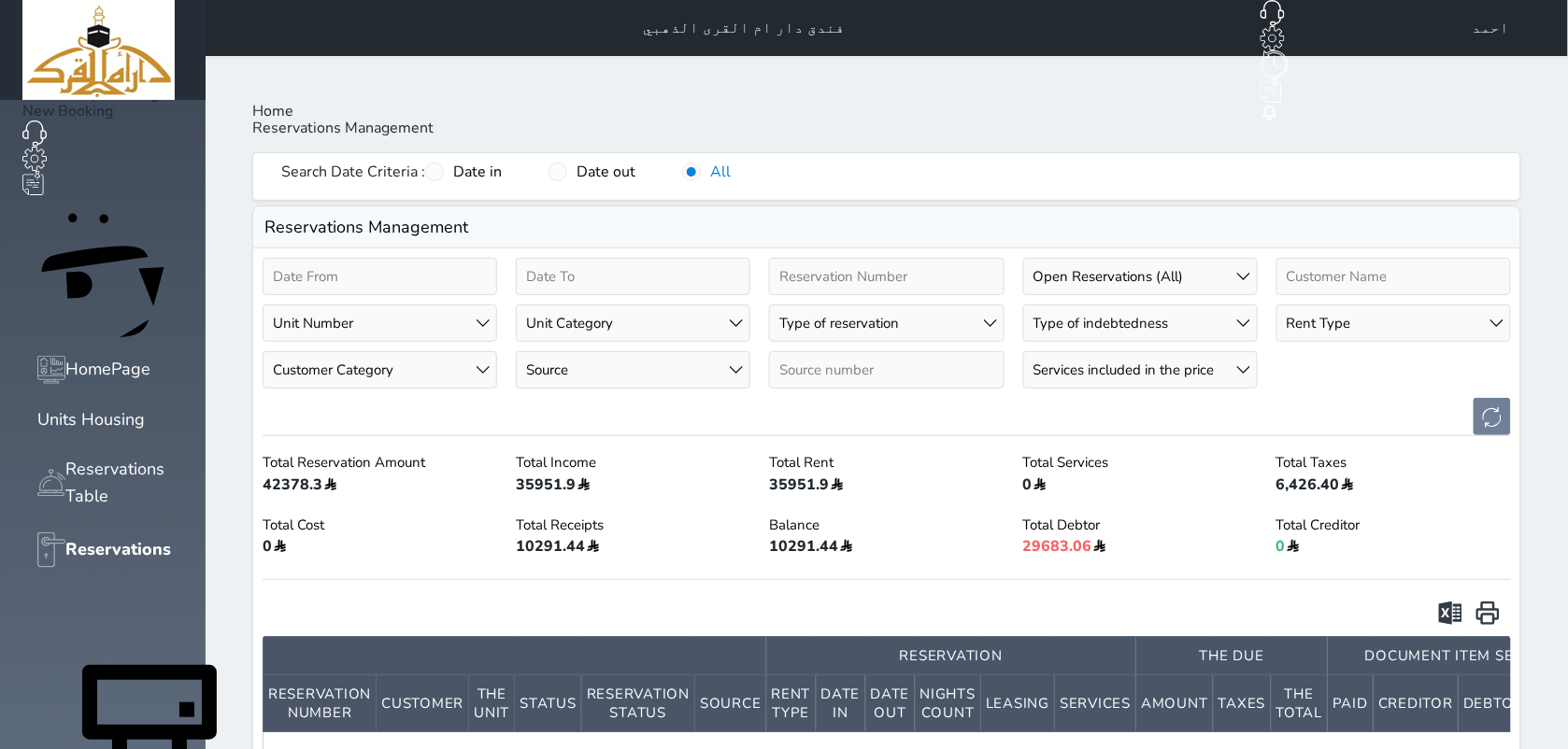 click on "Unit Number
201 - برج 1
202 - برج 1
203 - برج 1
204 - برج 1
205 - برج 1
206 - برج 1
301 - برج 1
302 - برج 1
303 - برج 1
304 - برج 1
305 - برج 1
306 - برج 1
307 - برج 1
401 - برج 1
402 - برج 1
403 - برج 1
404 - برج 1
405 - برج 1
406 - برج 1
407 - برج 1
501 - برج 1
502 - برج 1
505 -" at bounding box center [379, 323] 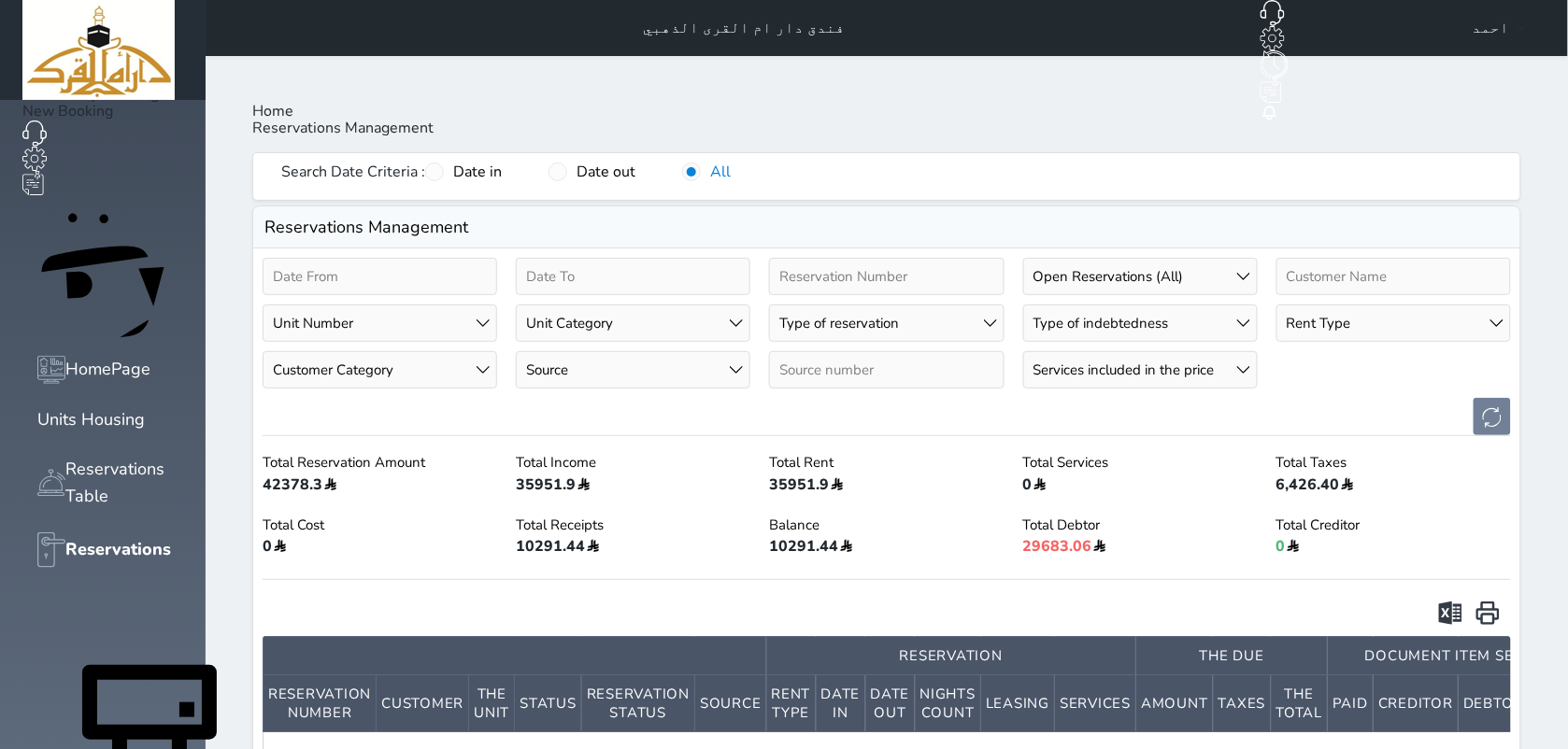 click on "Total Income" at bounding box center [633, 462] 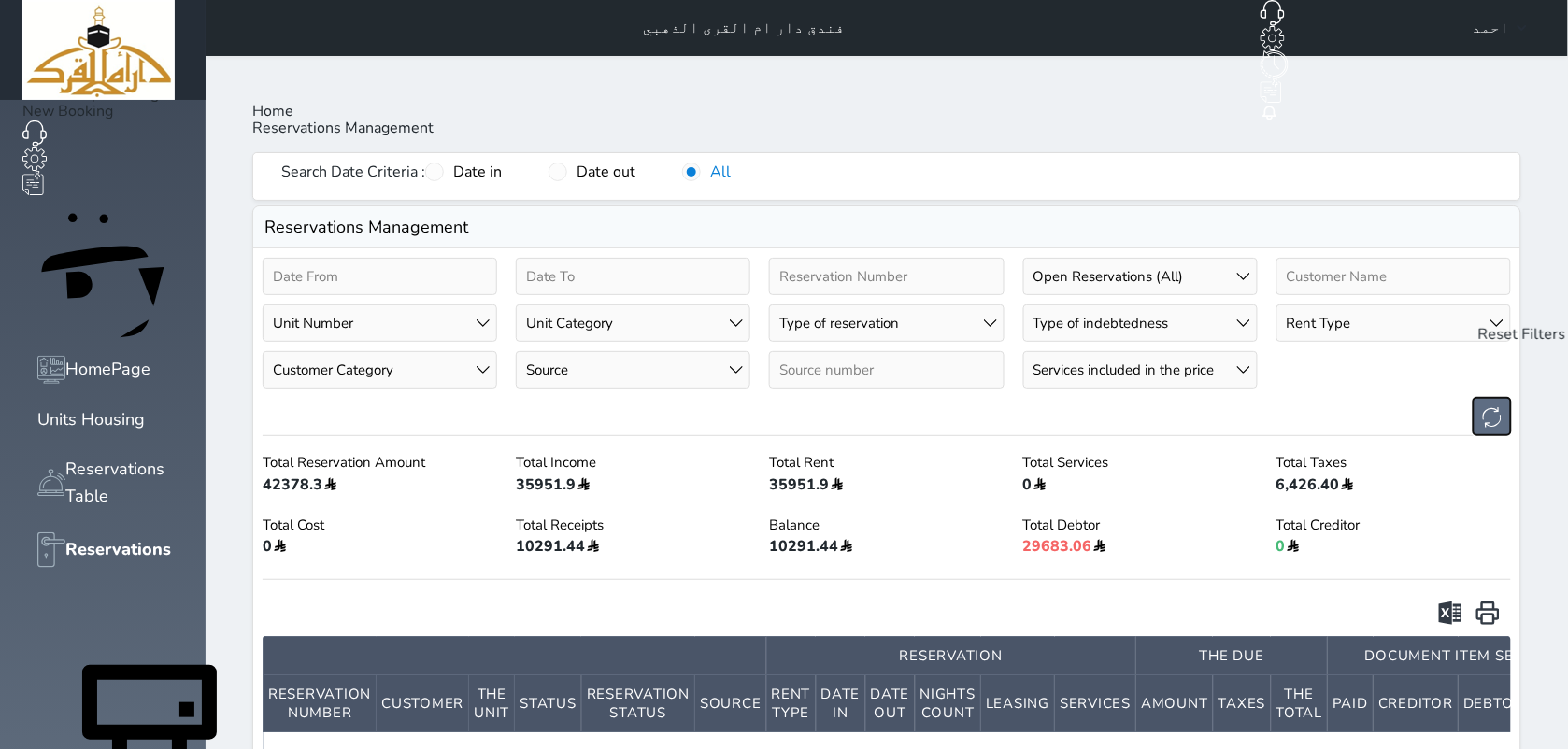 click at bounding box center (1492, 417) 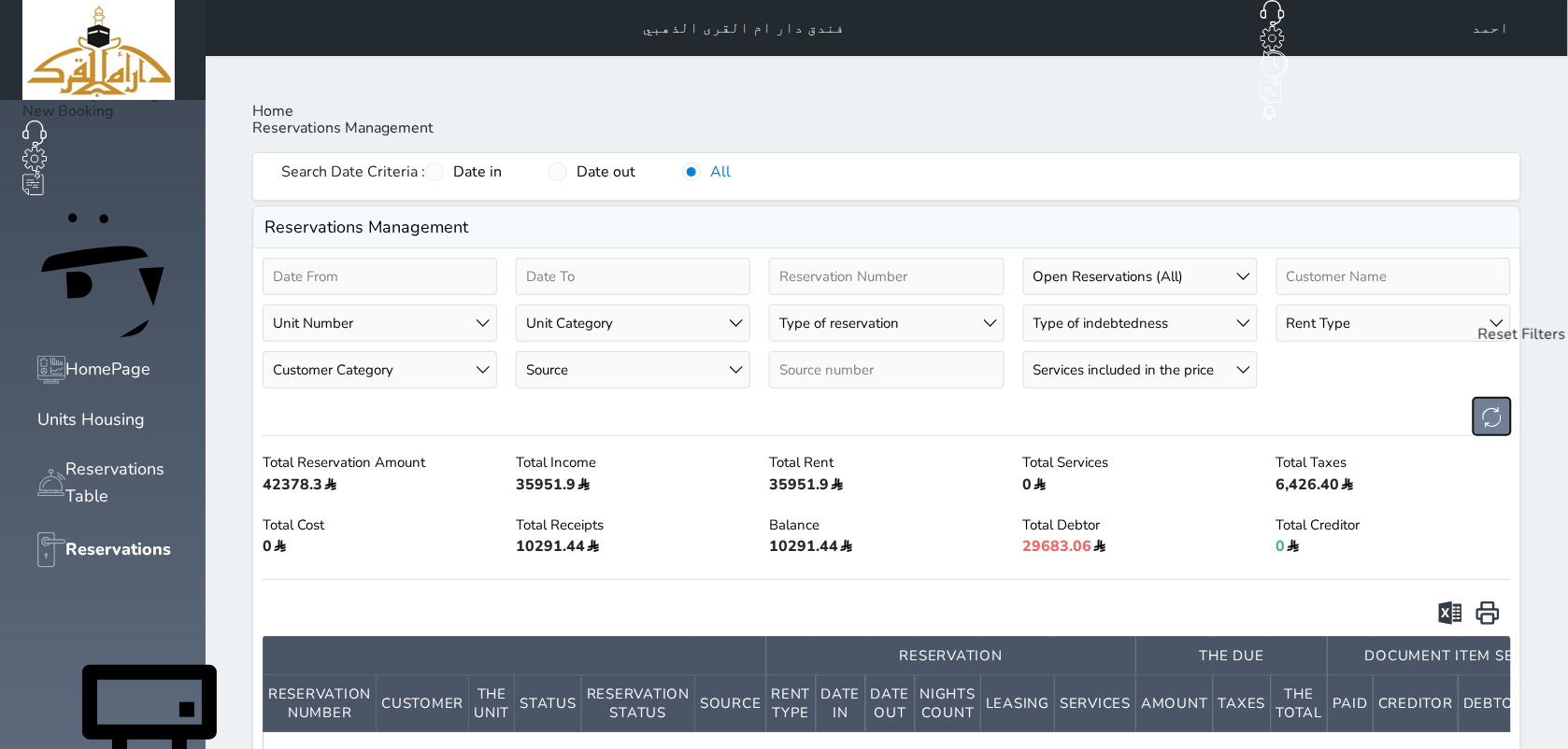 type 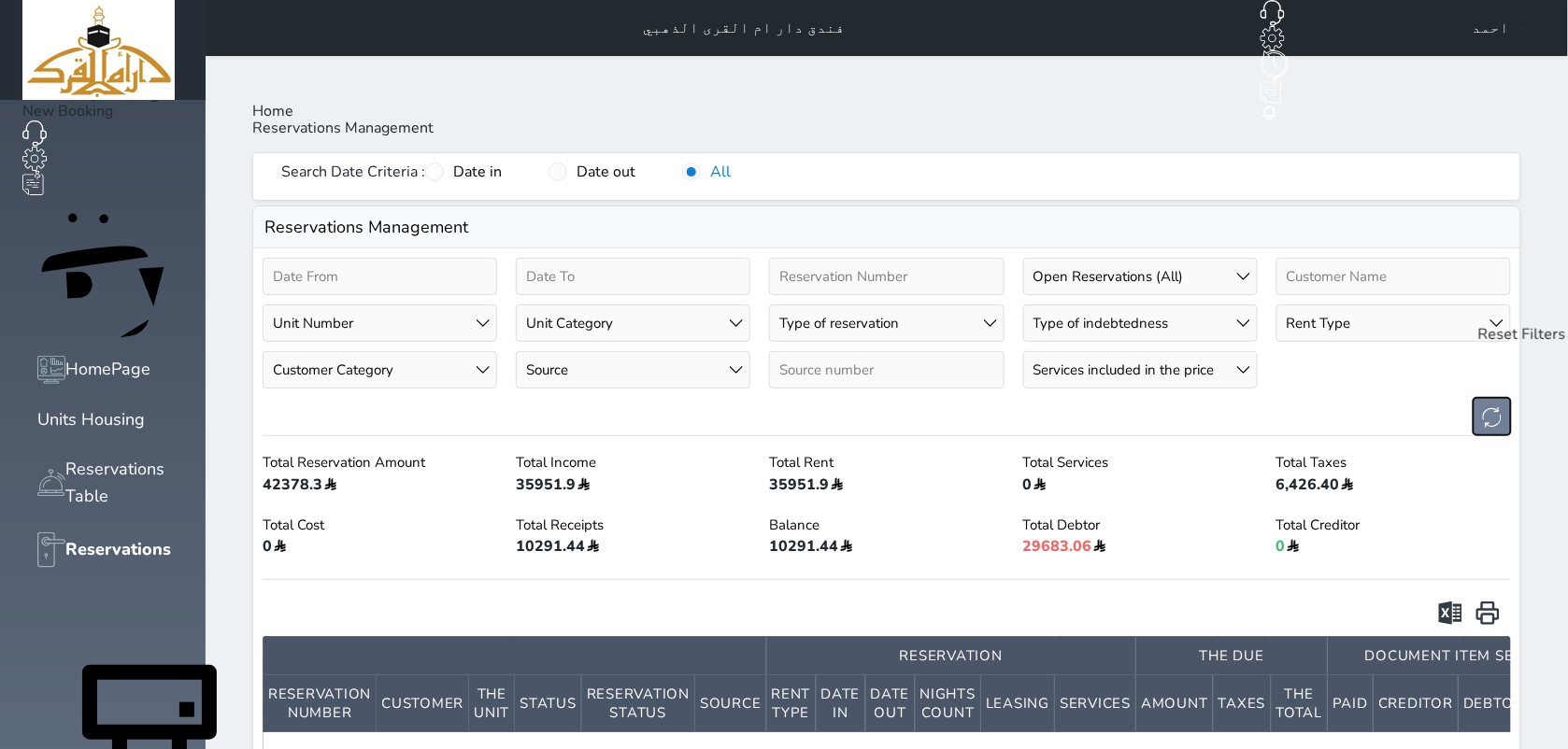 type 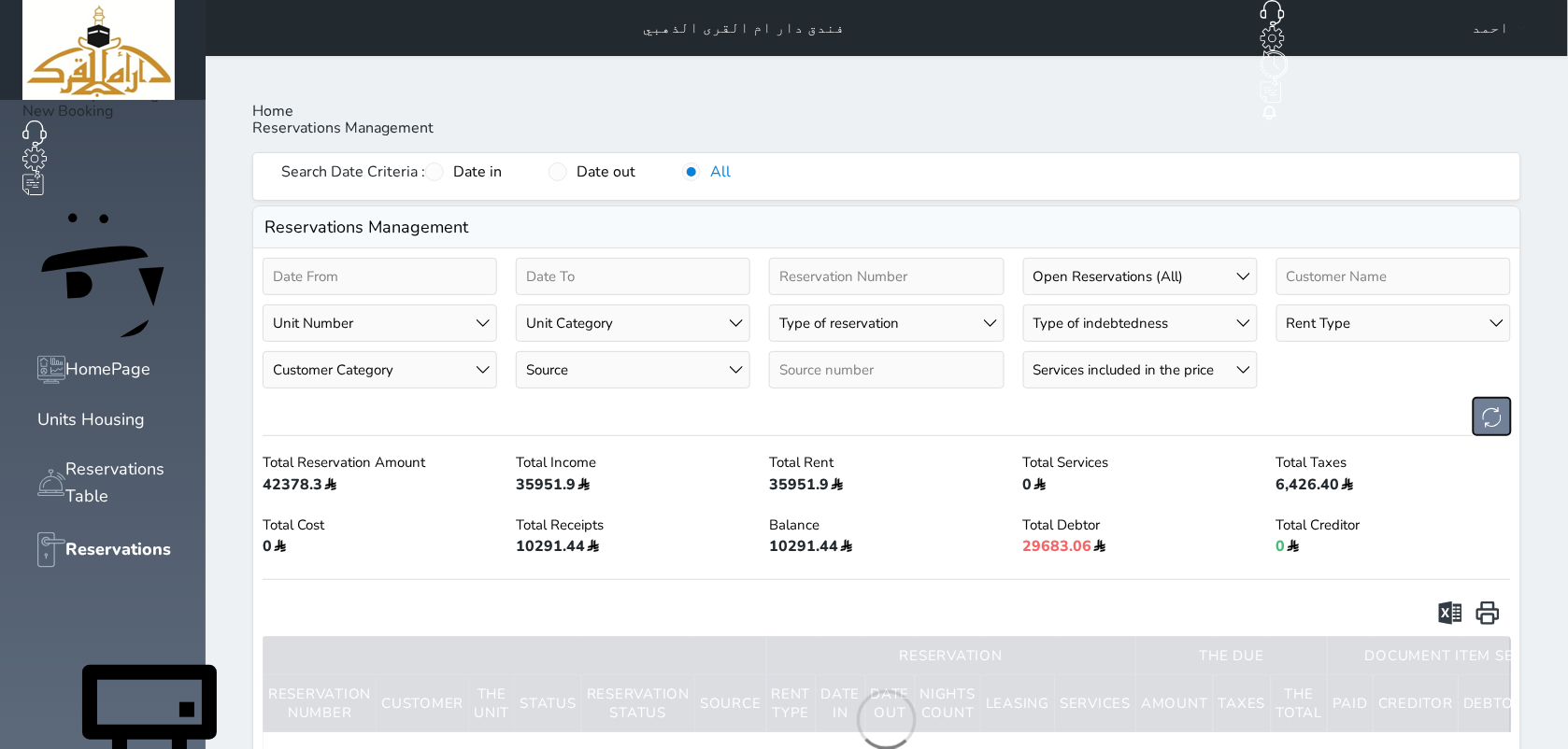scroll, scrollTop: 193, scrollLeft: 0, axis: vertical 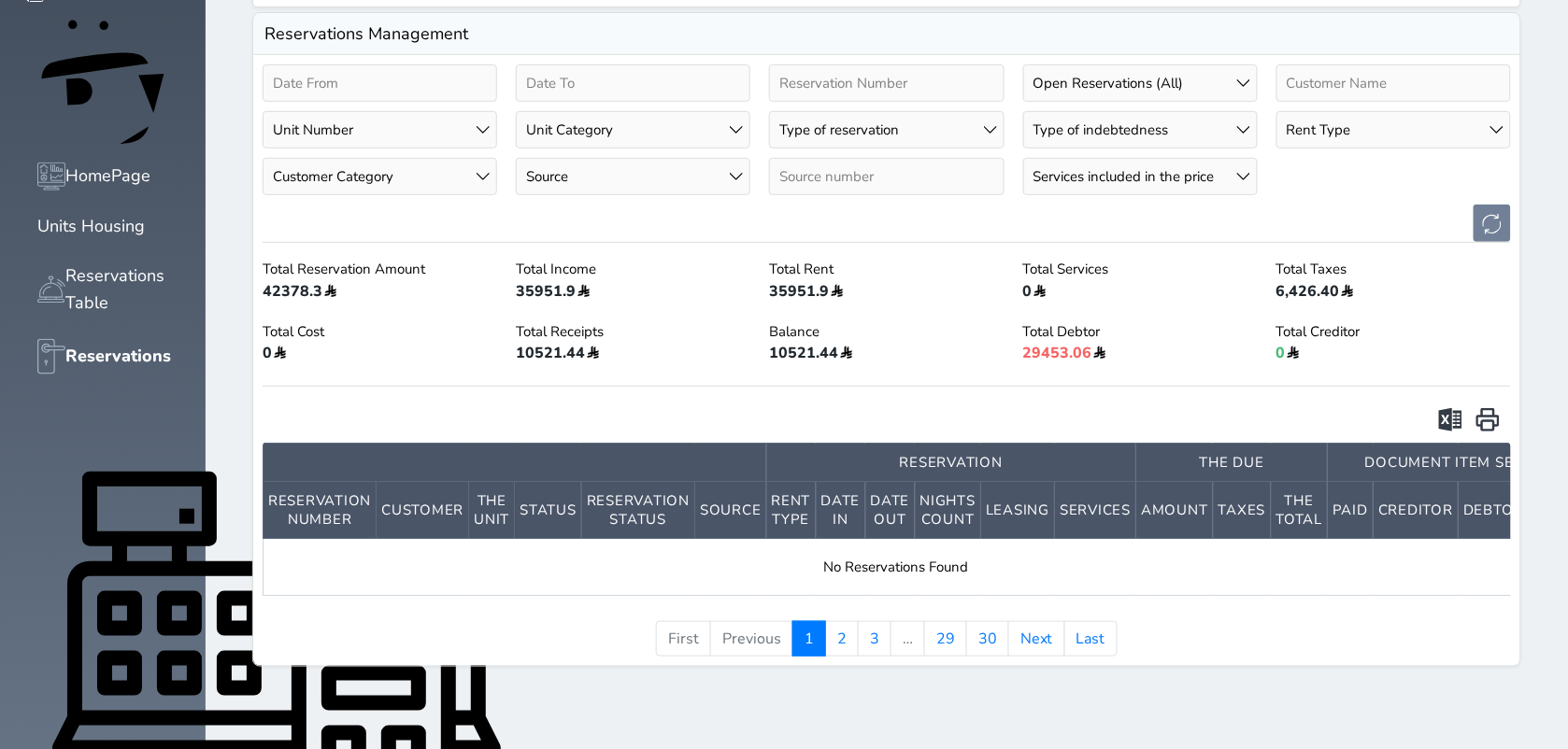 click on "No Reservations Found" at bounding box center (896, 567) 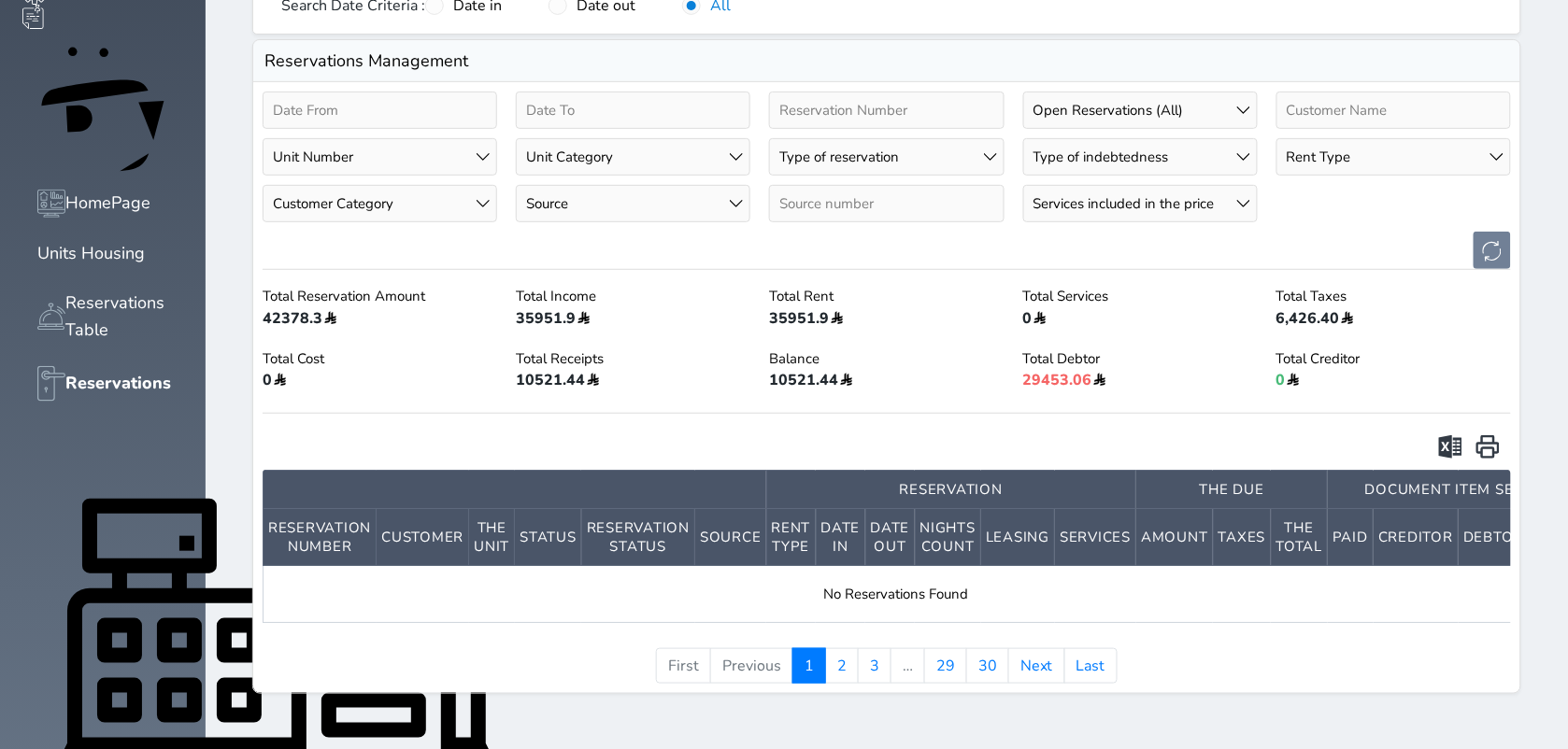 scroll, scrollTop: 165, scrollLeft: 0, axis: vertical 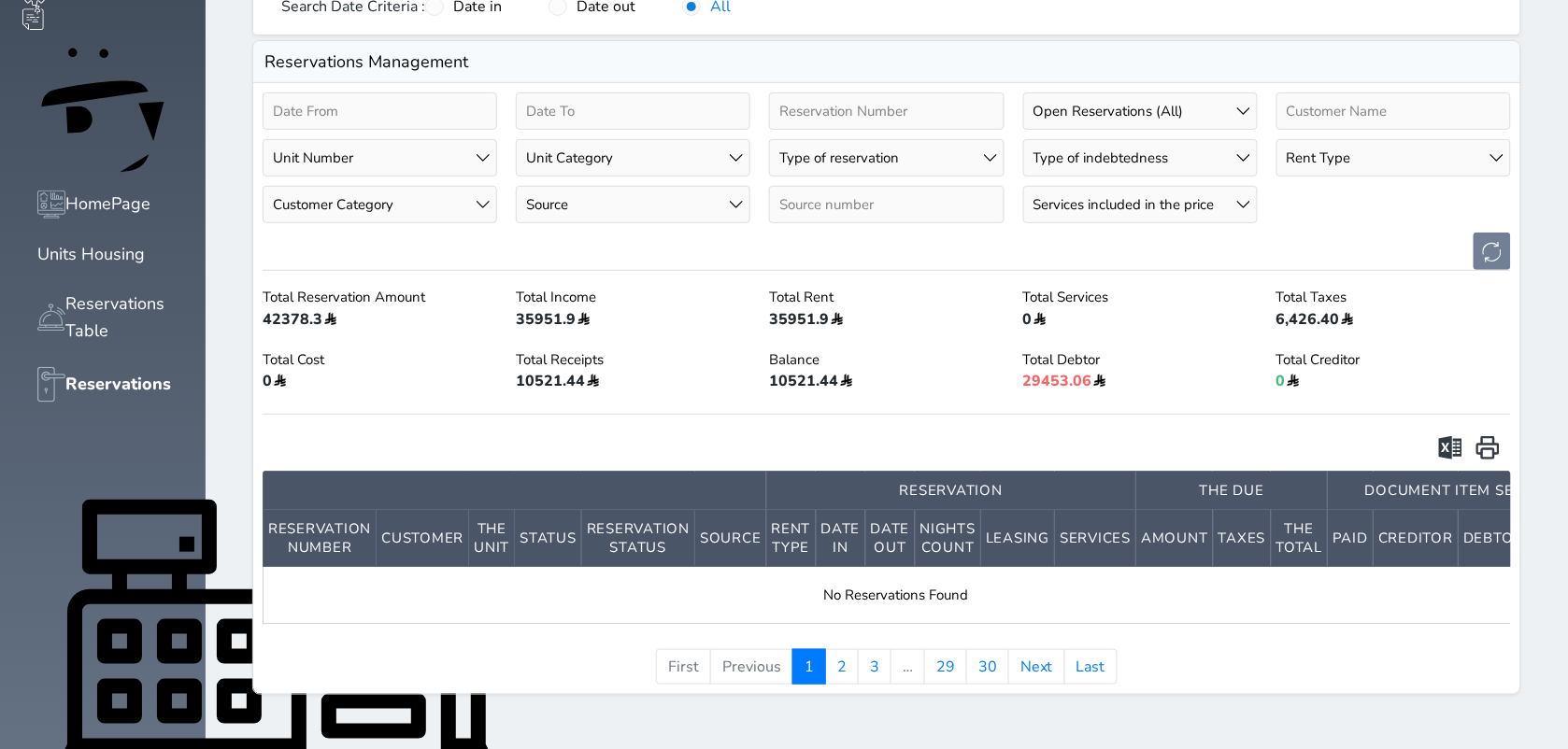 click on "Unit Number
201 - برج 1
202 - برج 1
203 - برج 1
204 - برج 1
205 - برج 1
206 - برج 1
301 - برج 1
302 - برج 1
303 - برج 1
304 - برج 1
305 - برج 1
306 - برج 1
307 - برج 1
401 - برج 1
402 - برج 1
403 - برج 1
404 - برج 1
405 - برج 1
406 - برج 1
407 - برج 1
501 - برج 1
502 - برج 1
505 -" at bounding box center (379, 158) 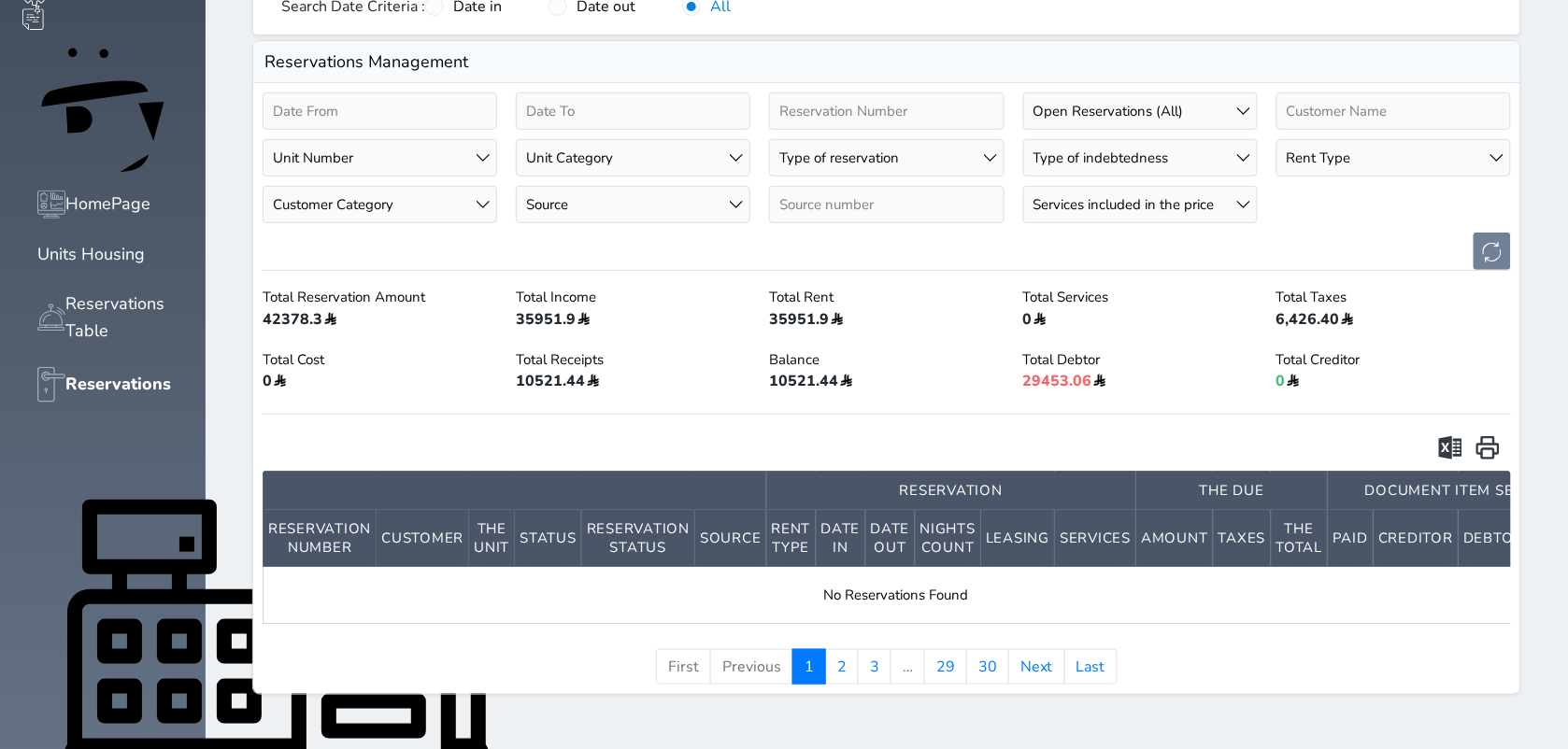 select on "26809" 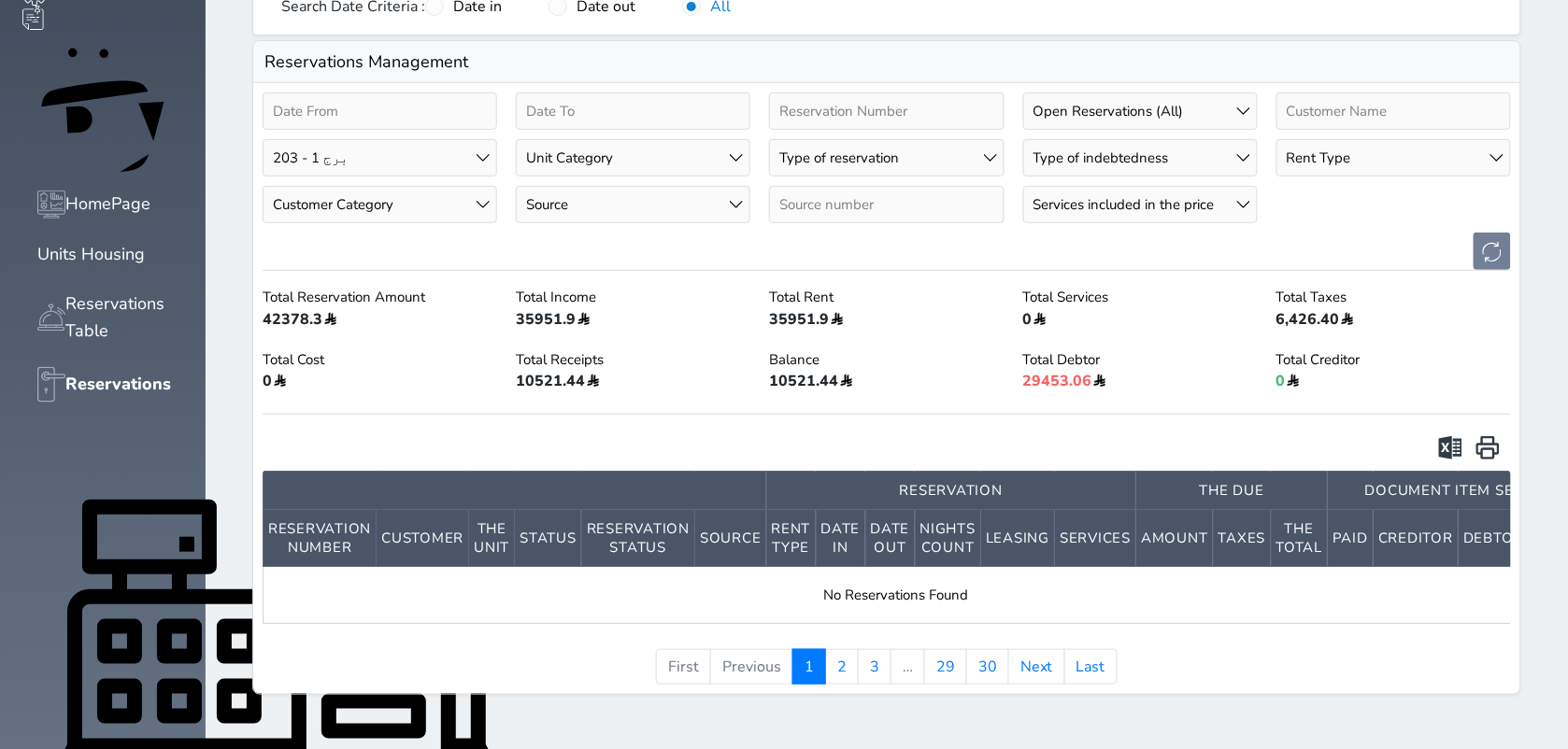 click on "Unit Number
201 - برج 1
202 - برج 1
203 - برج 1
204 - برج 1
205 - برج 1
206 - برج 1
301 - برج 1
302 - برج 1
303 - برج 1
304 - برج 1
305 - برج 1
306 - برج 1
307 - برج 1
401 - برج 1
402 - برج 1
403 - برج 1
404 - برج 1
405 - برج 1
406 - برج 1
407 - برج 1
501 - برج 1
502 - برج 1
505 -" at bounding box center [379, 158] 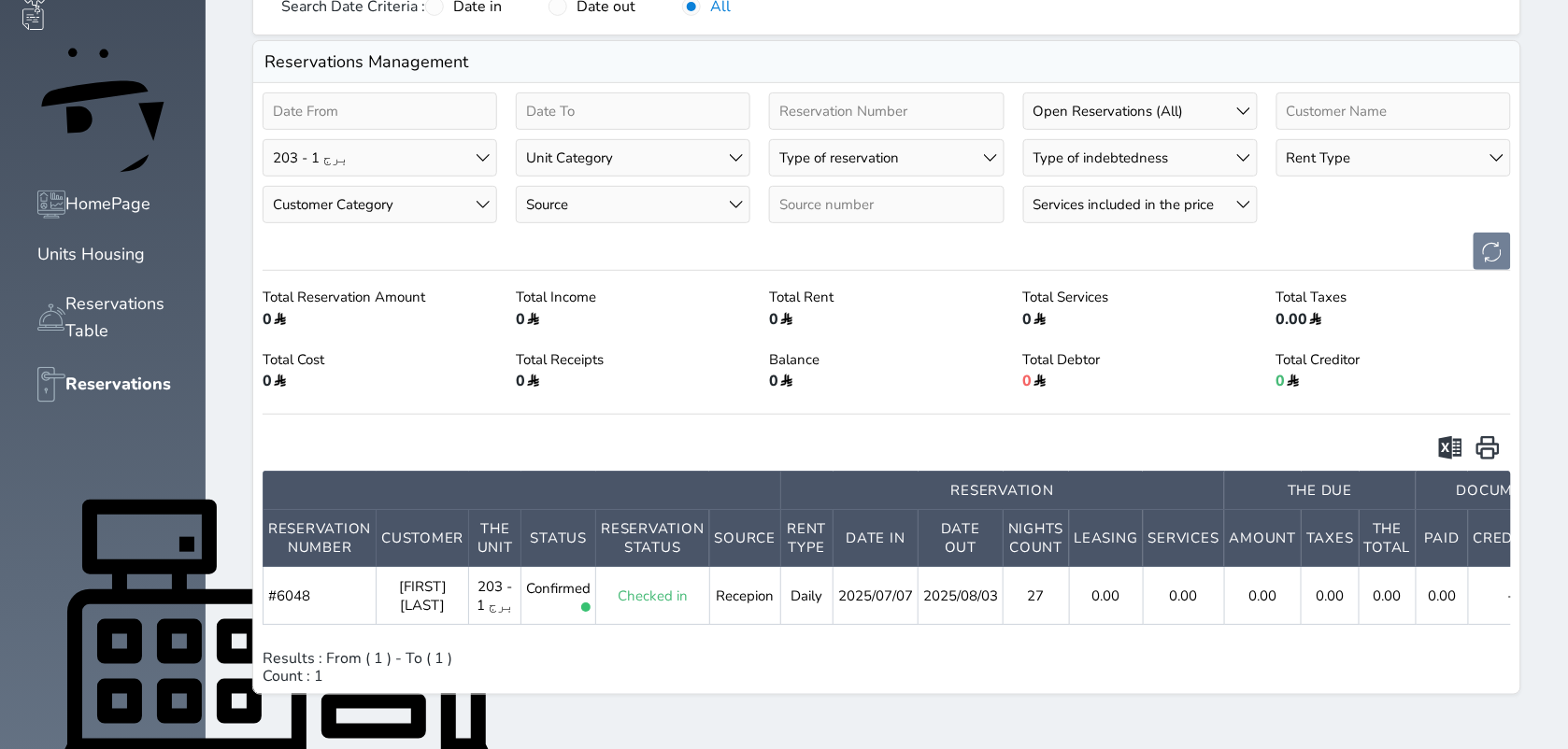 scroll, scrollTop: 178, scrollLeft: 0, axis: vertical 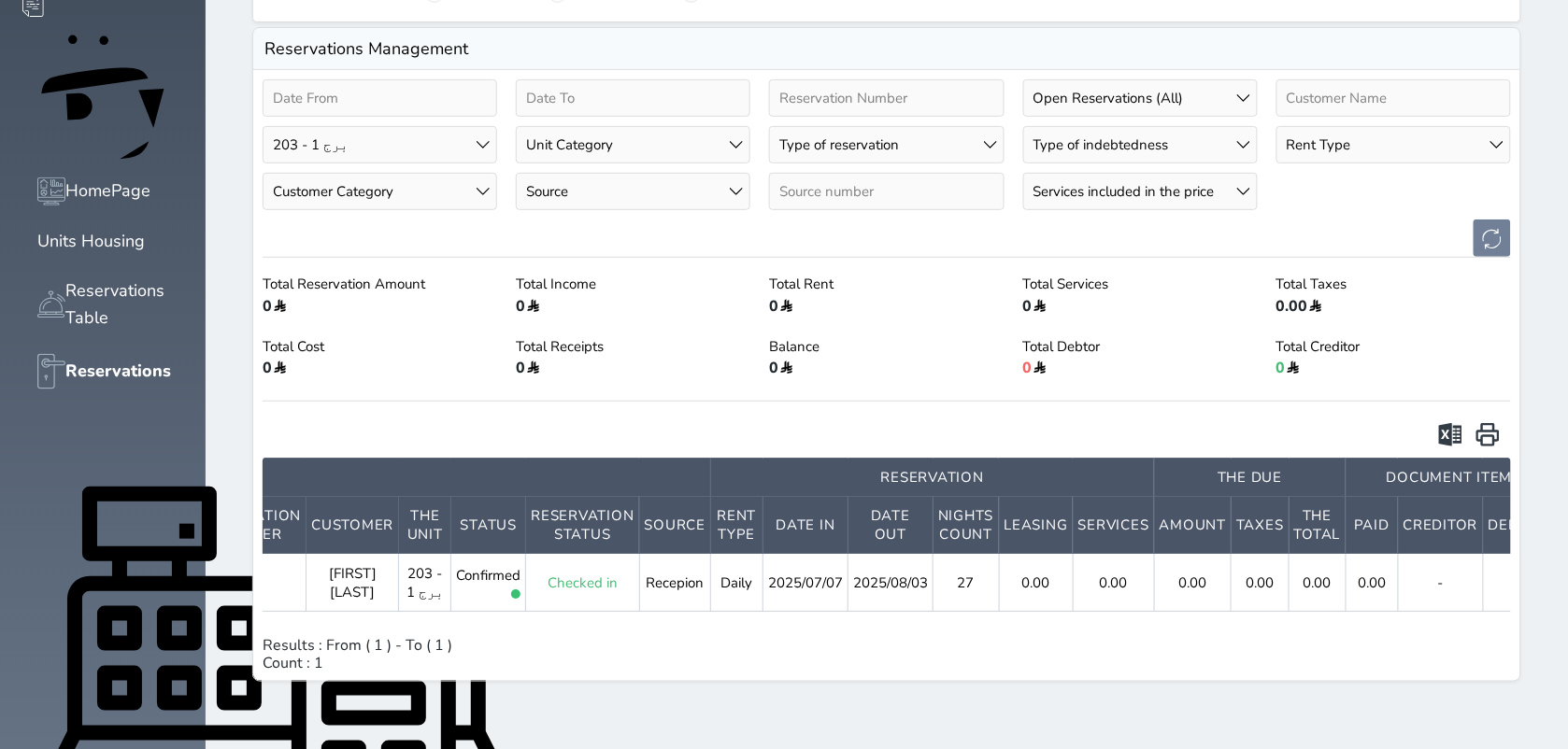 click 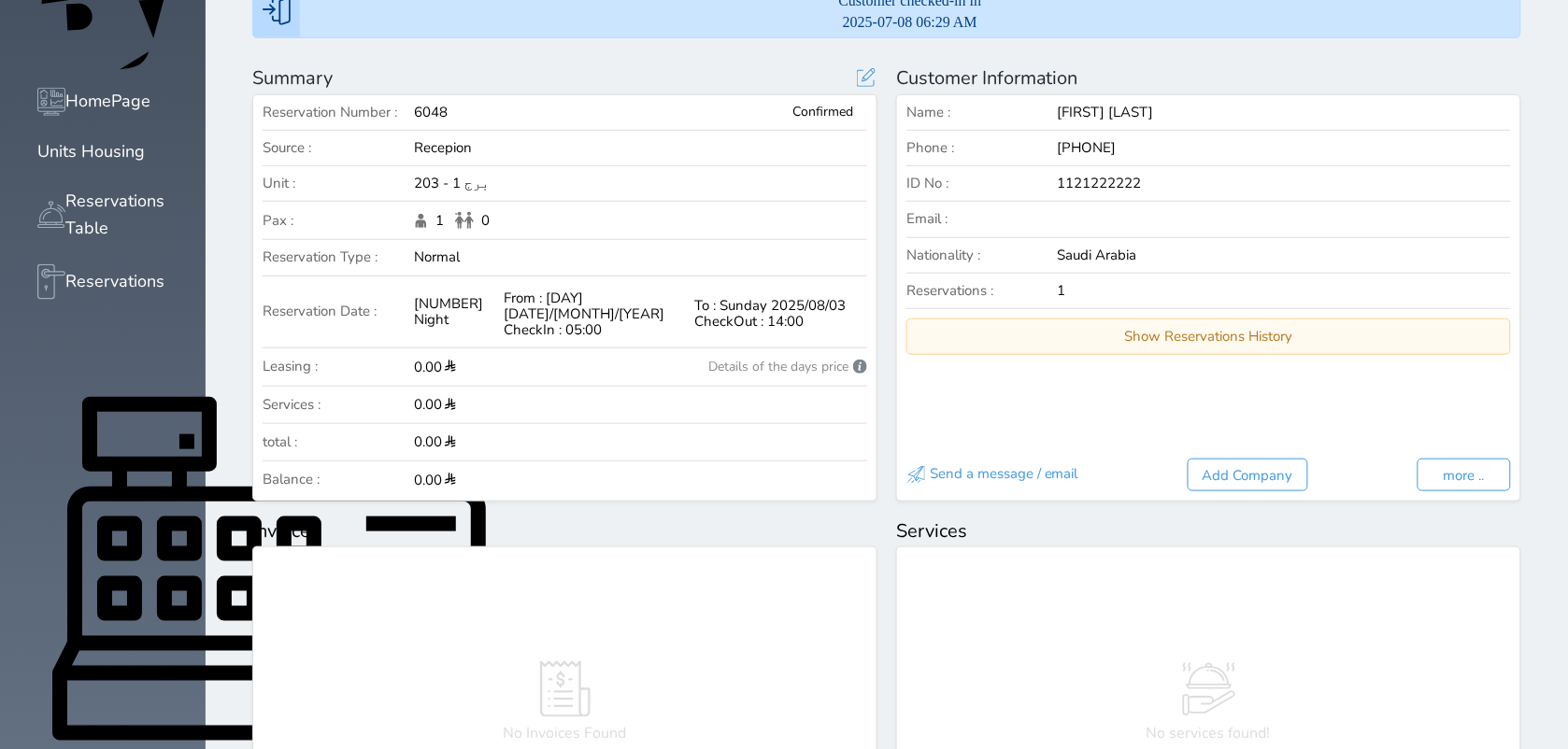 scroll, scrollTop: 0, scrollLeft: 0, axis: both 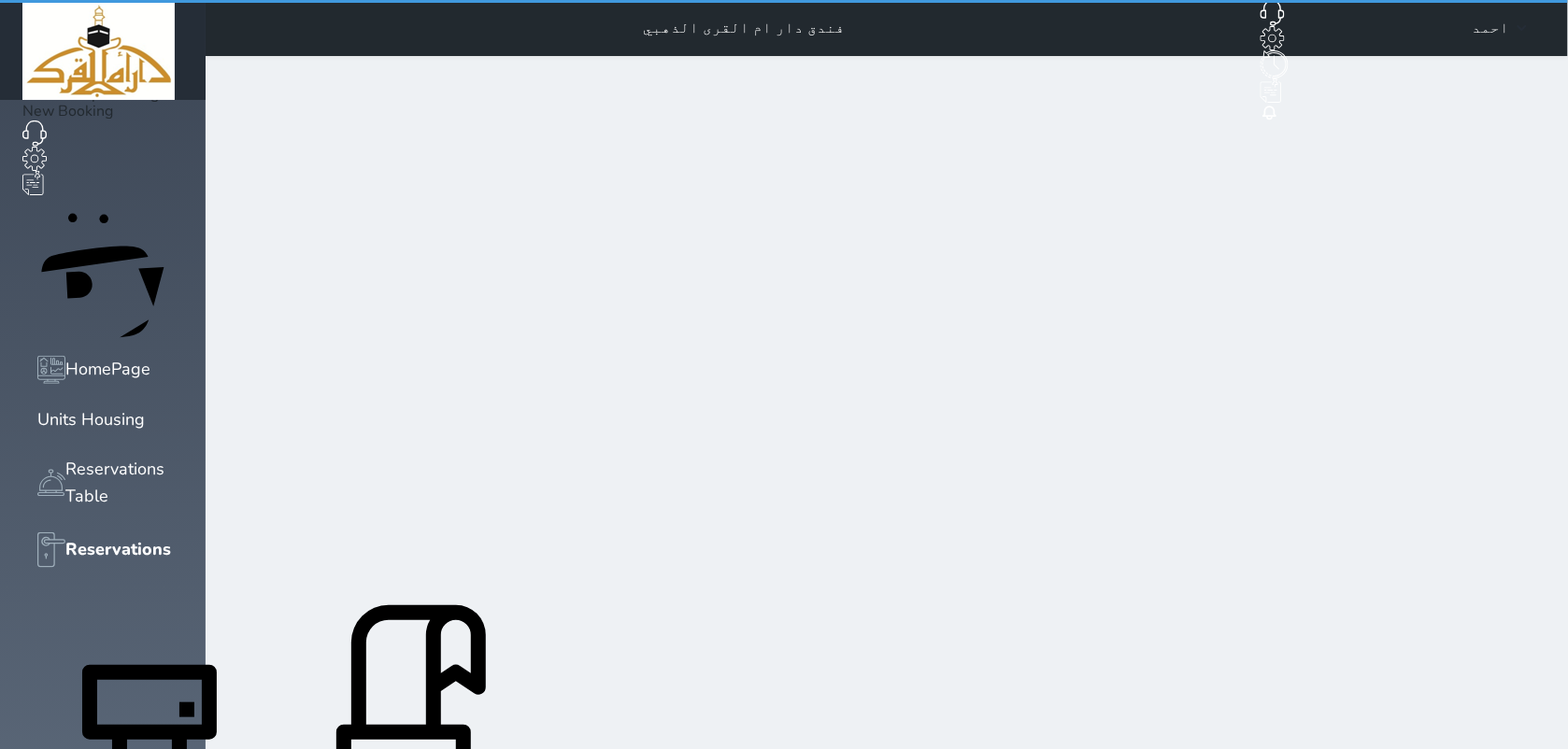 select on "open_all" 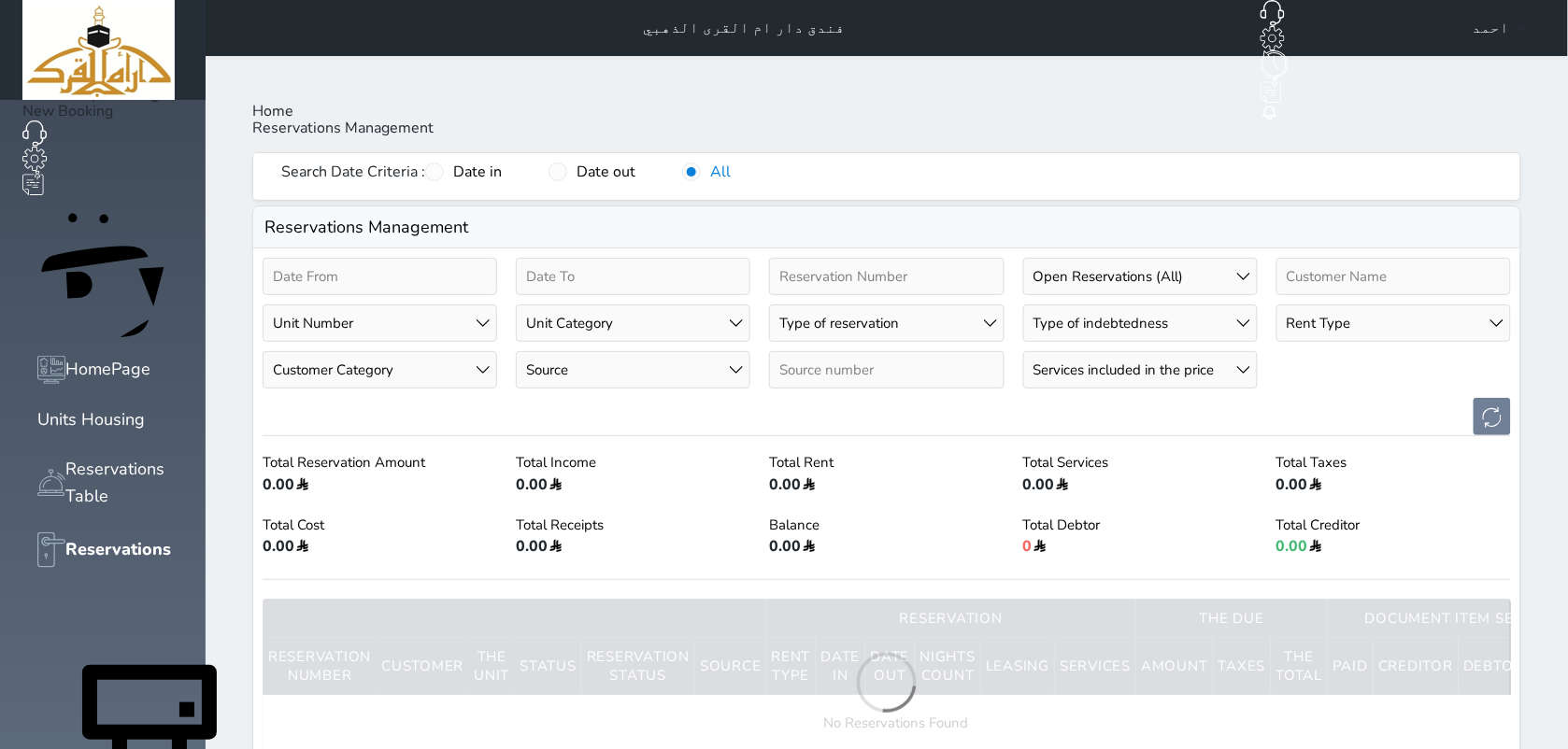 drag, startPoint x: 805, startPoint y: 561, endPoint x: 847, endPoint y: 561, distance: 42 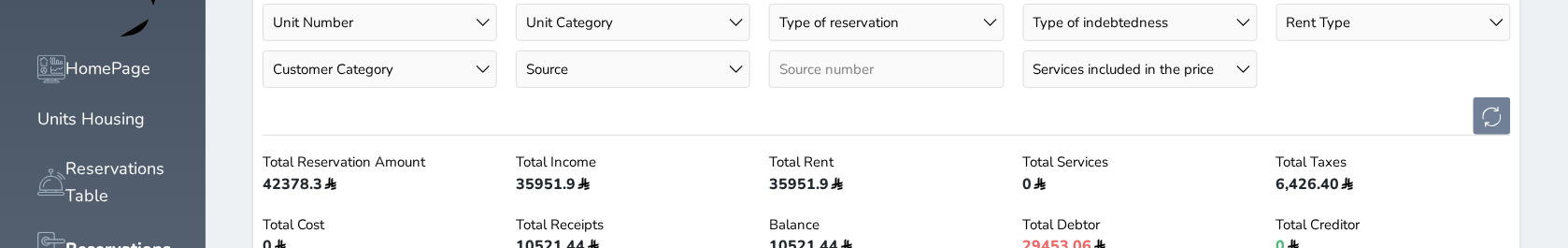 scroll, scrollTop: 300, scrollLeft: 0, axis: vertical 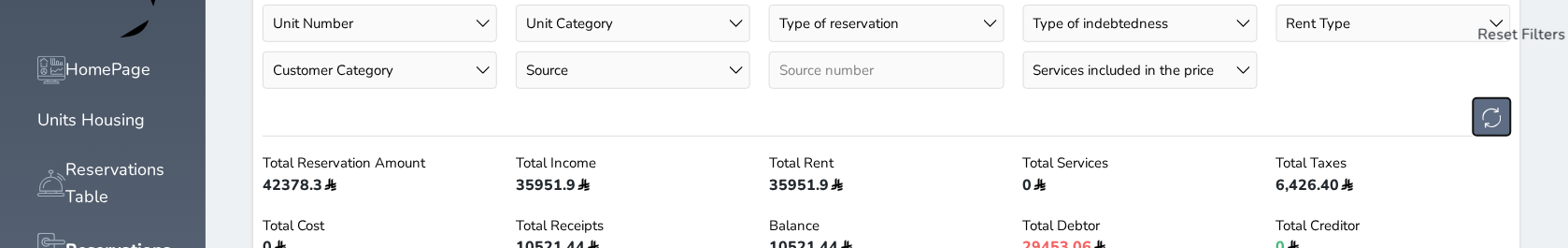 click at bounding box center (1492, 117) 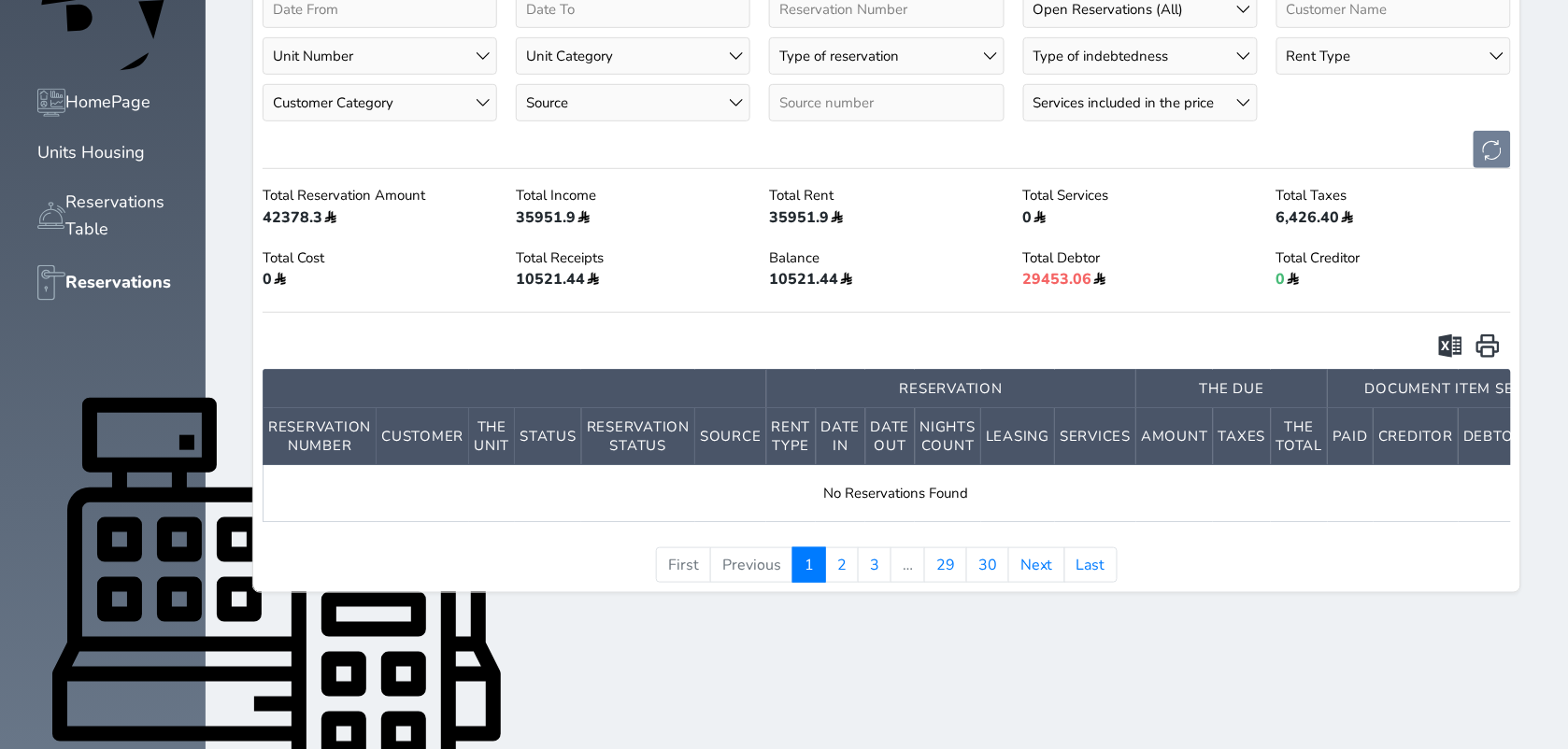 scroll, scrollTop: 268, scrollLeft: 0, axis: vertical 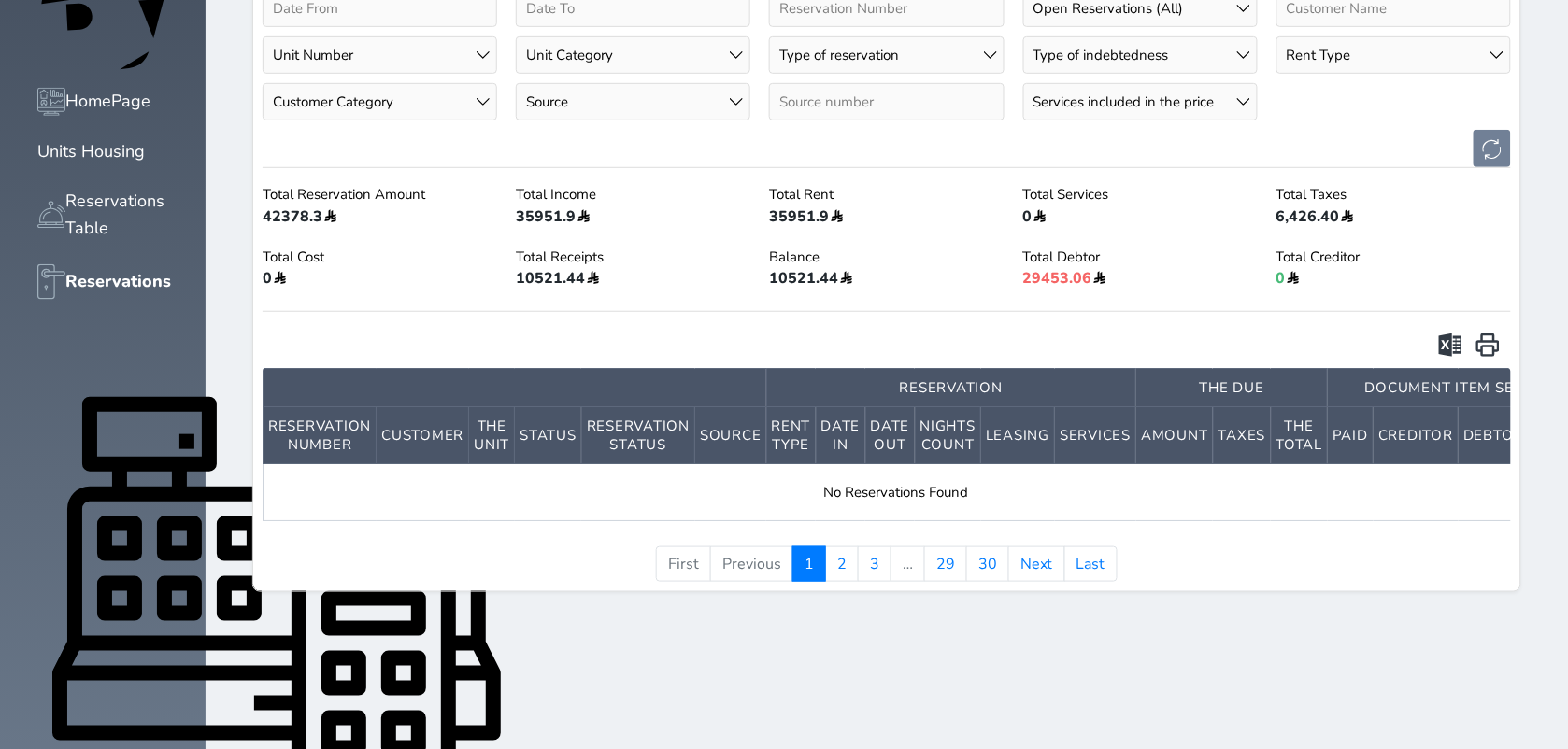 click on "Units" at bounding box center (85, 1012) 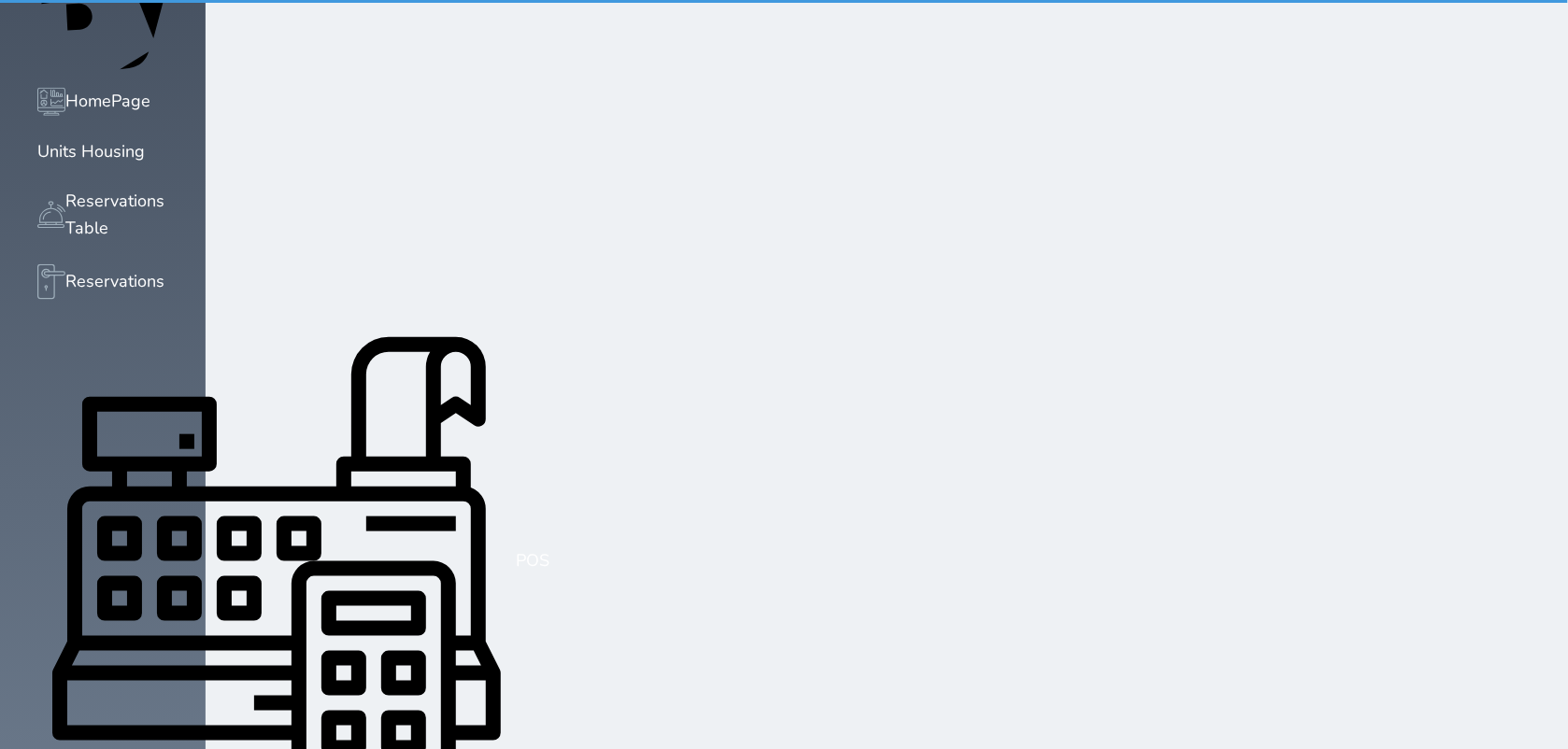 scroll, scrollTop: 0, scrollLeft: 0, axis: both 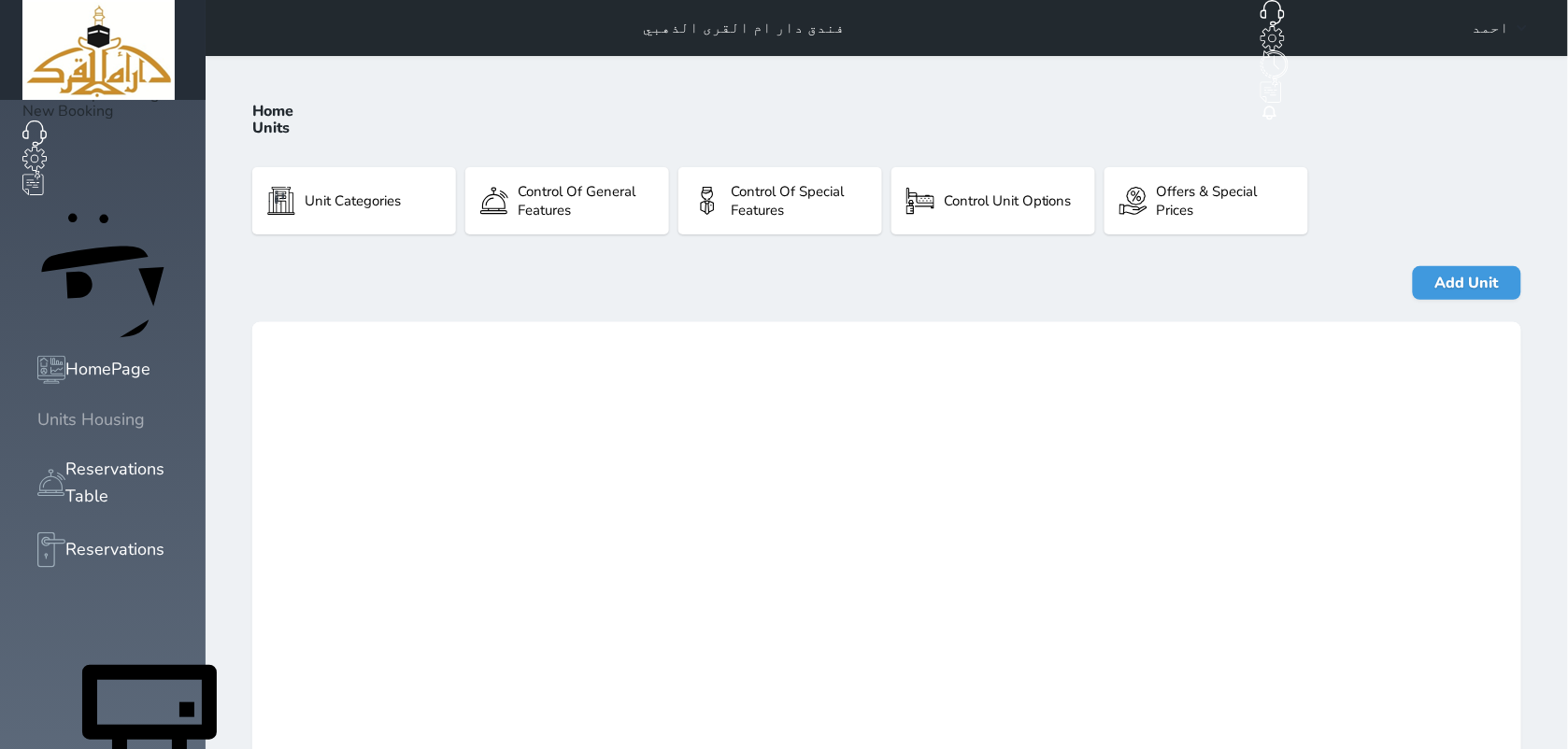 click on "Units Housing" at bounding box center [91, 419] 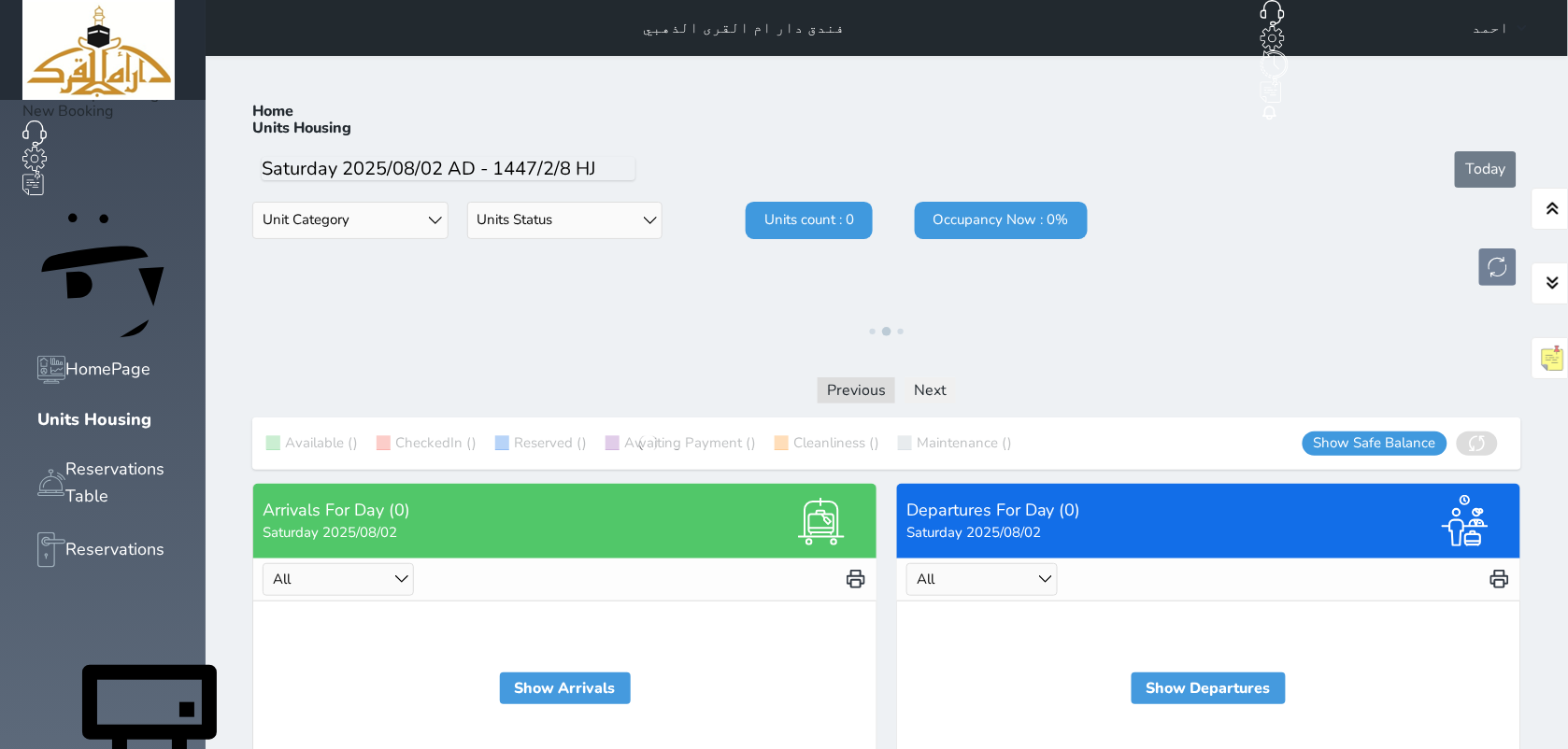 click on "Unit Category   برج 5 برج 4 برج 3 برج 2 برج 1" at bounding box center (350, 220) 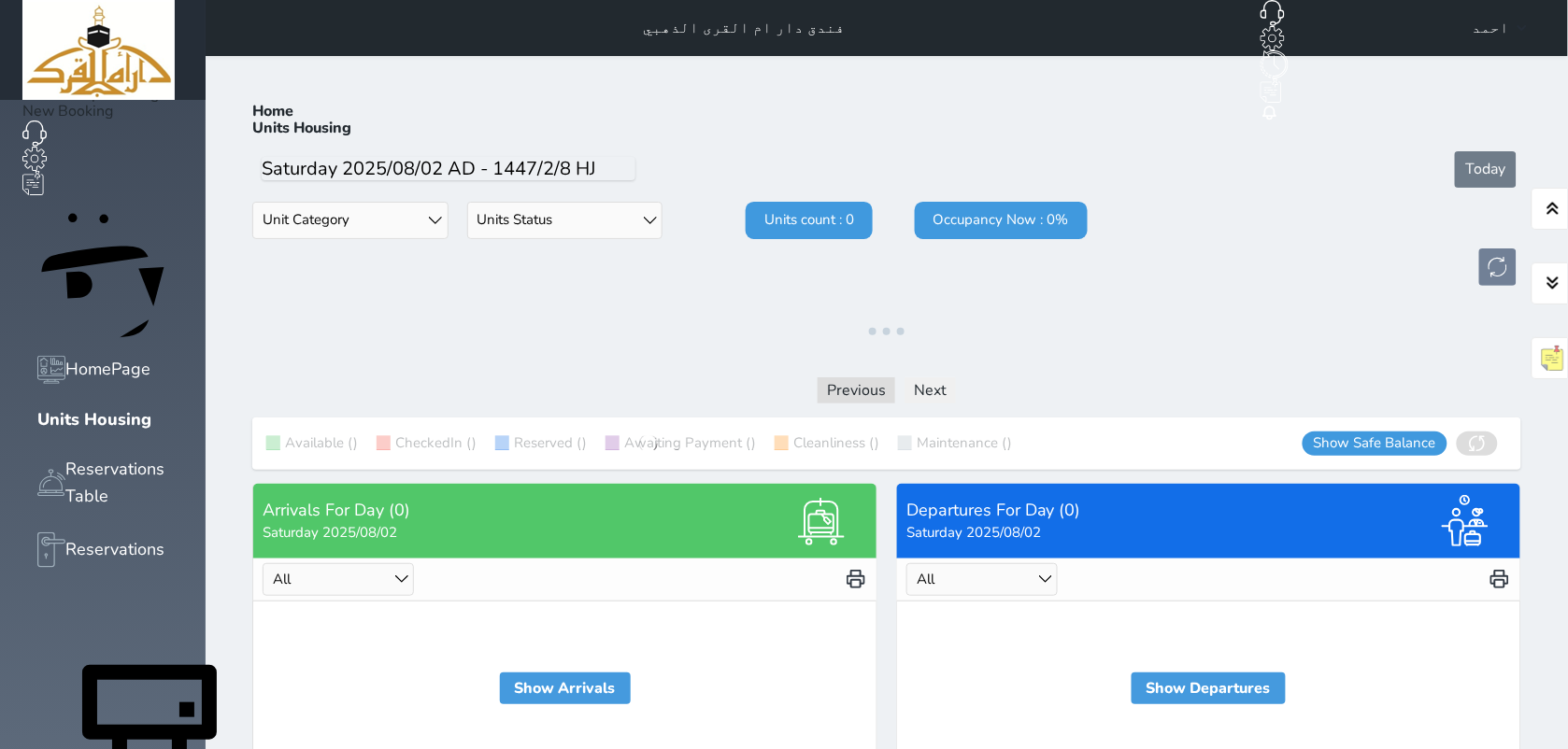 click on "Today" at bounding box center (887, 169) 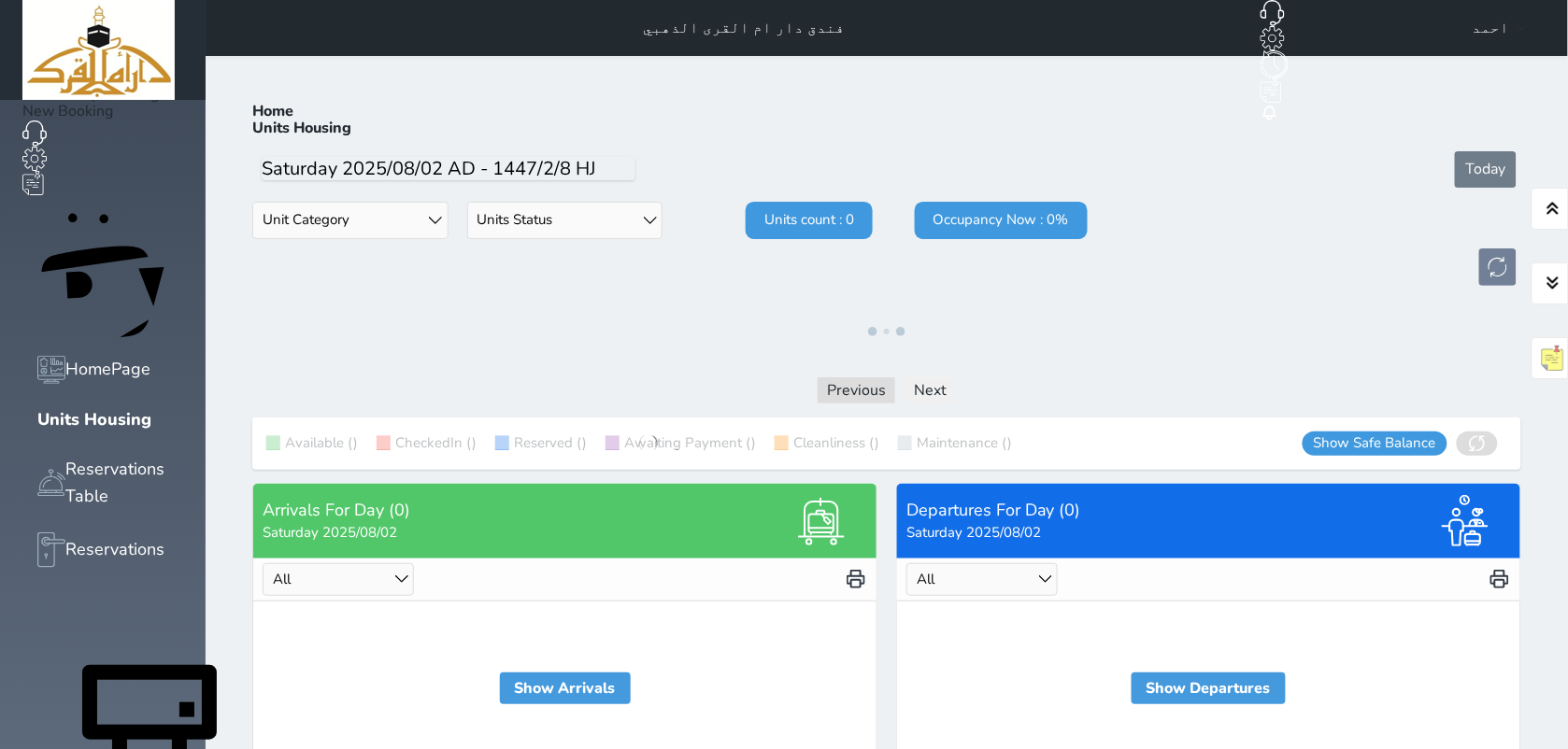 click on "Units Status Available Under Cleaning Under Maintenance CheckedIn not checked in" at bounding box center (565, 220) 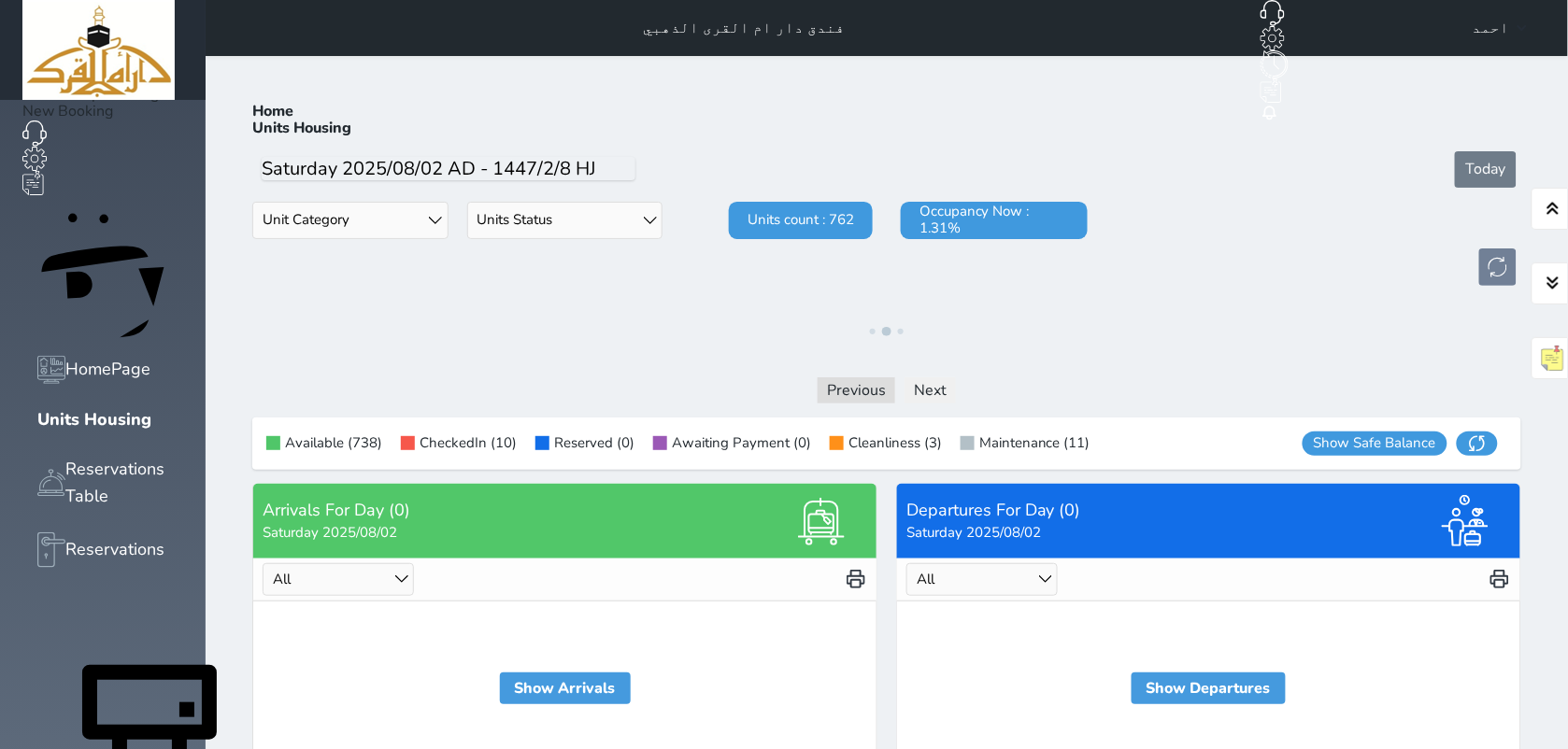 select on "4" 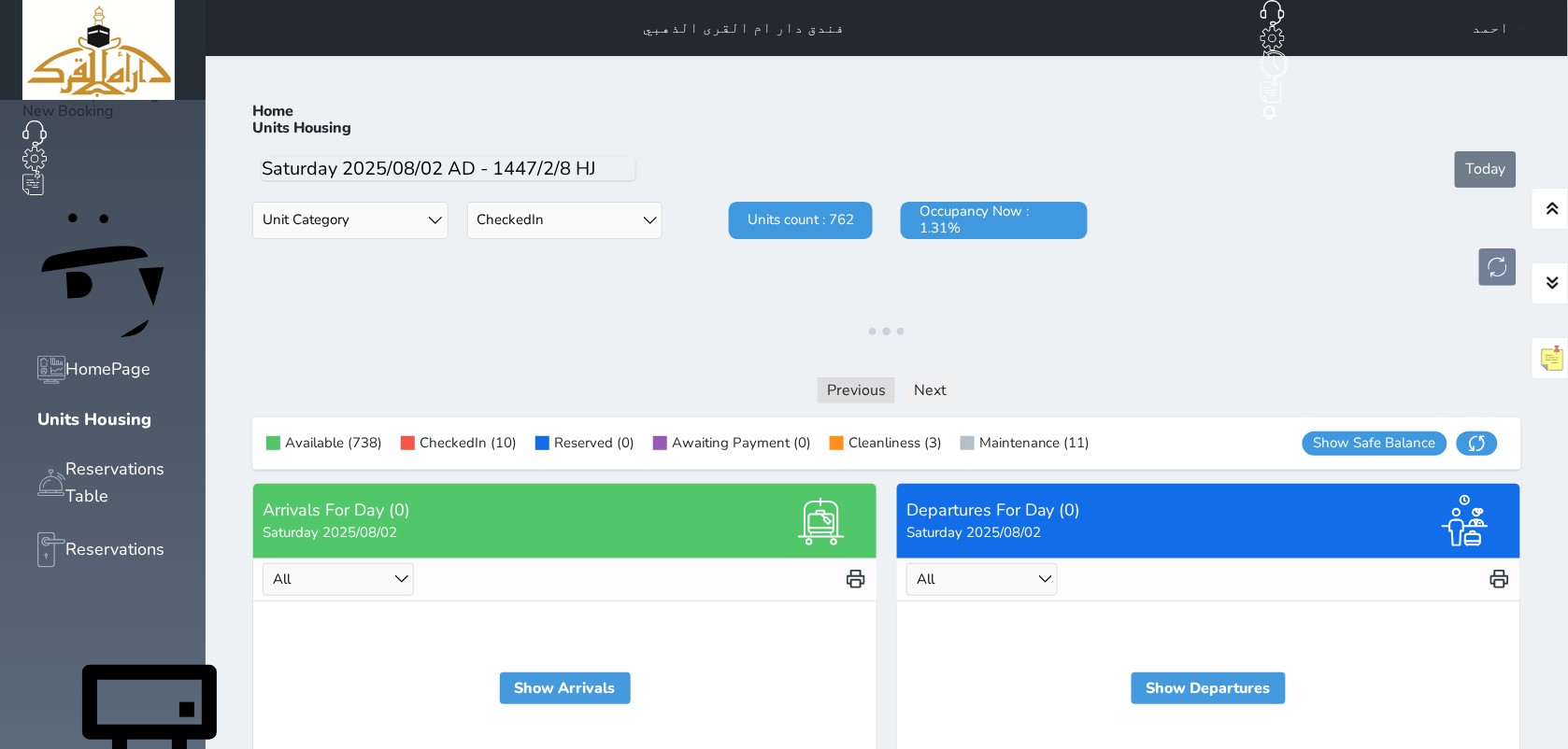 click on "Units Status Available Under Cleaning Under Maintenance CheckedIn not checked in" at bounding box center [565, 220] 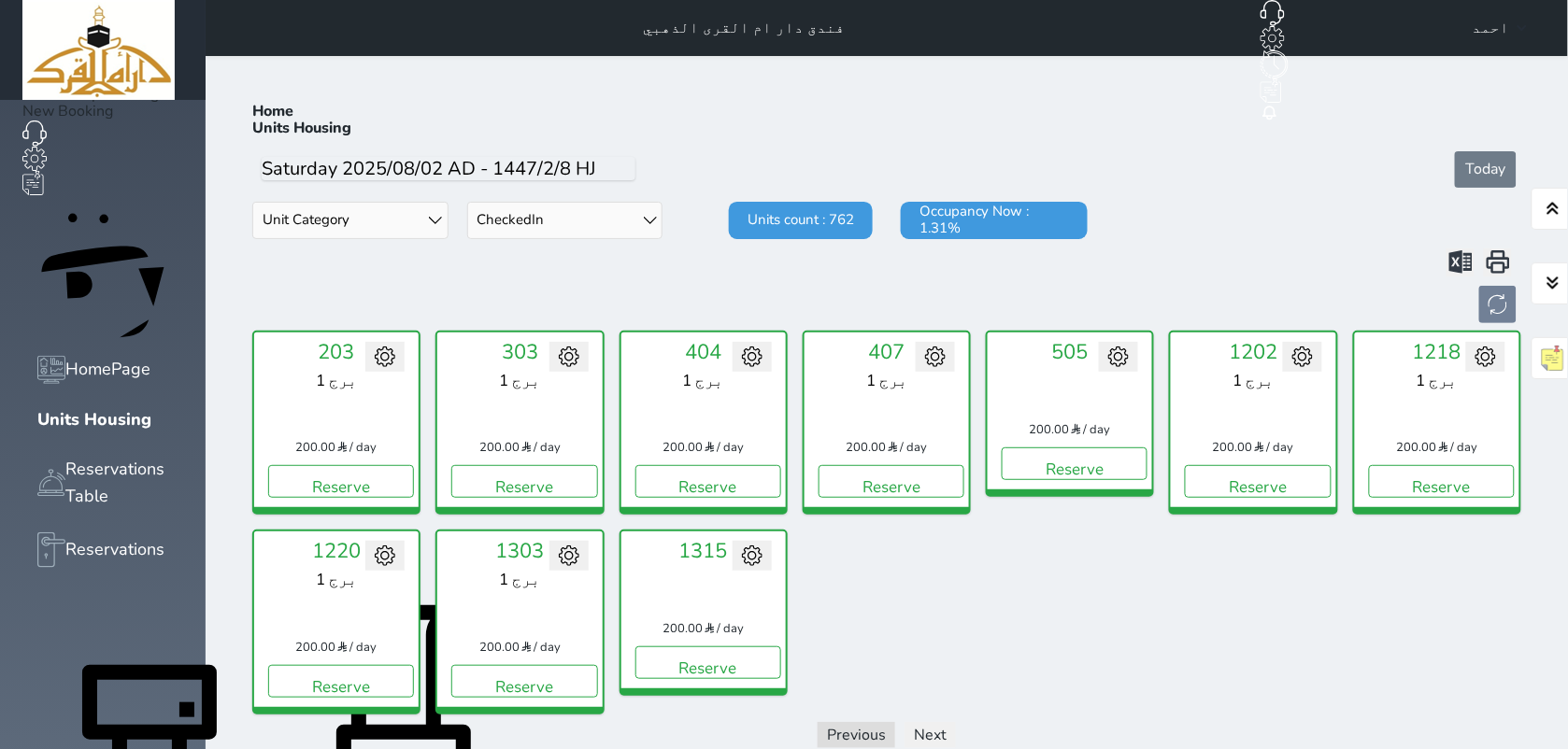 click on "Units Status Available Under Cleaning Under Maintenance CheckedIn not checked in" at bounding box center (565, 220) 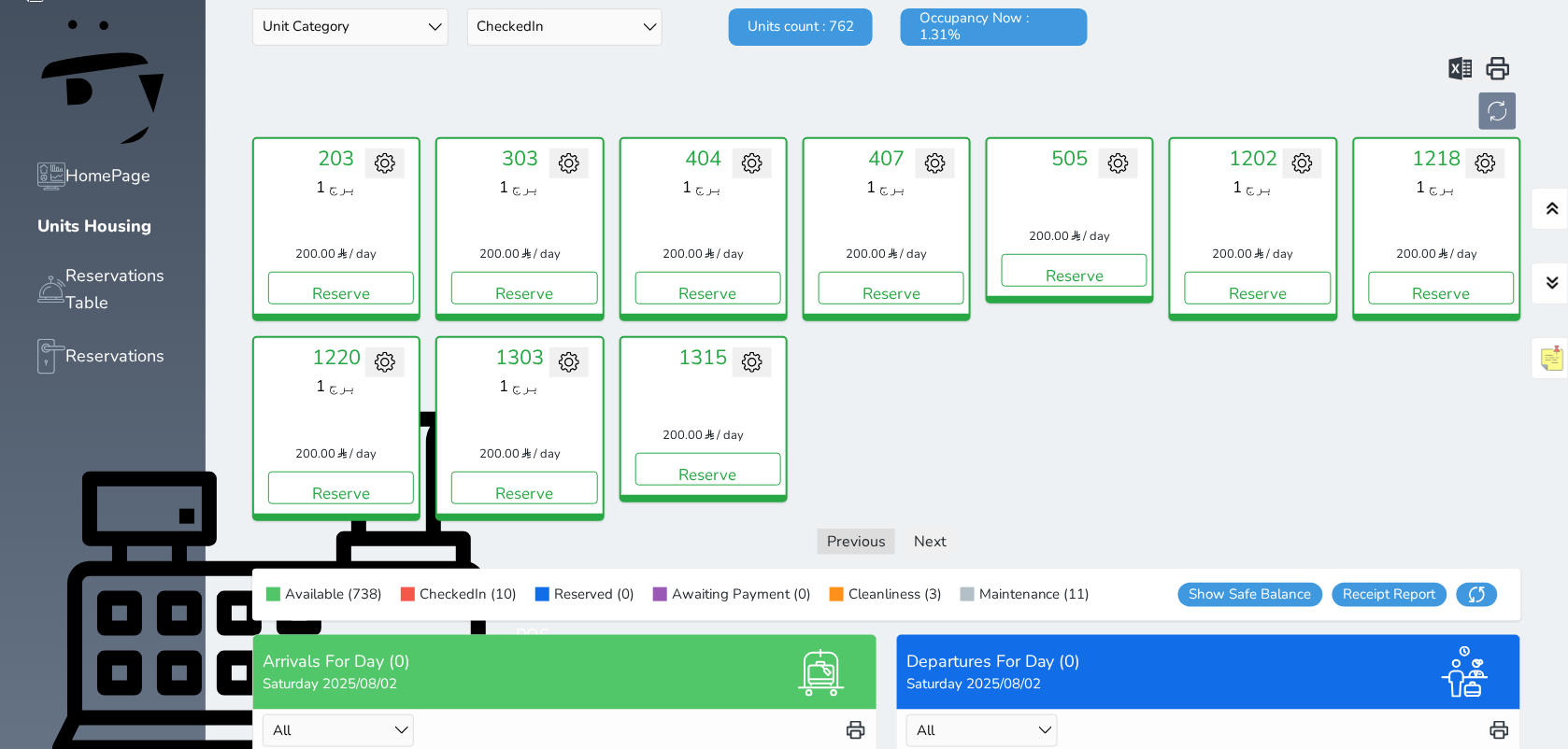 scroll, scrollTop: 114, scrollLeft: 0, axis: vertical 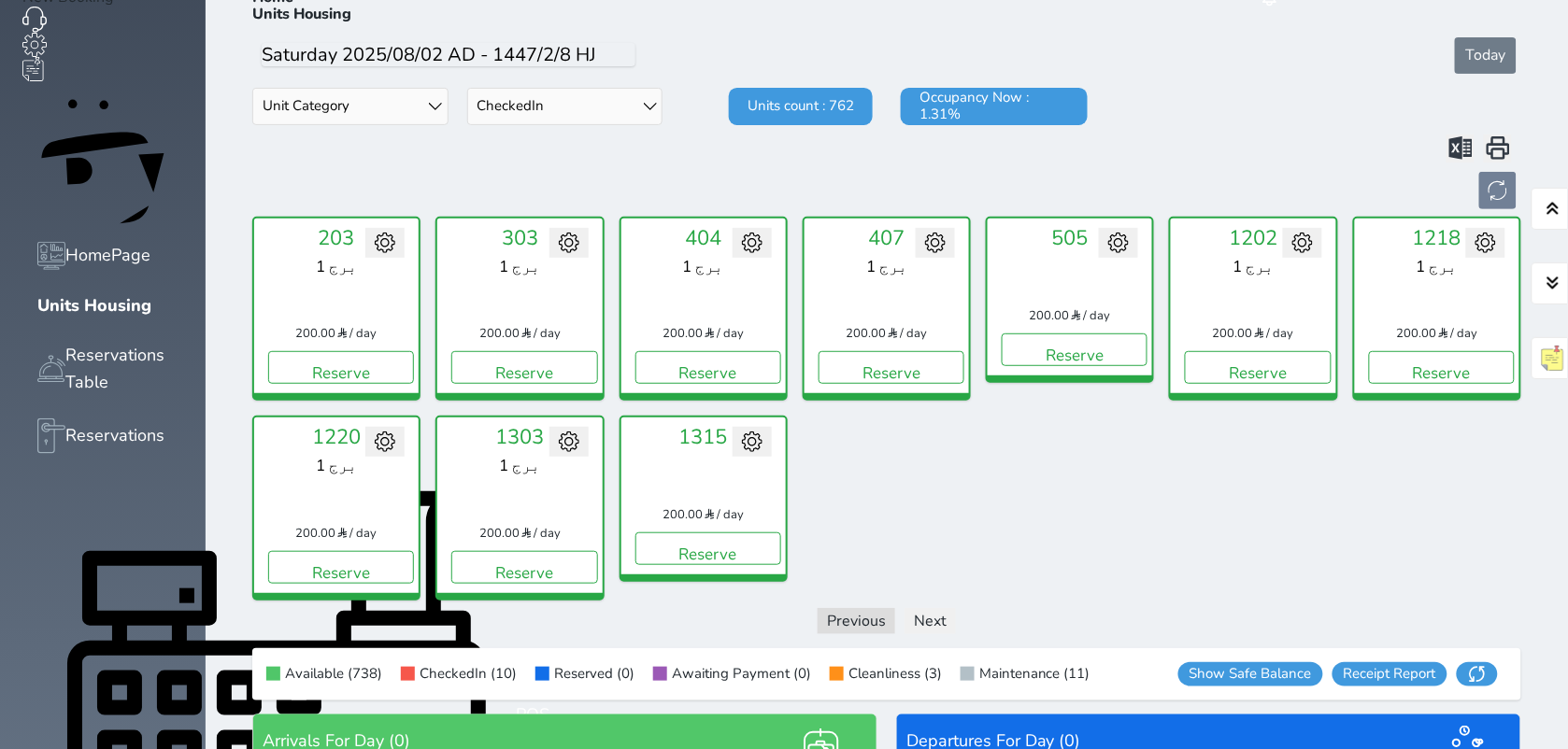 click on "Units Status Available Under Cleaning Under Maintenance CheckedIn not checked in" at bounding box center (565, 106) 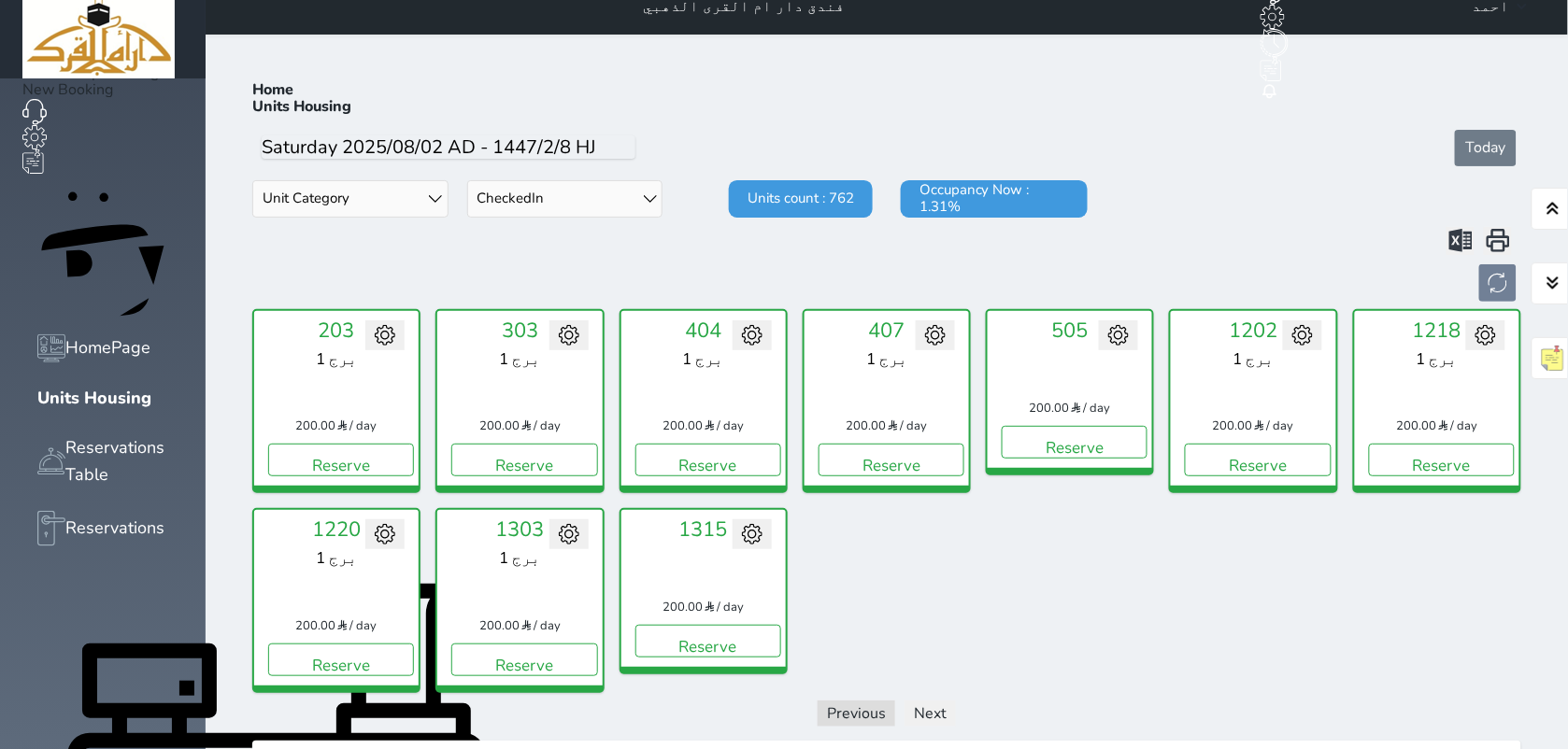 scroll, scrollTop: 16, scrollLeft: 0, axis: vertical 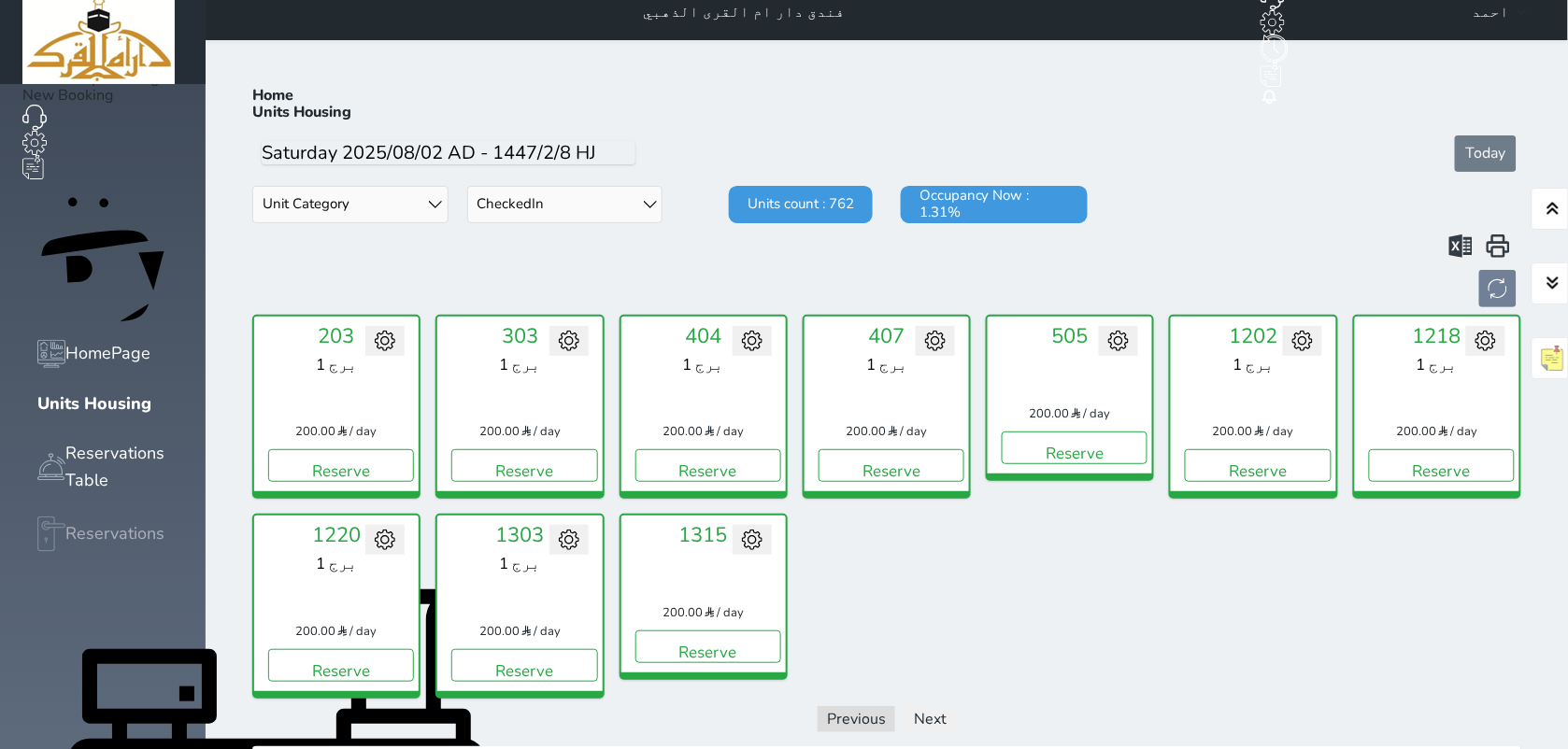 click on "Reservations" at bounding box center (115, 533) 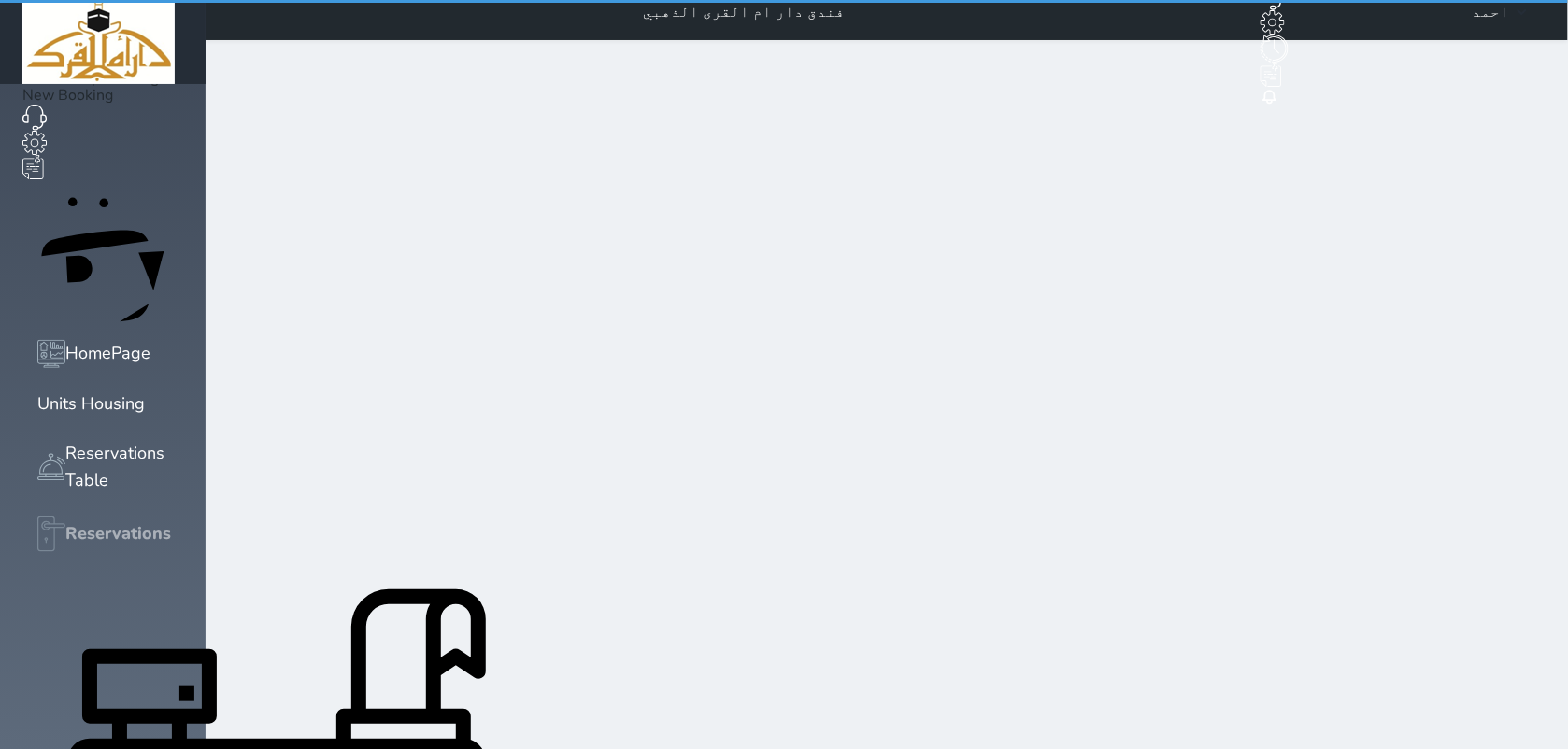 scroll, scrollTop: 2, scrollLeft: 0, axis: vertical 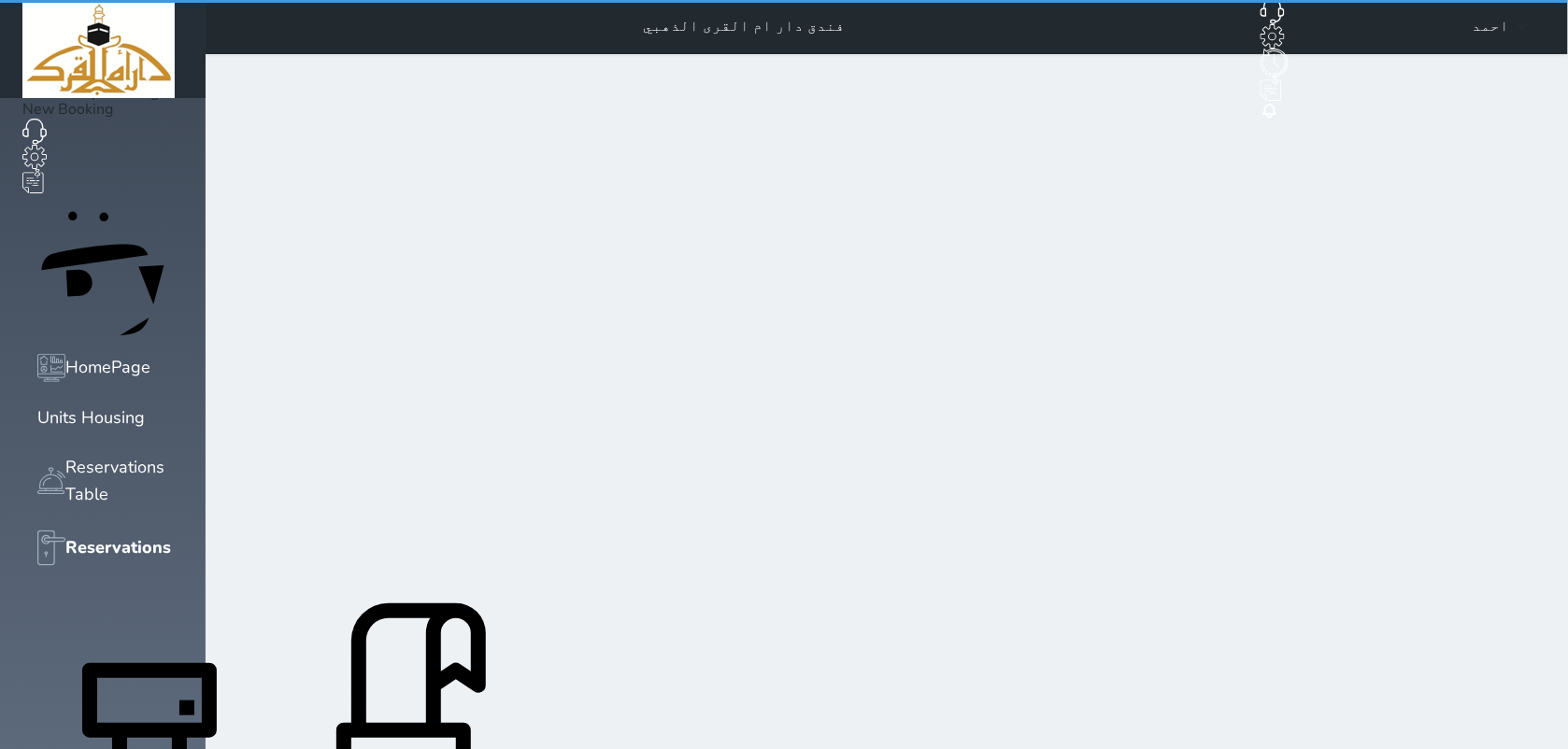 select on "open_all" 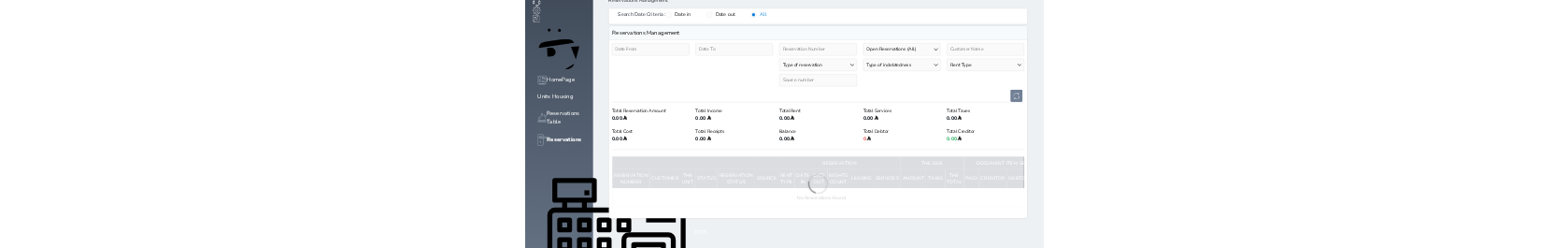 scroll, scrollTop: 128, scrollLeft: 0, axis: vertical 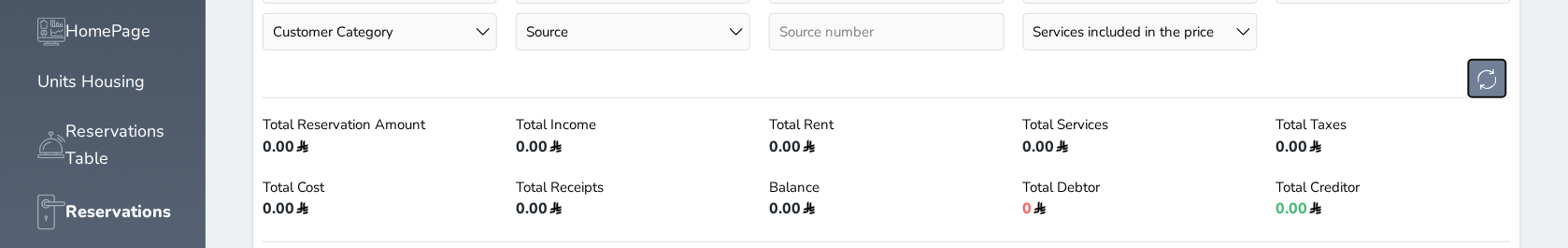 click at bounding box center (1488, 79) 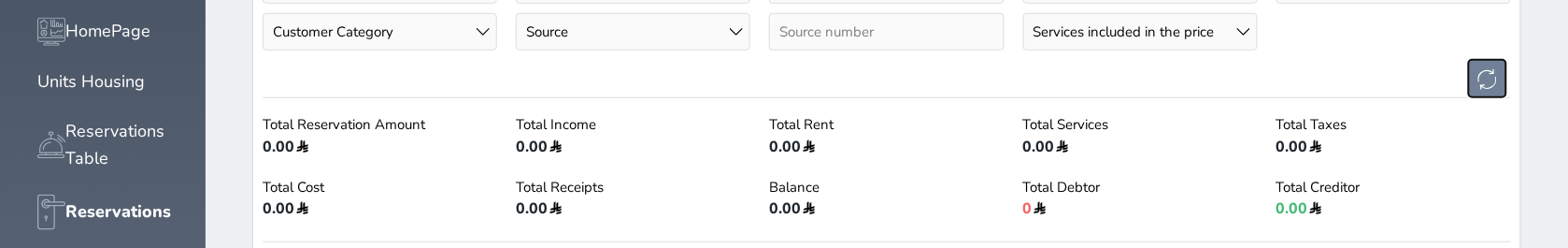 type 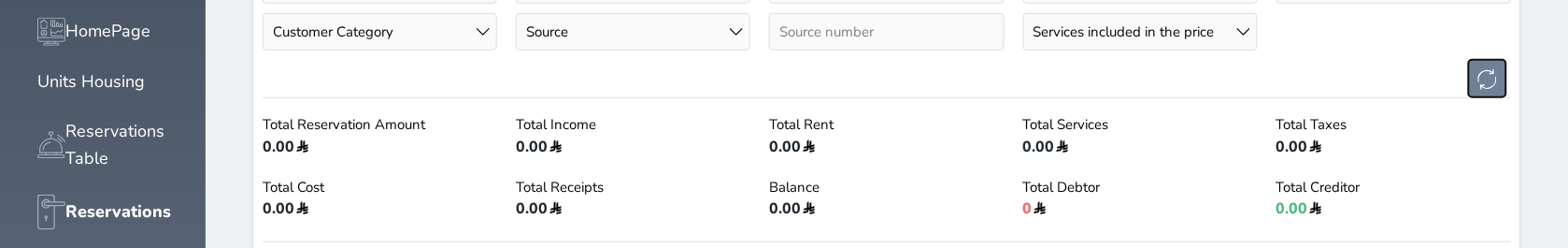 type 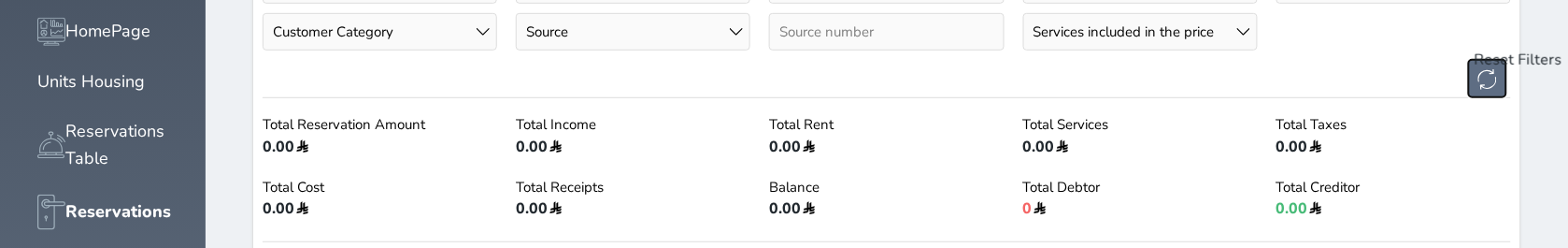 click at bounding box center (1488, 79) 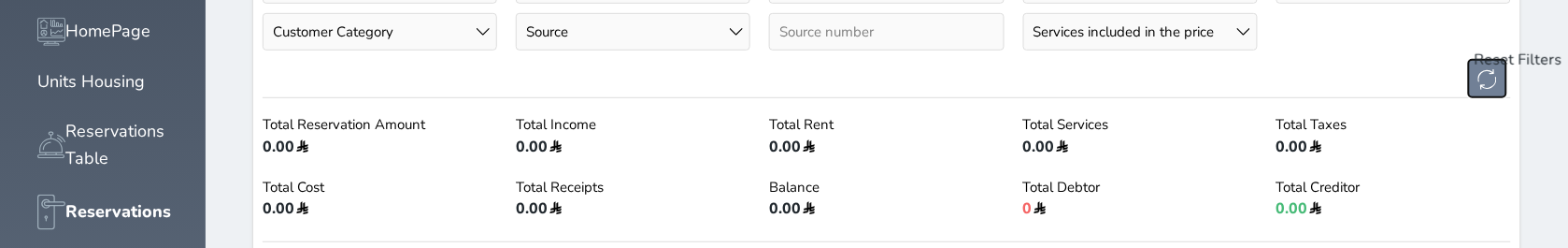 type 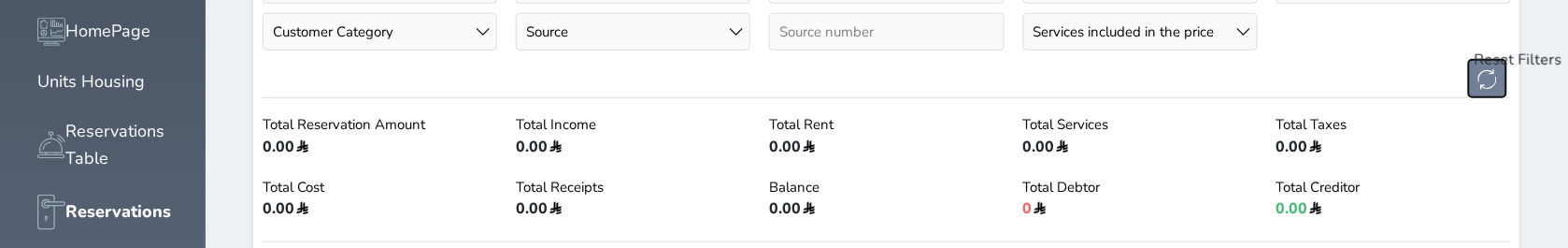 type 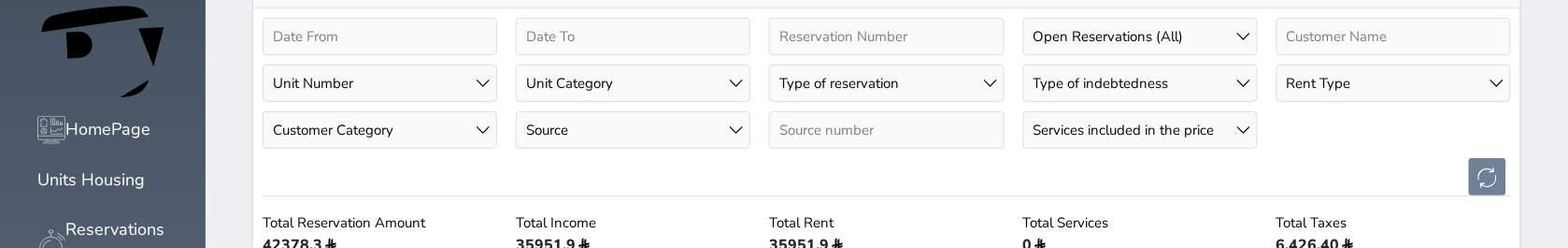 scroll, scrollTop: 232, scrollLeft: 0, axis: vertical 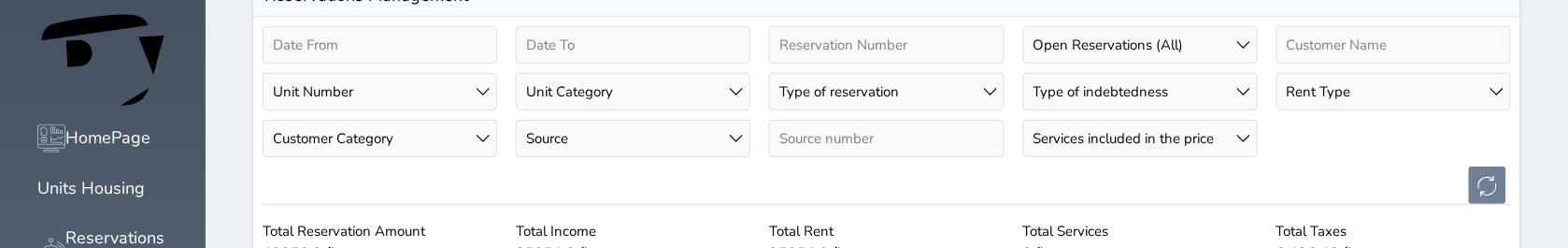 click on "Type of reservation
Single   Group" at bounding box center [886, 92] 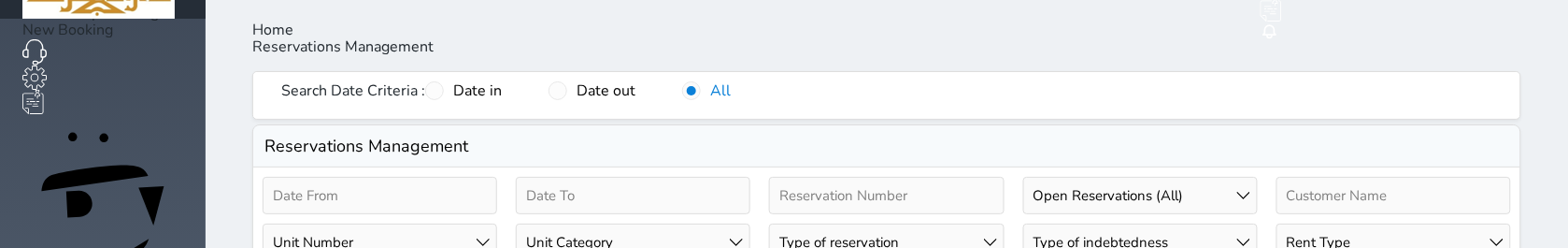 scroll, scrollTop: 87, scrollLeft: 0, axis: vertical 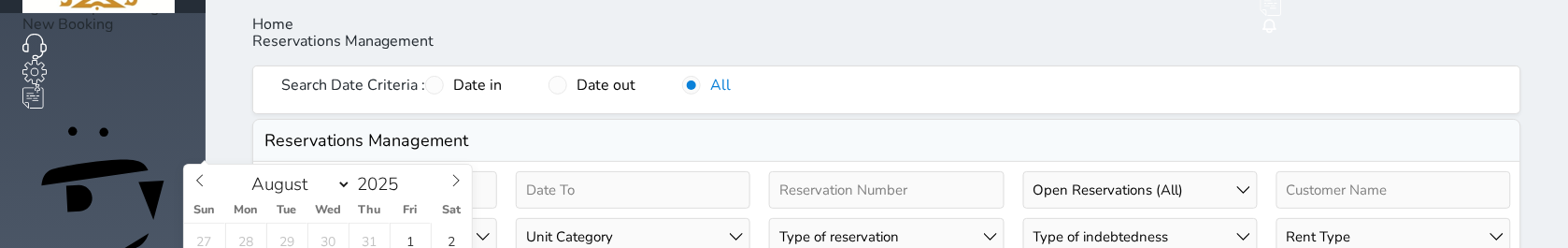 click at bounding box center [379, 190] 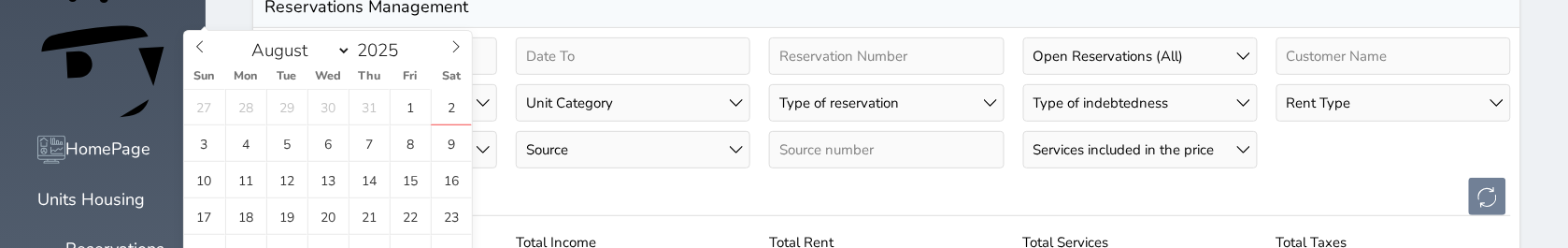 scroll, scrollTop: 220, scrollLeft: 0, axis: vertical 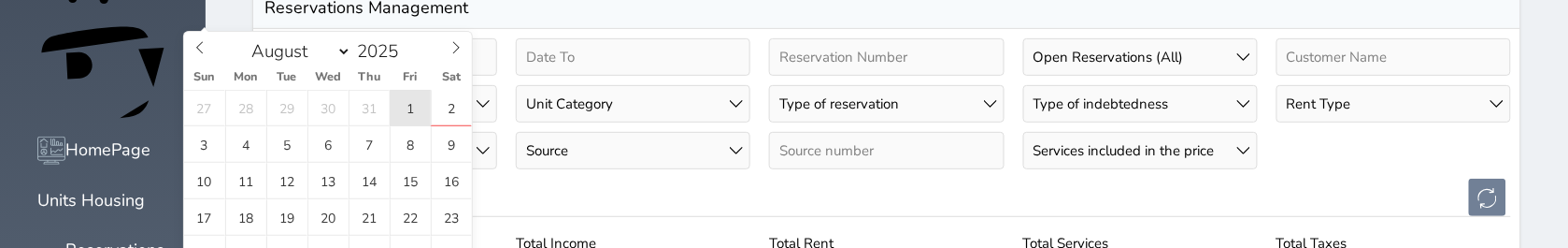 click on "1" at bounding box center [410, 108] 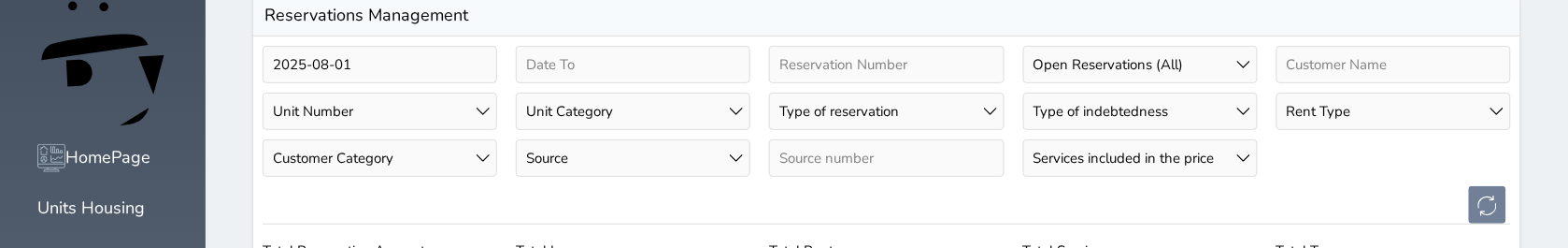 click at bounding box center (633, 65) 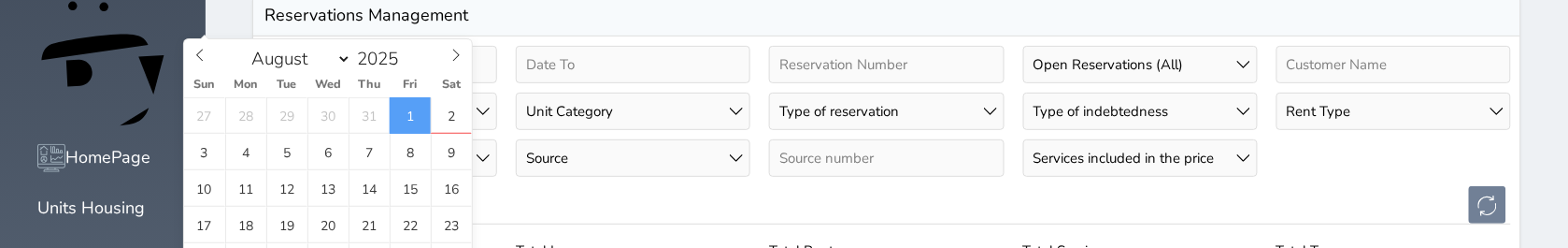 click on "2025-08-01" at bounding box center [379, 65] 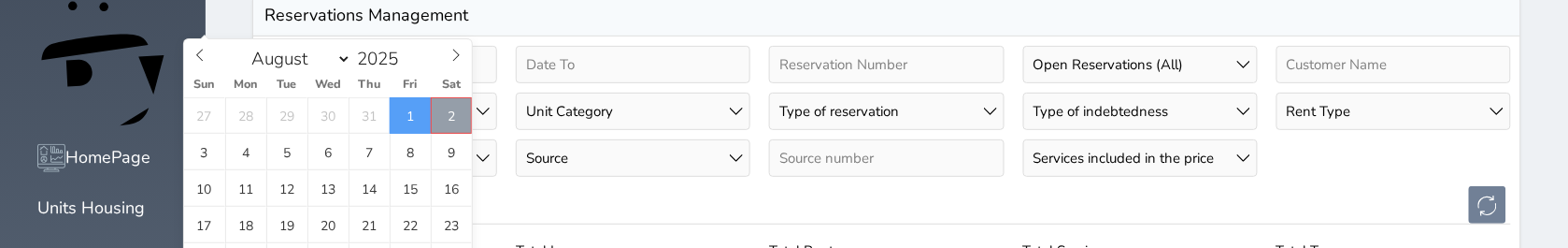 click on "2" at bounding box center [451, 115] 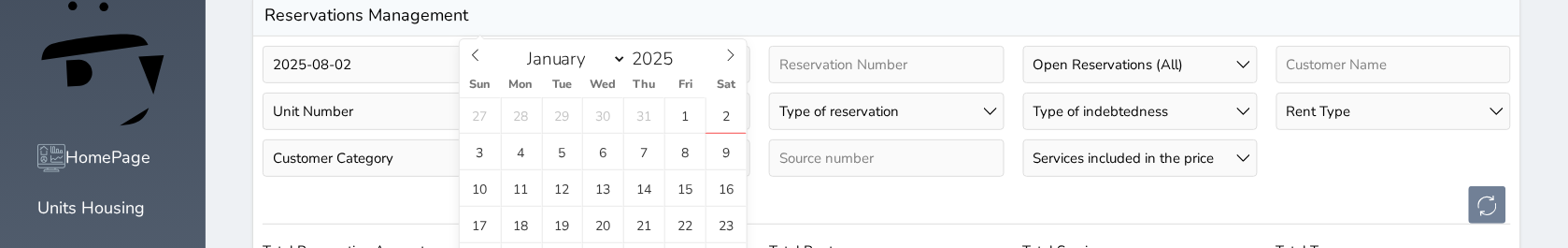 click at bounding box center [633, 65] 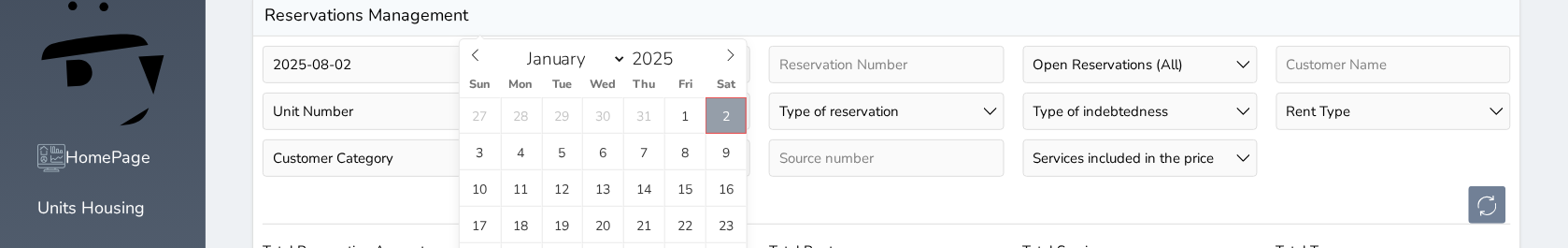 click on "2" at bounding box center [726, 115] 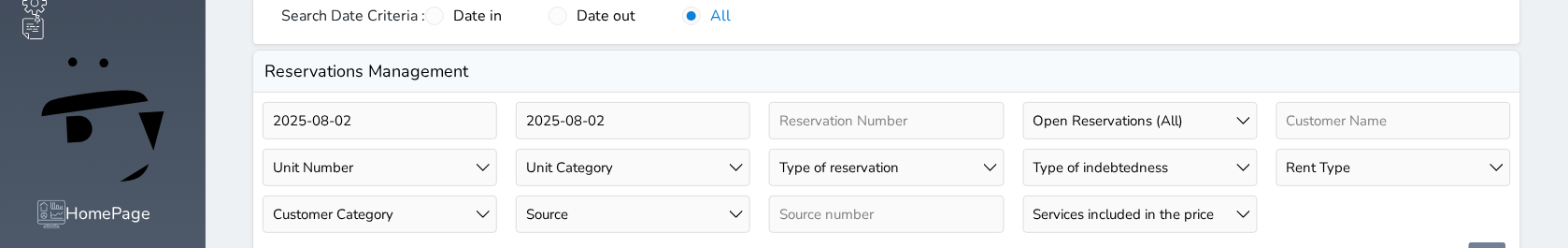 scroll, scrollTop: 155, scrollLeft: 0, axis: vertical 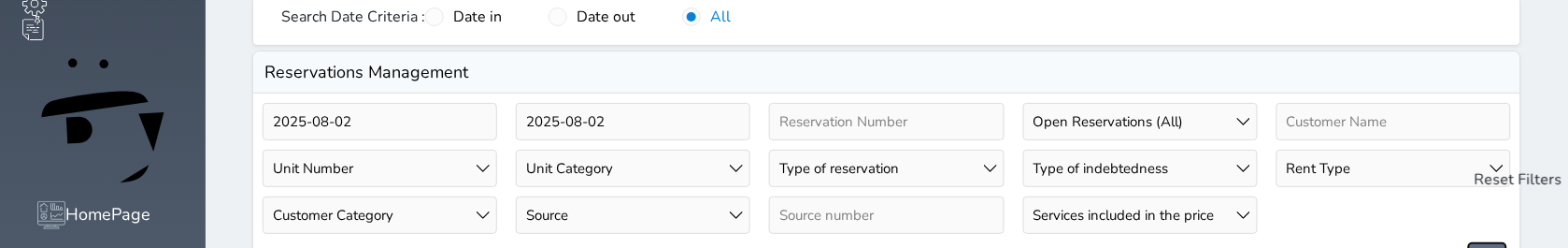 click at bounding box center [1488, 262] 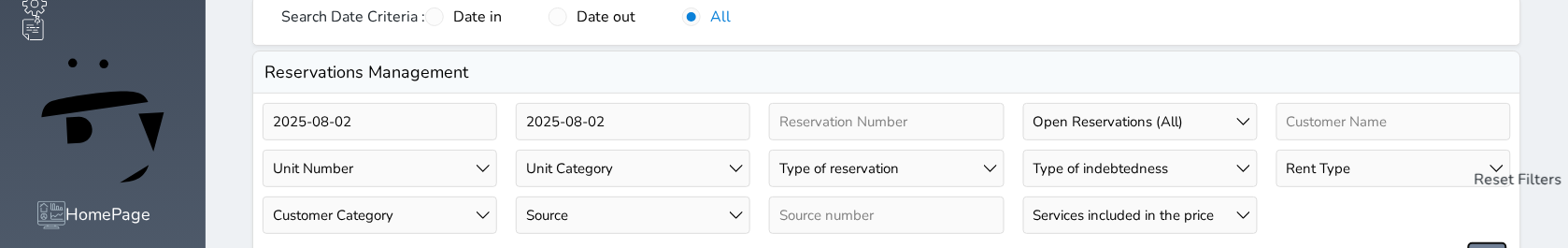 type 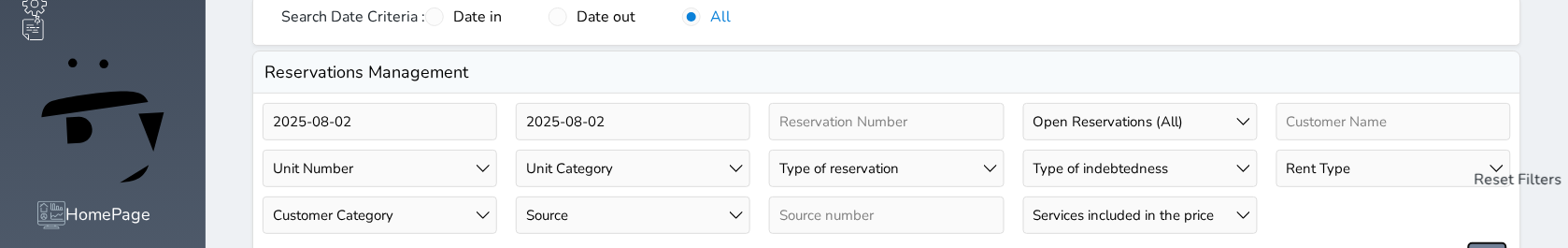 type 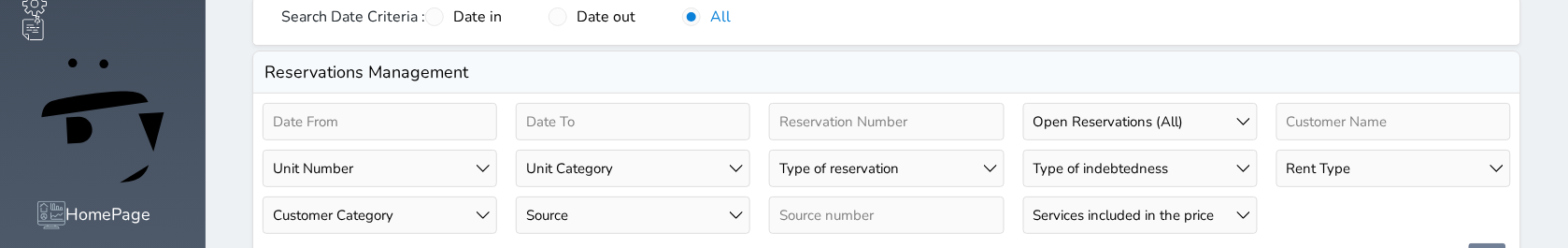 click at bounding box center [379, 122] 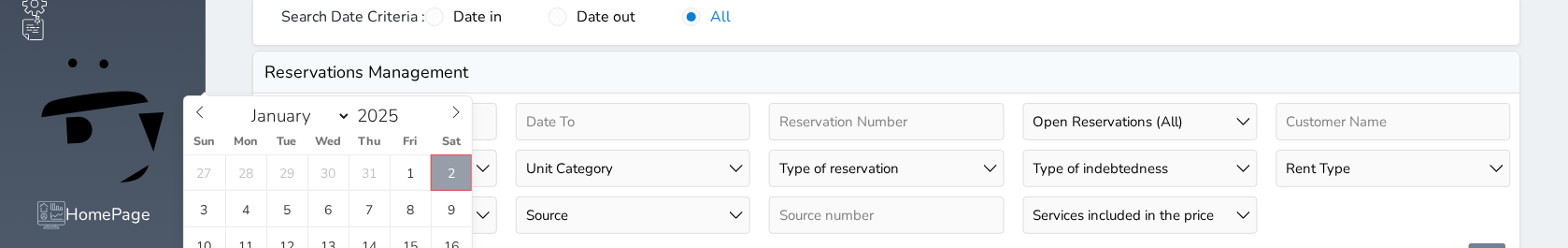 click on "2" at bounding box center [451, 172] 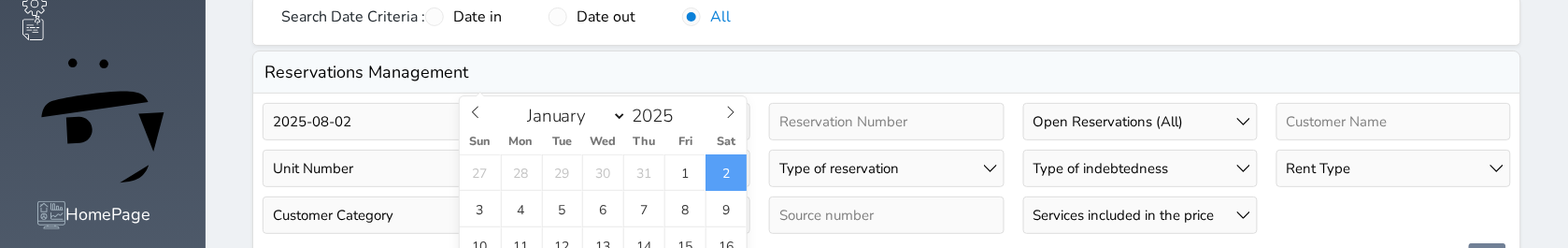 click at bounding box center (633, 122) 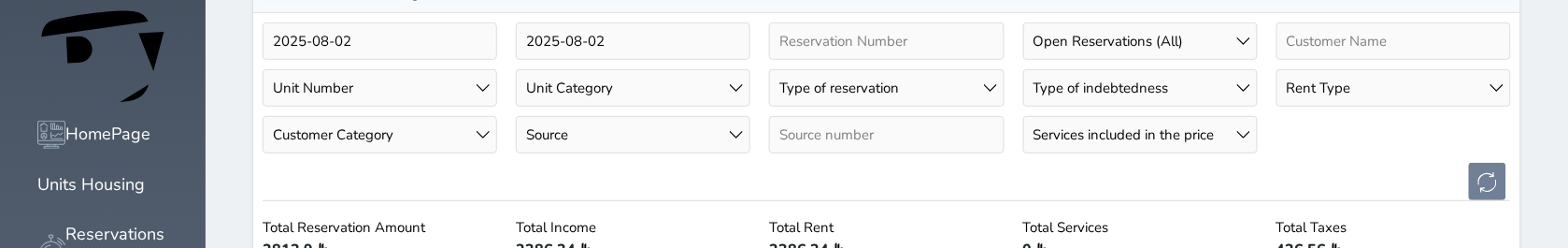 scroll, scrollTop: 226, scrollLeft: 0, axis: vertical 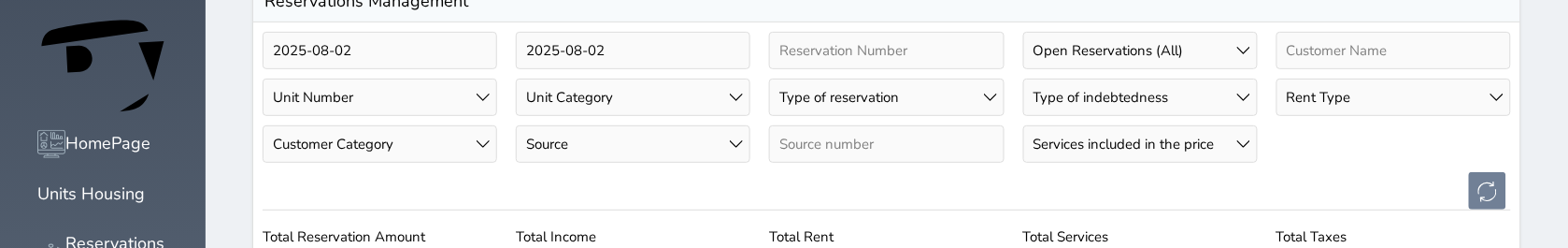 click on "Unit Number
201 - برج 1
202 - برج 1
203 - برج 1
204 - برج 1
205 - برج 1
206 - برج 1
301 - برج 1
302 - برج 1
303 - برج 1
304 - برج 1
305 - برج 1
306 - برج 1
307 - برج 1
401 - برج 1
402 - برج 1
403 - برج 1
404 - برج 1
405 - برج 1
406 - برج 1
407 - برج 1
501 - برج 1
502 - برج 1
505 -" at bounding box center (379, 97) 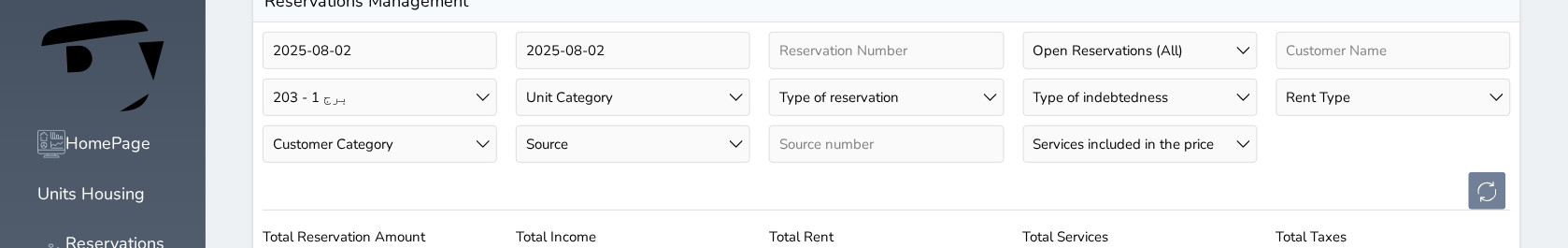 click on "Unit Number
201 - برج 1
202 - برج 1
203 - برج 1
204 - برج 1
205 - برج 1
206 - برج 1
301 - برج 1
302 - برج 1
303 - برج 1
304 - برج 1
305 - برج 1
306 - برج 1
307 - برج 1
401 - برج 1
402 - برج 1
403 - برج 1
404 - برج 1
405 - برج 1
406 - برج 1
407 - برج 1
501 - برج 1
502 - برج 1
505 -" at bounding box center (379, 97) 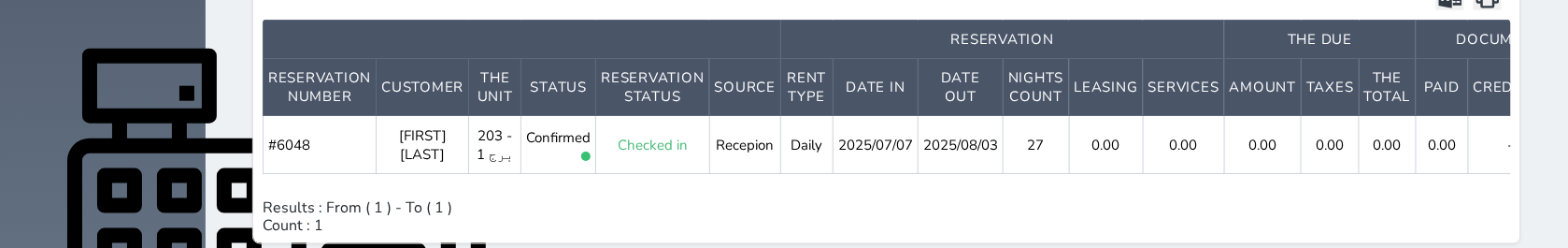 scroll, scrollTop: 619, scrollLeft: 0, axis: vertical 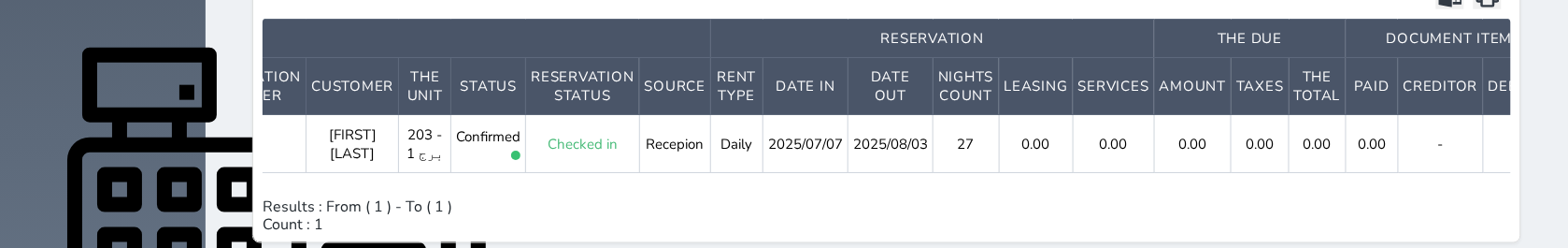 click 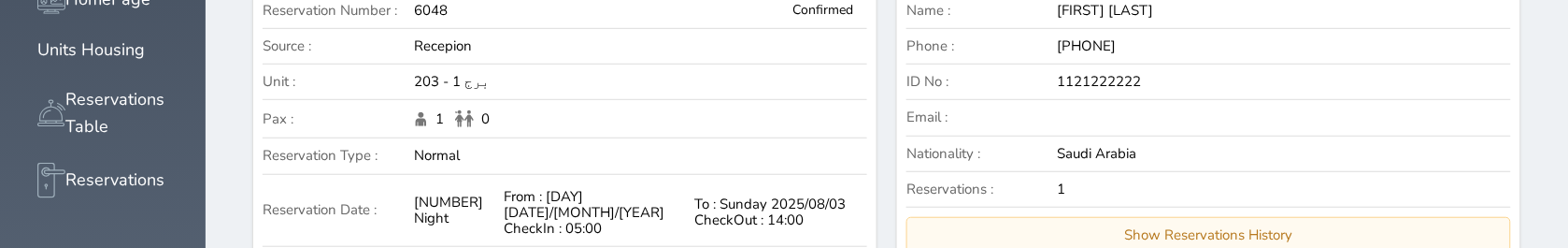 scroll, scrollTop: 348, scrollLeft: 0, axis: vertical 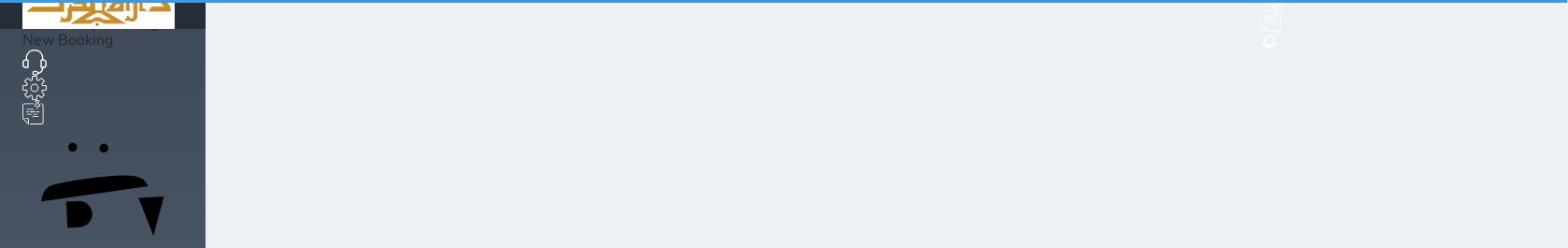 select on "open_all" 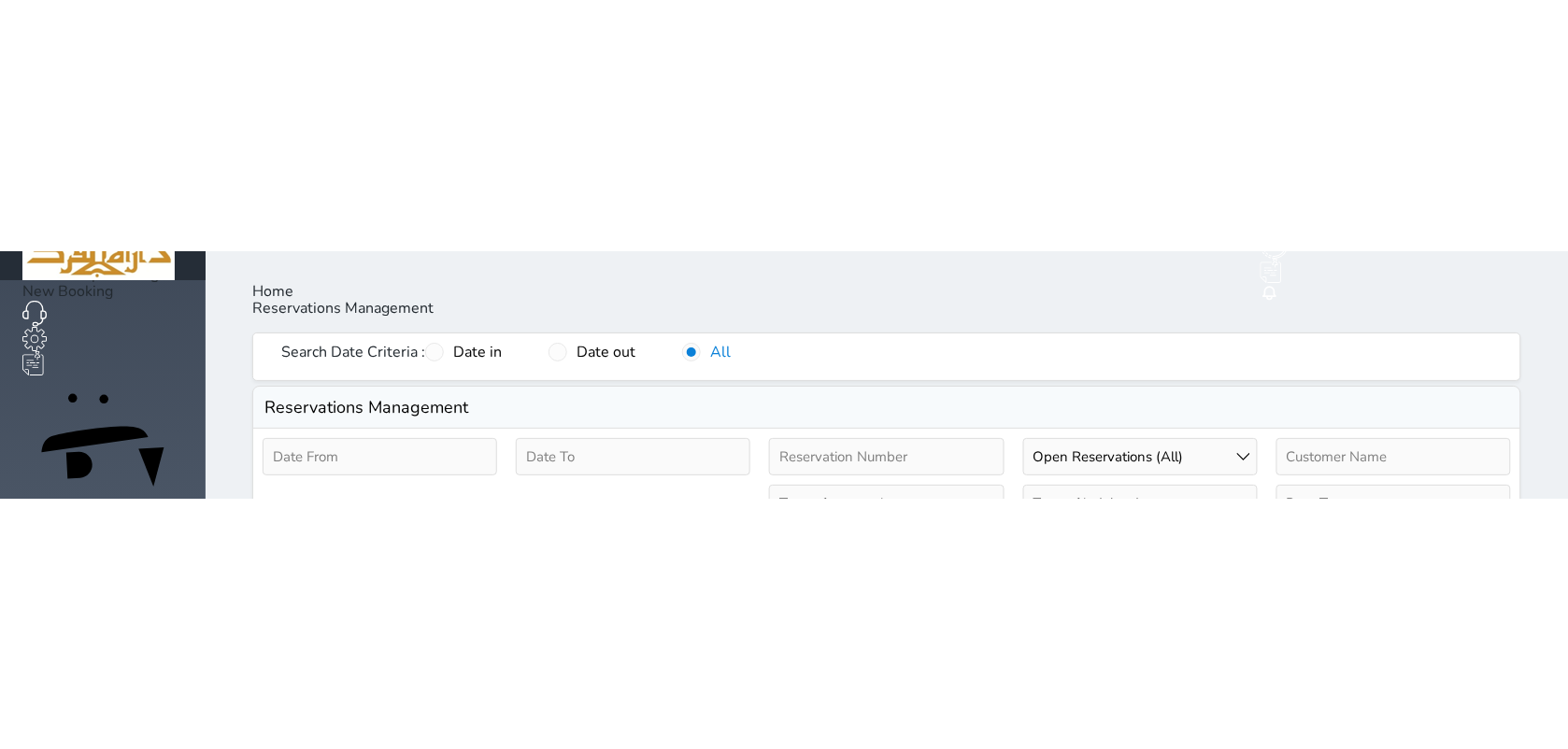 scroll, scrollTop: 0, scrollLeft: 0, axis: both 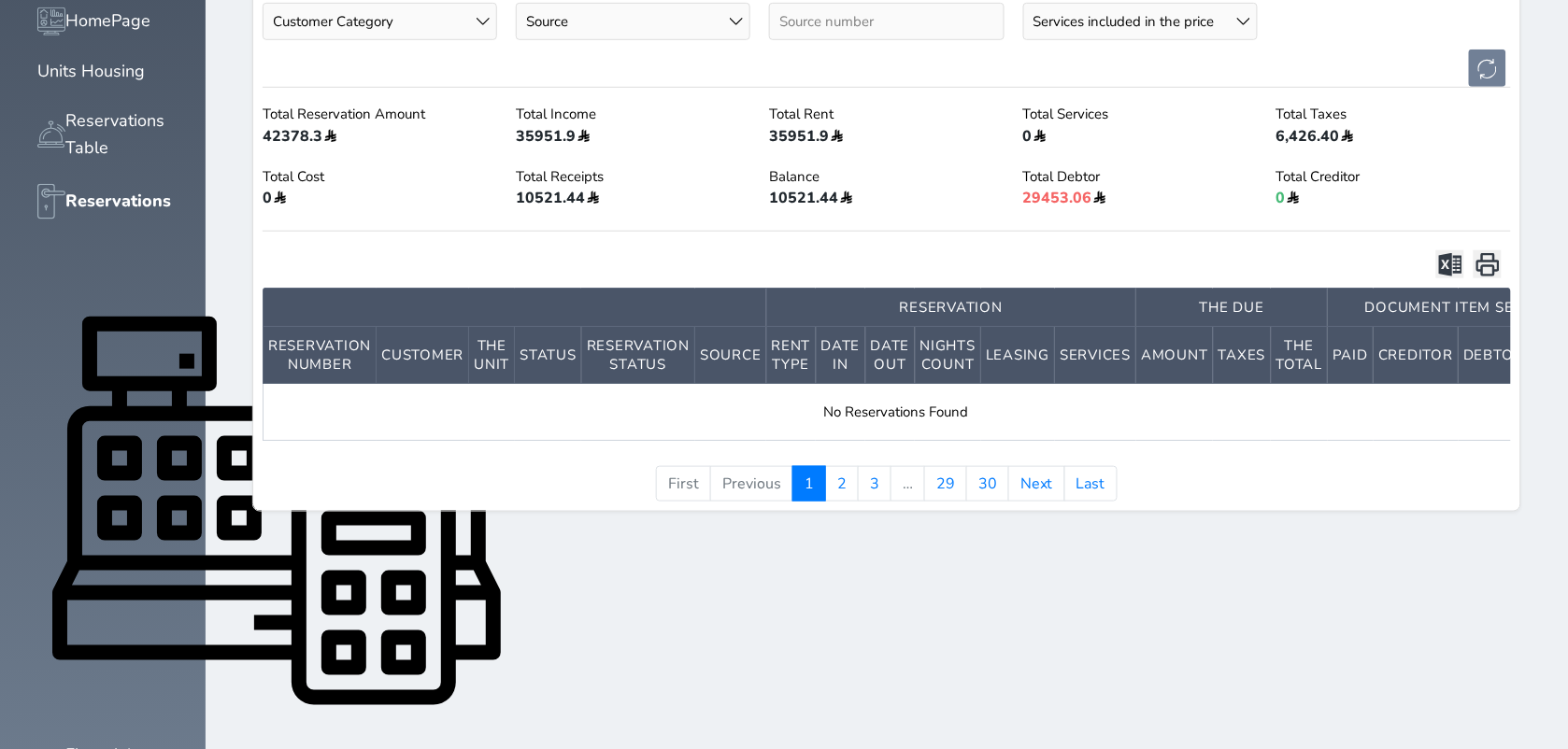 click at bounding box center [51, 933] 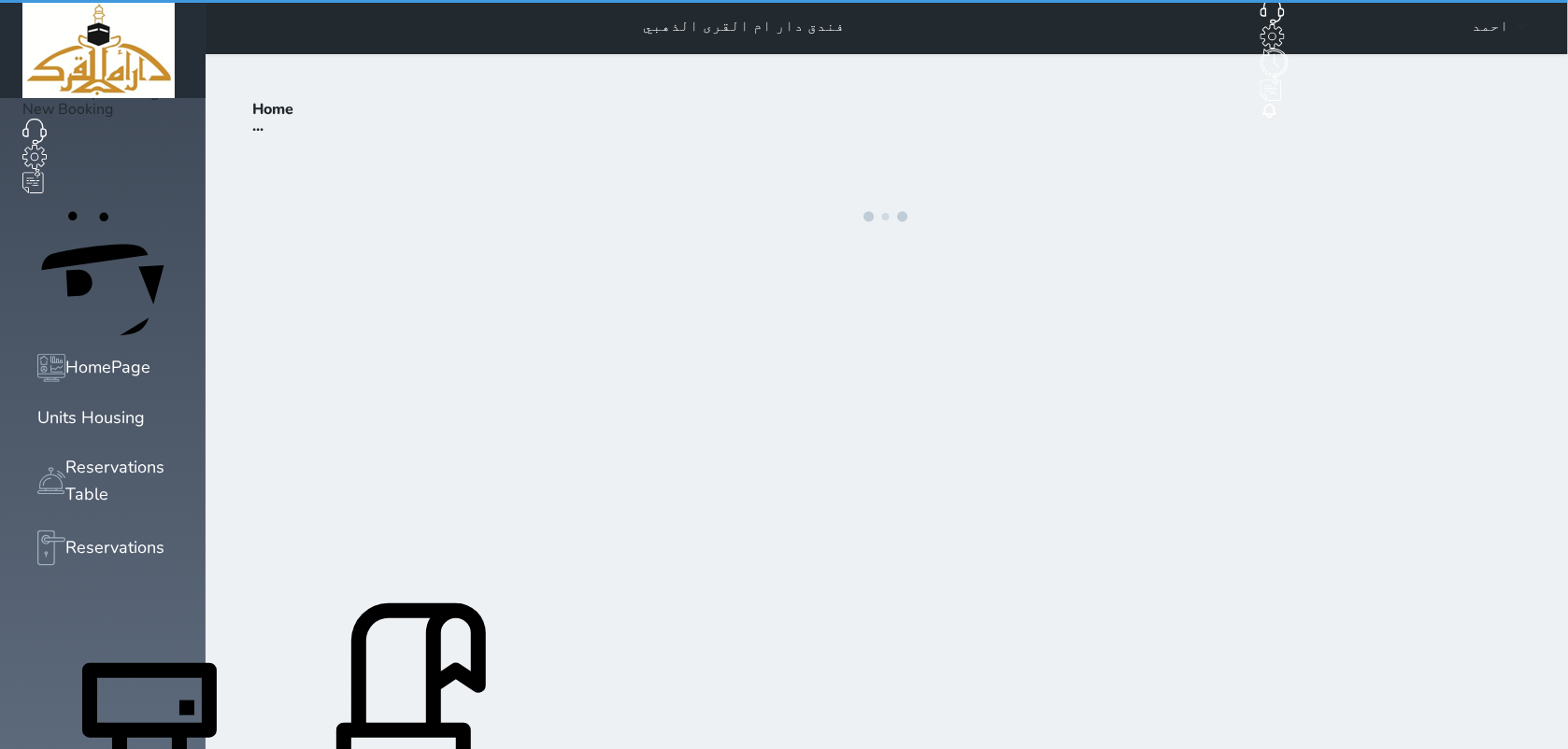 scroll, scrollTop: 0, scrollLeft: 0, axis: both 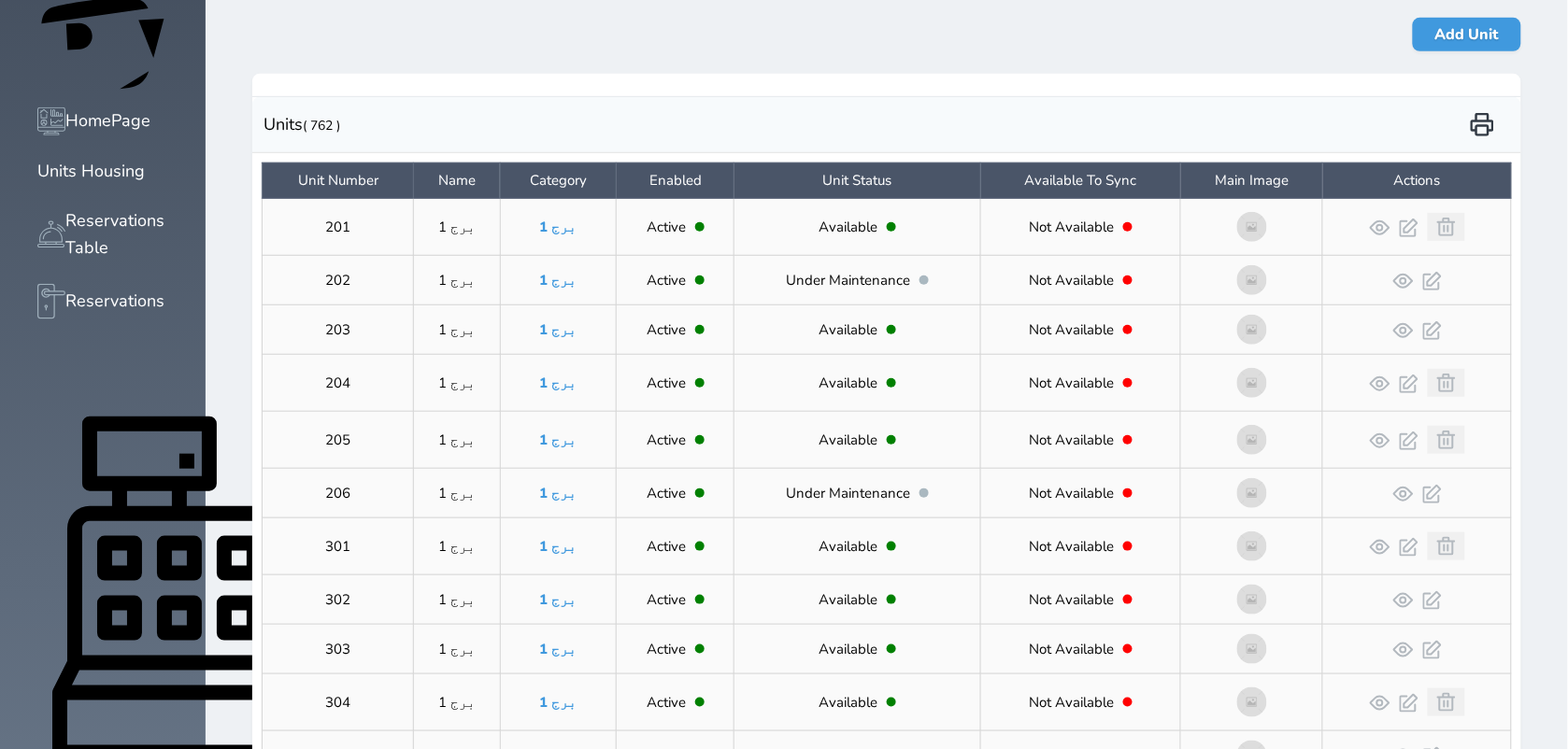 click on "Units" at bounding box center [86, 1032] 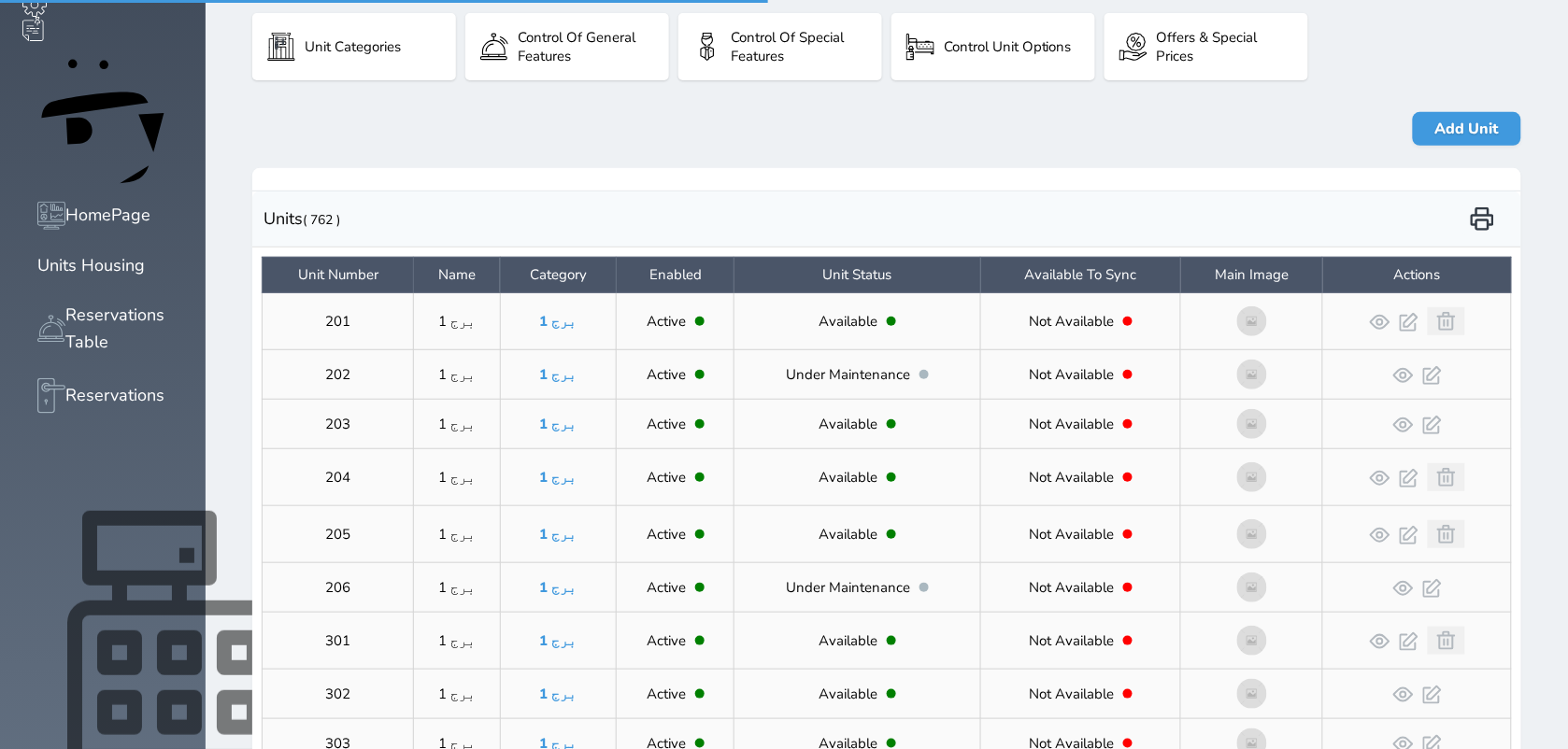 scroll, scrollTop: 159, scrollLeft: 0, axis: vertical 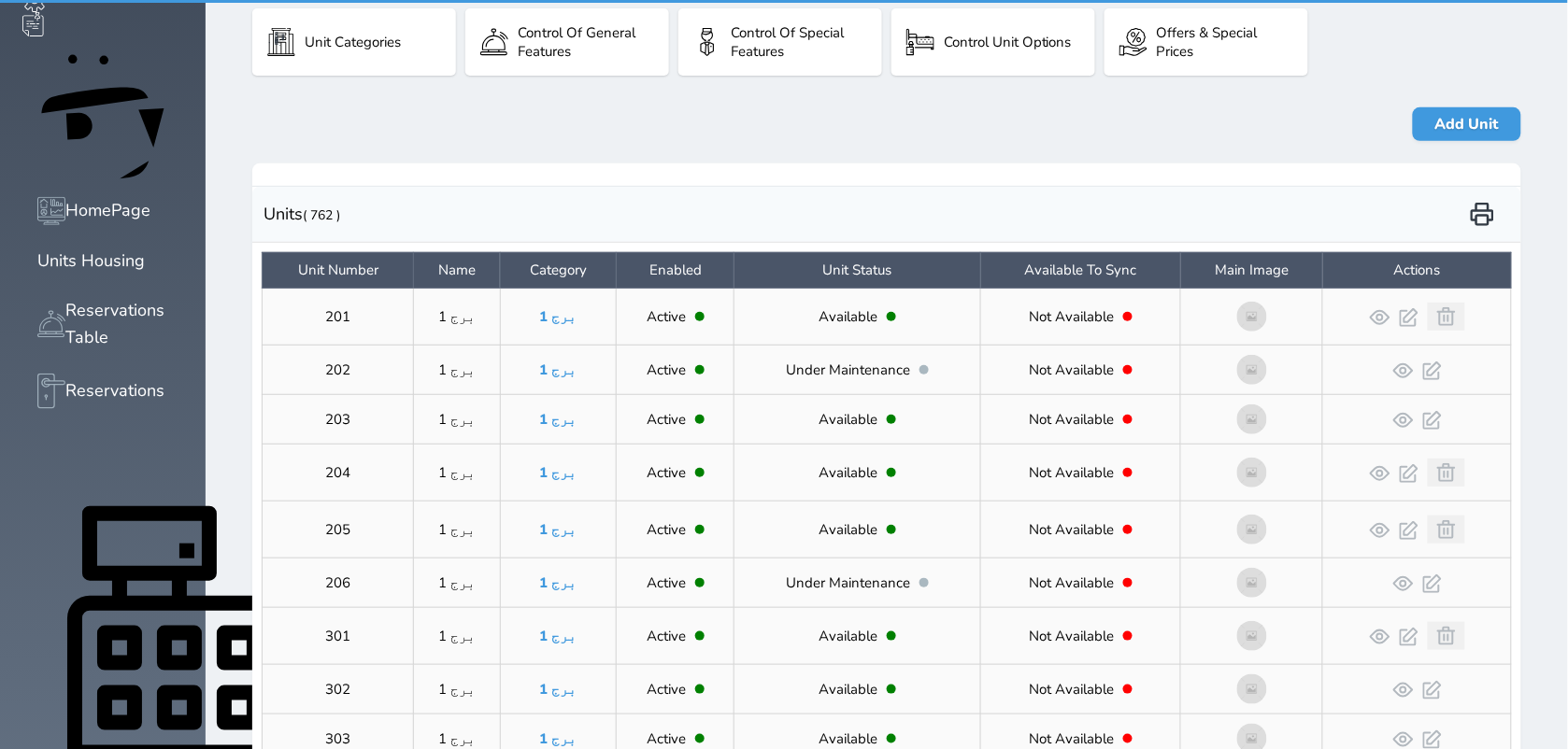 click 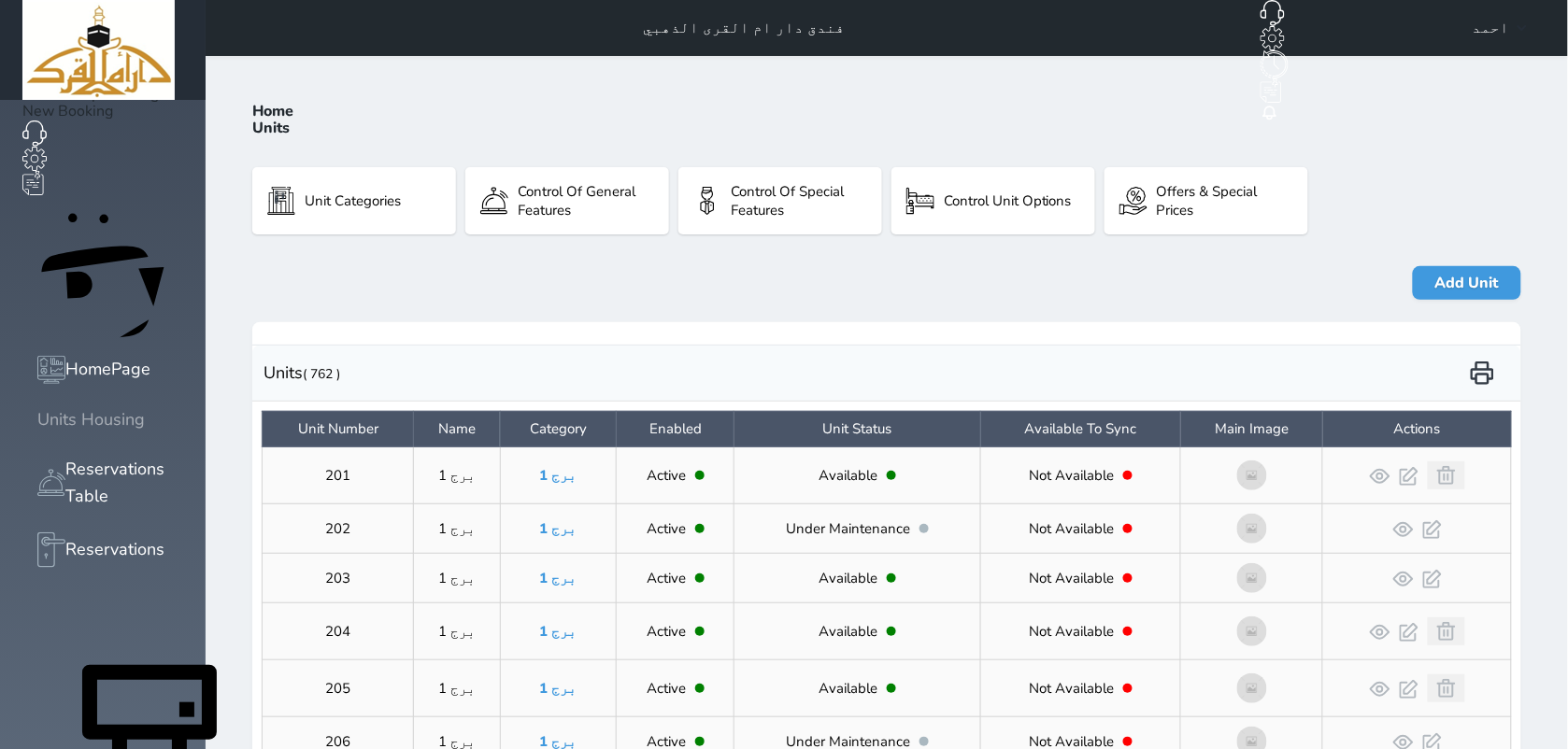 click 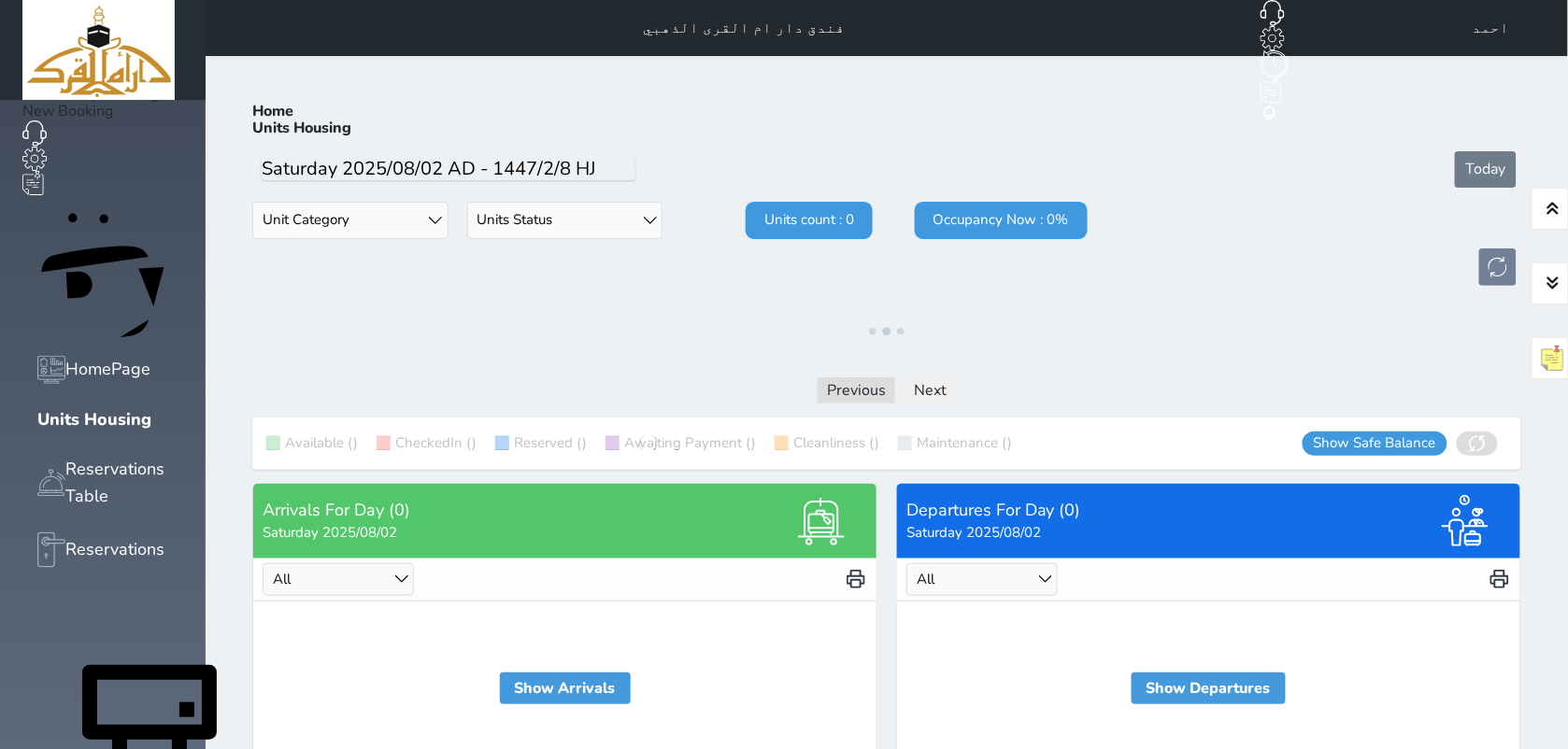 click on "Units Status Available Under Cleaning Under Maintenance CheckedIn not checked in" at bounding box center (565, 220) 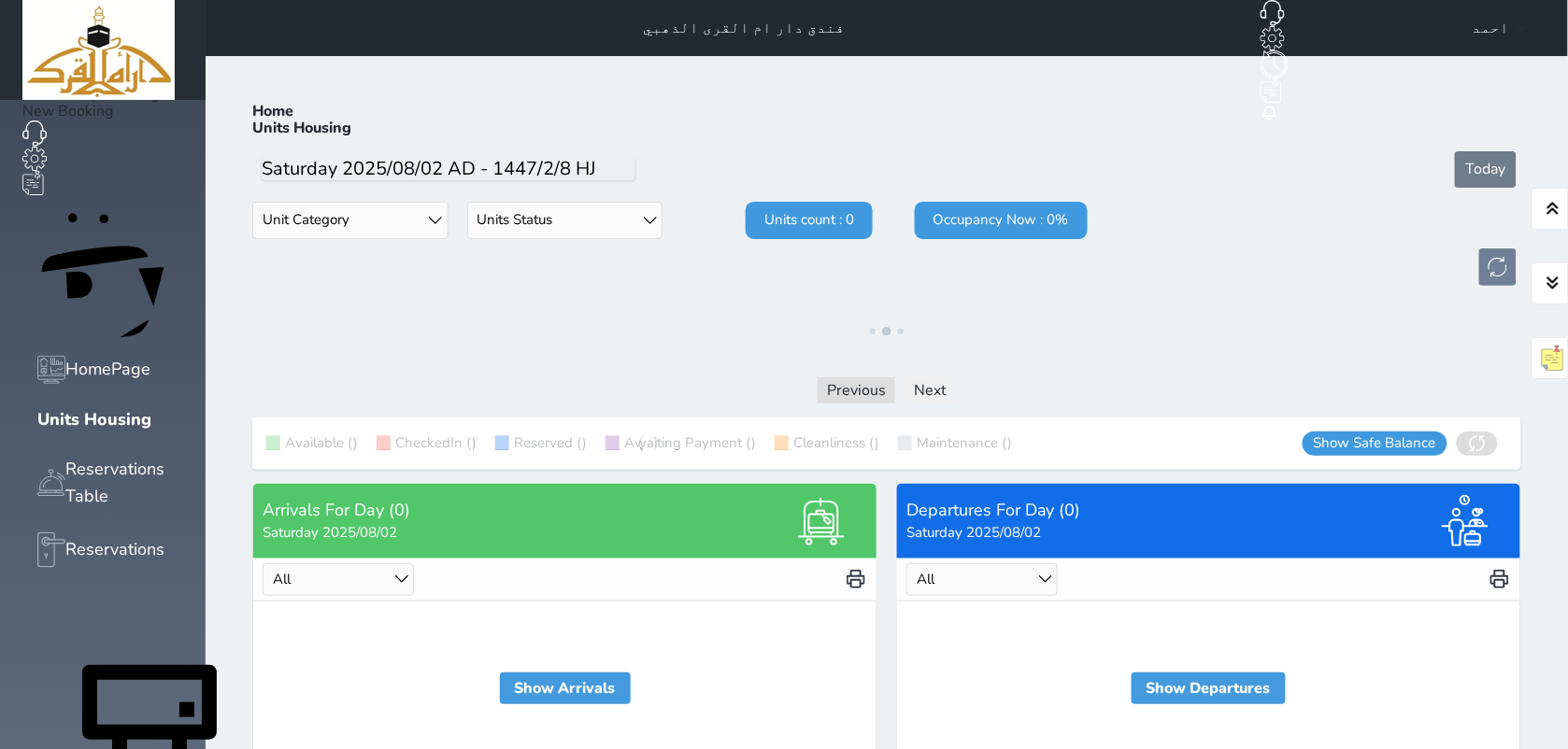 click on "Units Status Available Under Cleaning Under Maintenance CheckedIn not checked in" at bounding box center (565, 220) 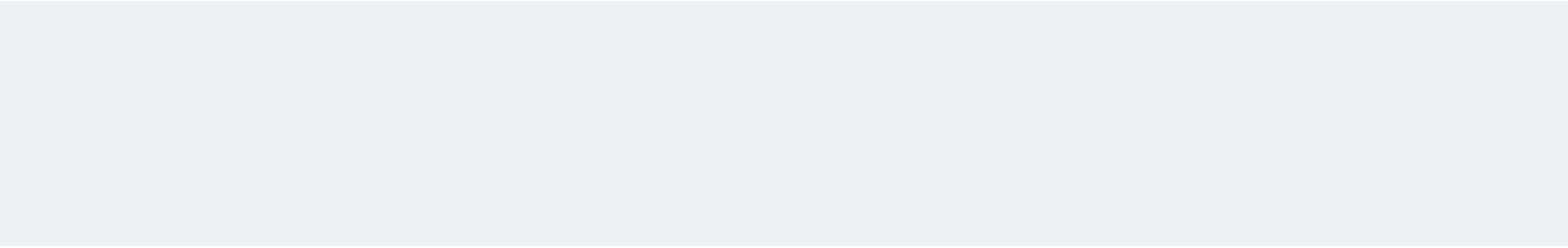 scroll, scrollTop: 0, scrollLeft: 0, axis: both 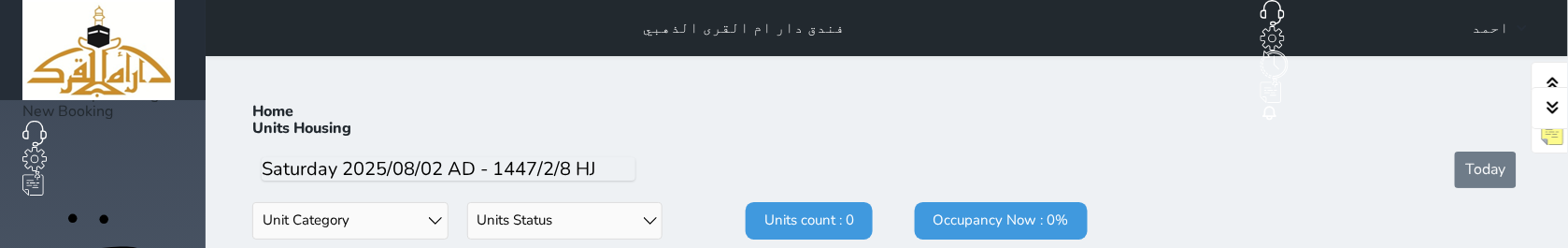 click on "فندق دار ام القرى الذهبي
New Group Booking   New Booking   Integrated with Zatca Phase II   Integrated with SHMS   Integrated with SCTH             Notification   Room   Guest   The Source
[NAME]" at bounding box center [887, 28] 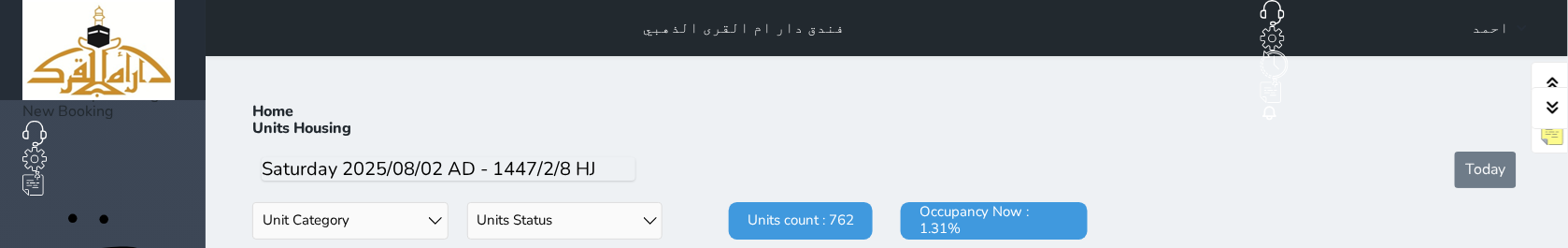 drag, startPoint x: 563, startPoint y: 95, endPoint x: 563, endPoint y: 114, distance: 19 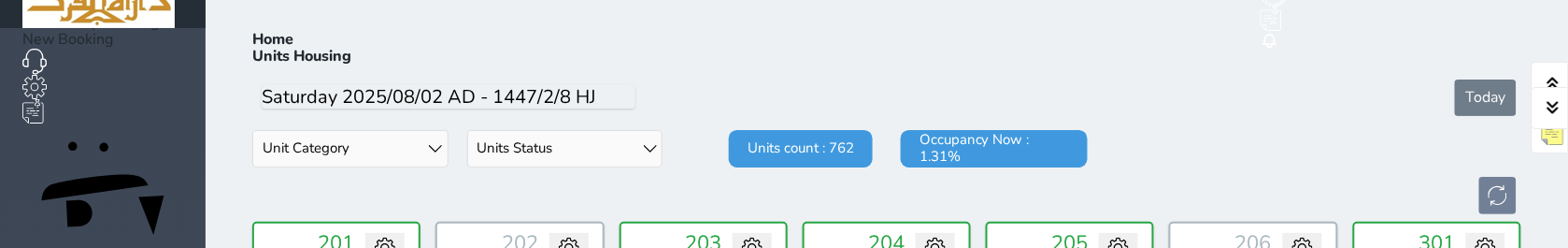 click on "Units Status Available Under Cleaning Under Maintenance CheckedIn not checked in" at bounding box center (565, 149) 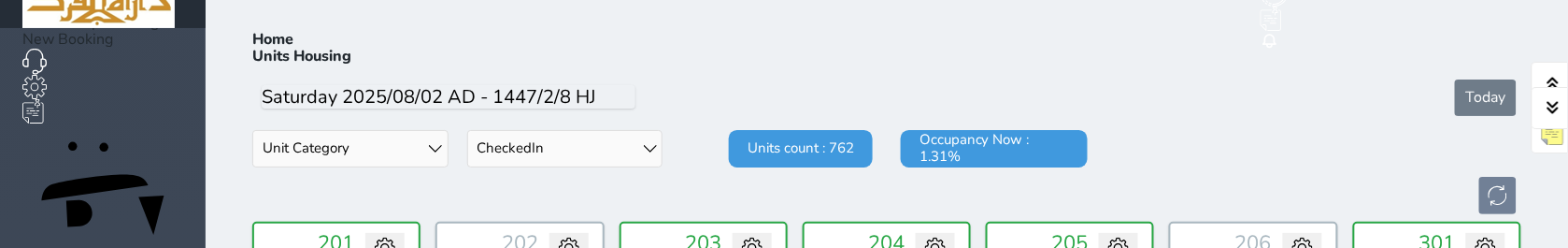 click on "Units Status Available Under Cleaning Under Maintenance CheckedIn not checked in" at bounding box center [565, 149] 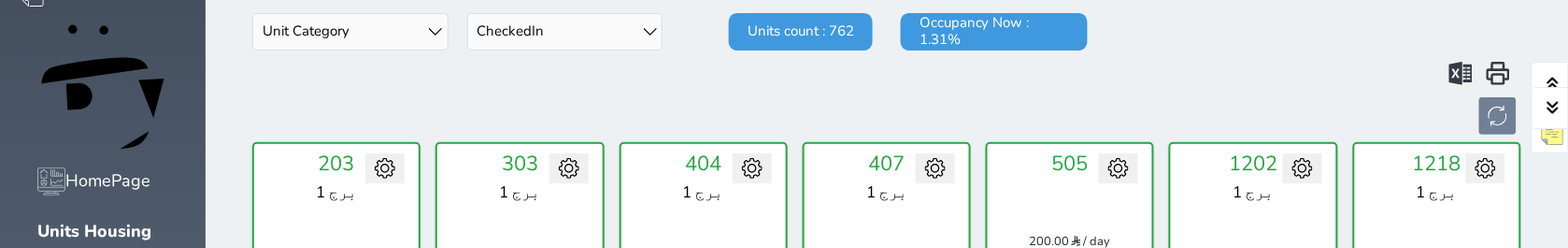scroll, scrollTop: 190, scrollLeft: 0, axis: vertical 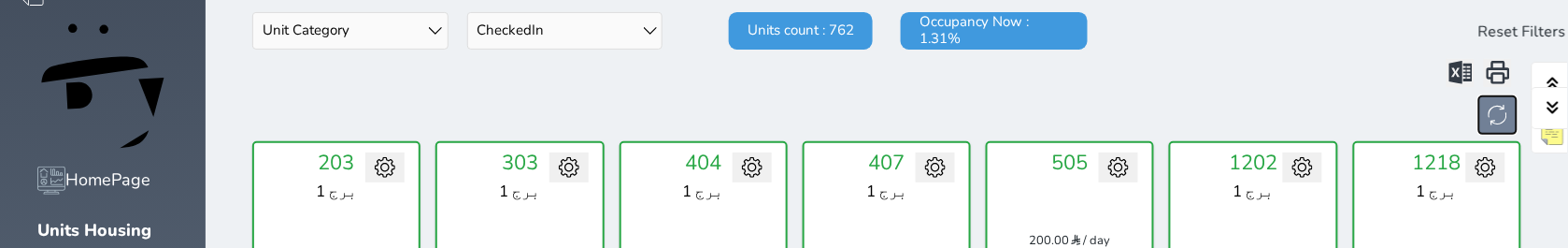 click at bounding box center [1498, 115] 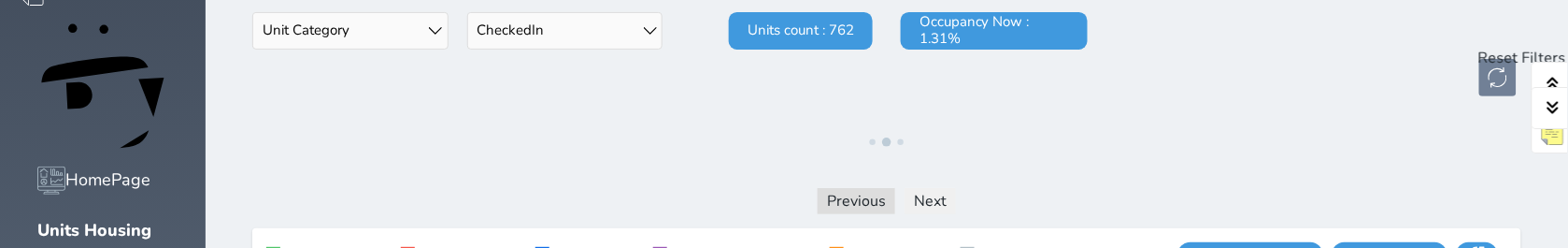 click at bounding box center (1522, 50) 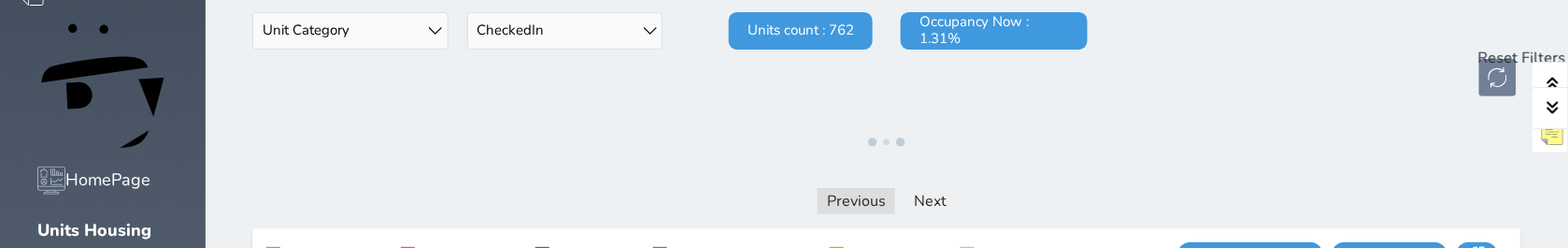 select 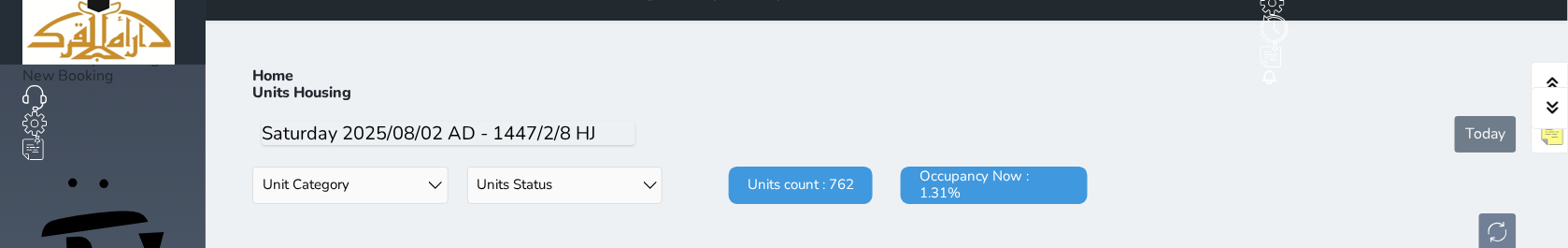 scroll, scrollTop: 31, scrollLeft: 0, axis: vertical 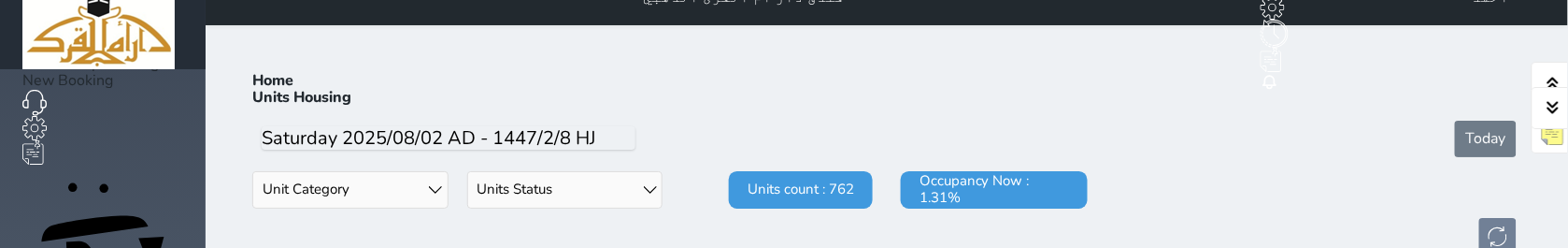 click on "Units Status Available Under Cleaning Under Maintenance CheckedIn not checked in" at bounding box center [565, 190] 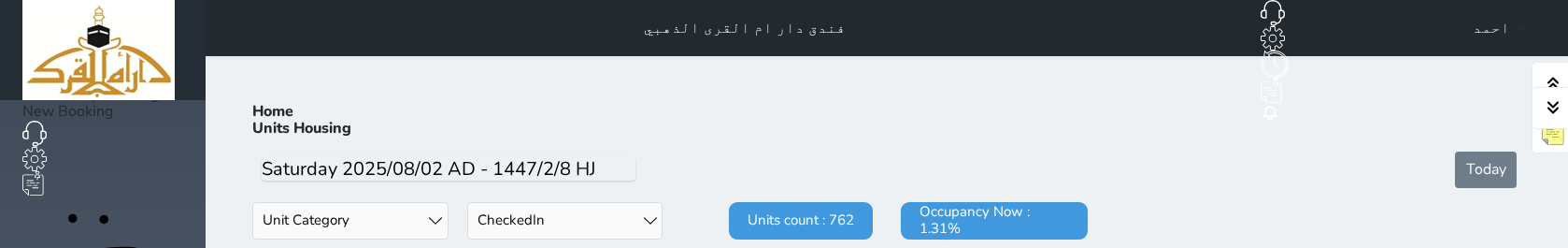 select on "4" 